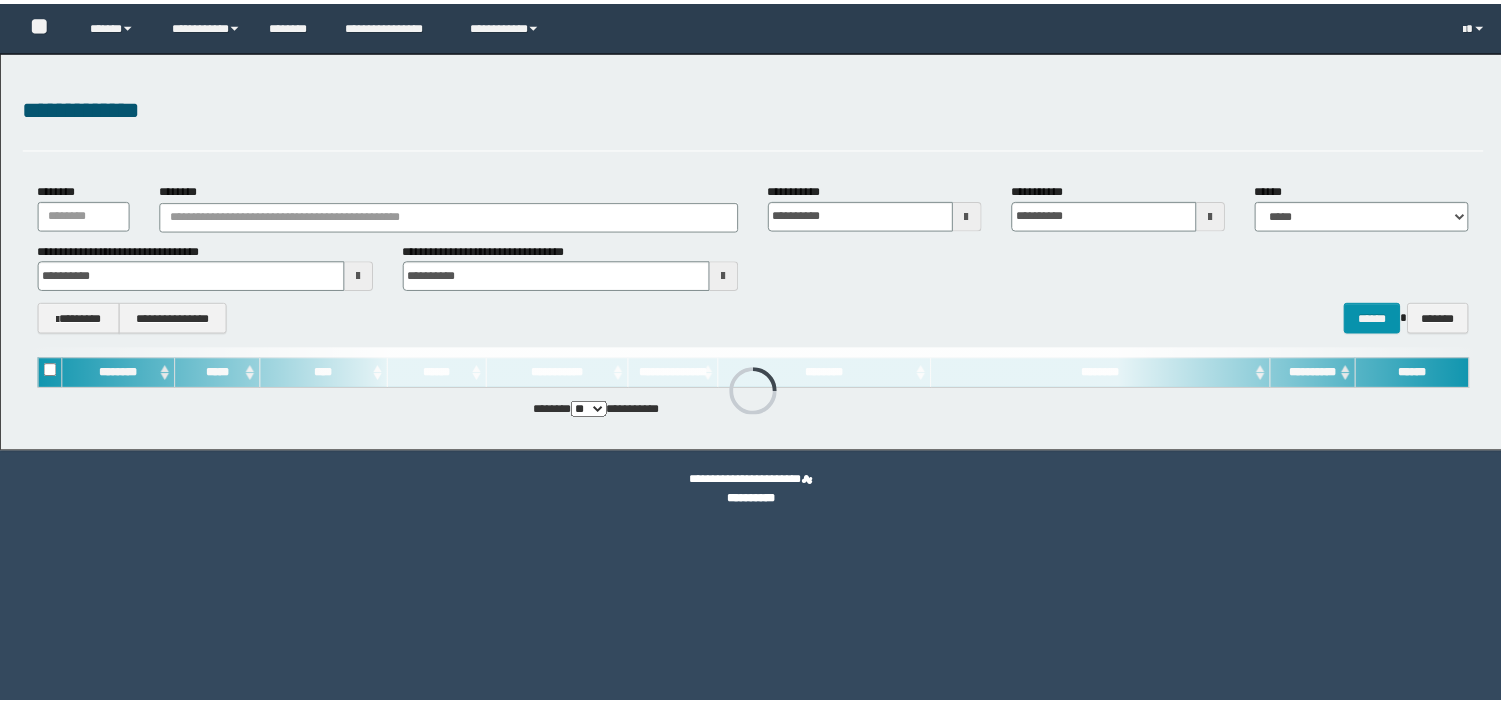 scroll, scrollTop: 0, scrollLeft: 0, axis: both 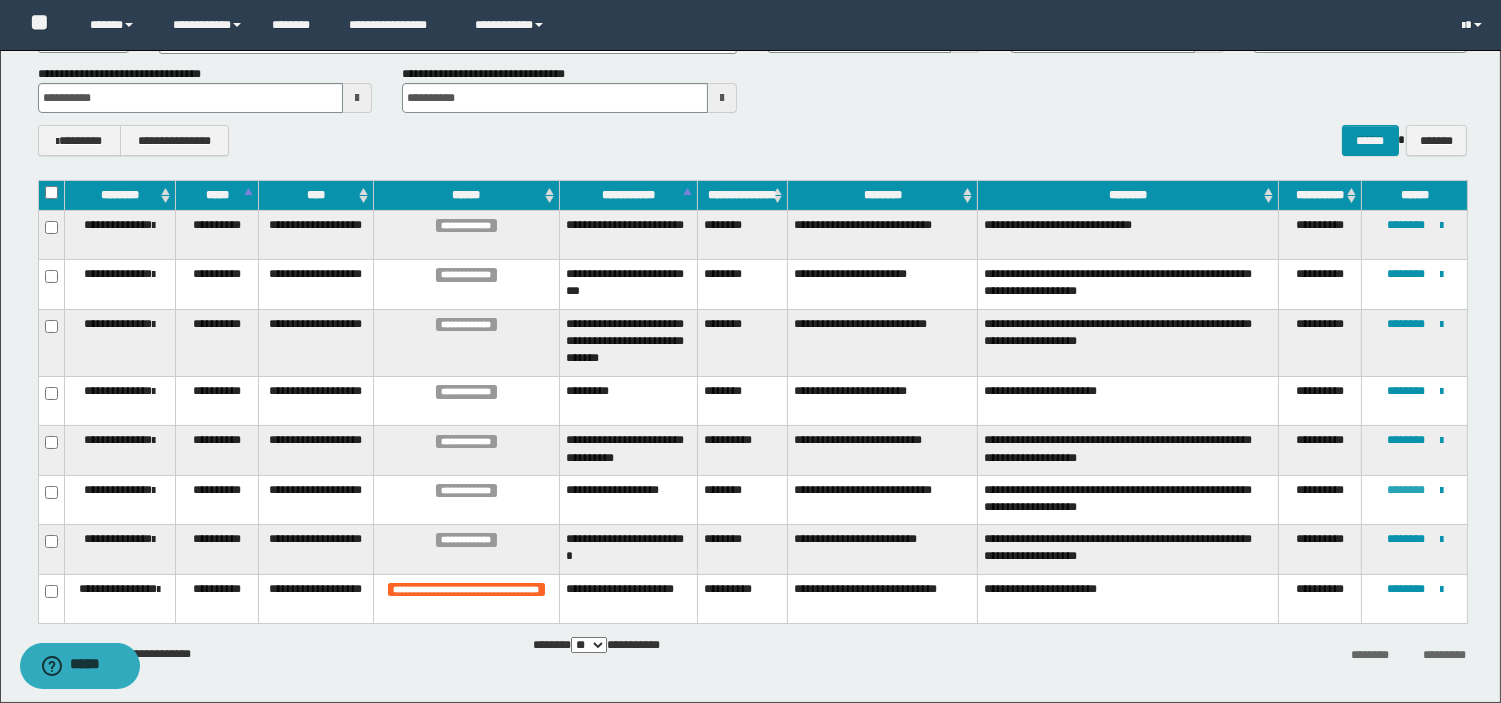 click on "********" at bounding box center [1406, 490] 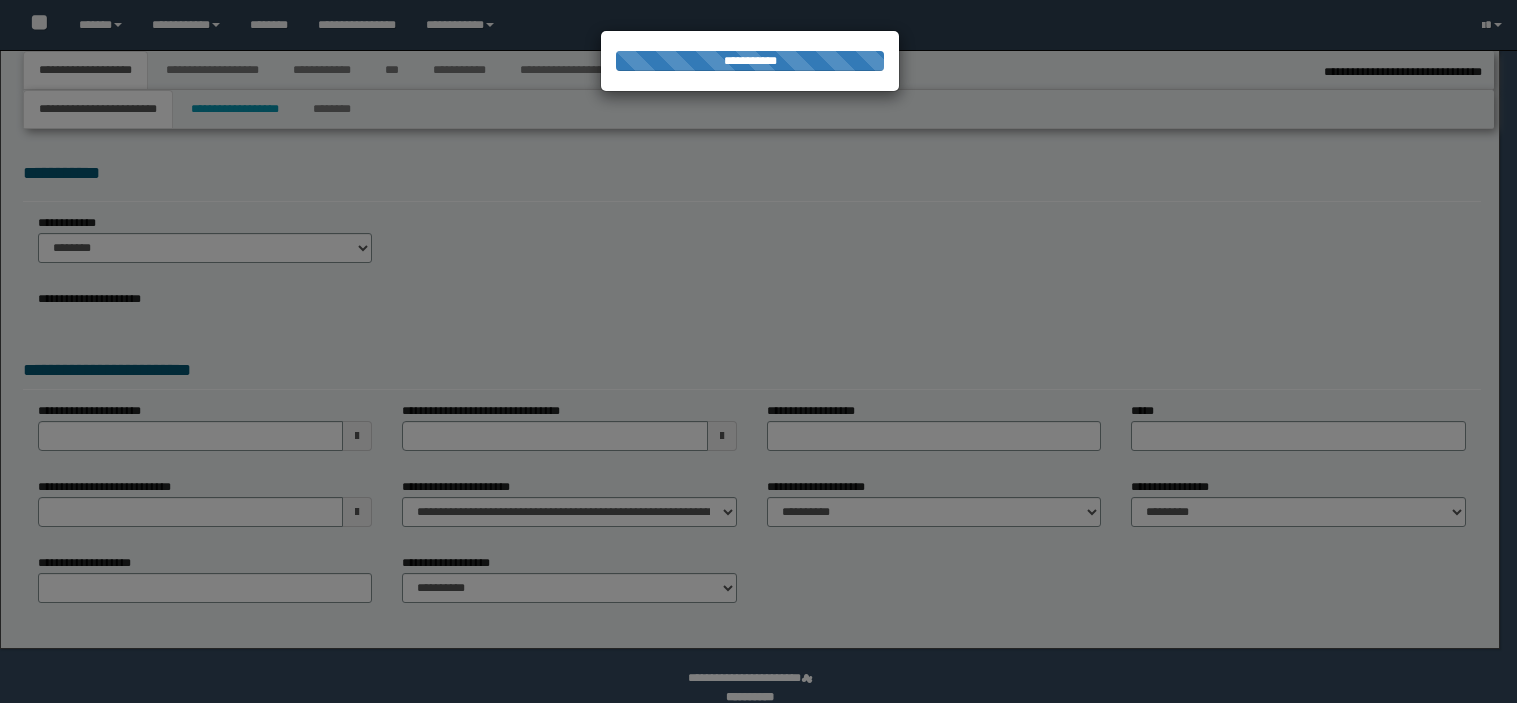type on "**********" 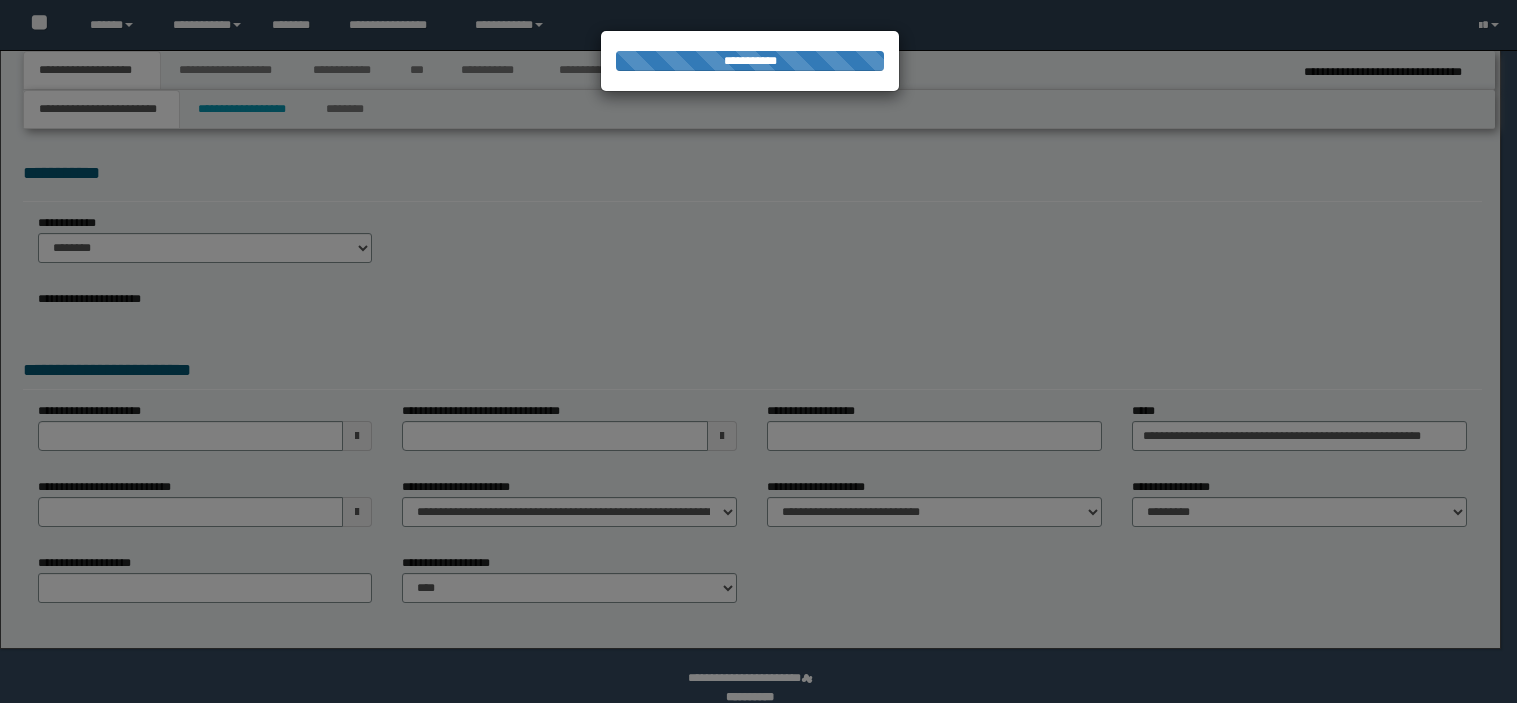 scroll, scrollTop: 0, scrollLeft: 0, axis: both 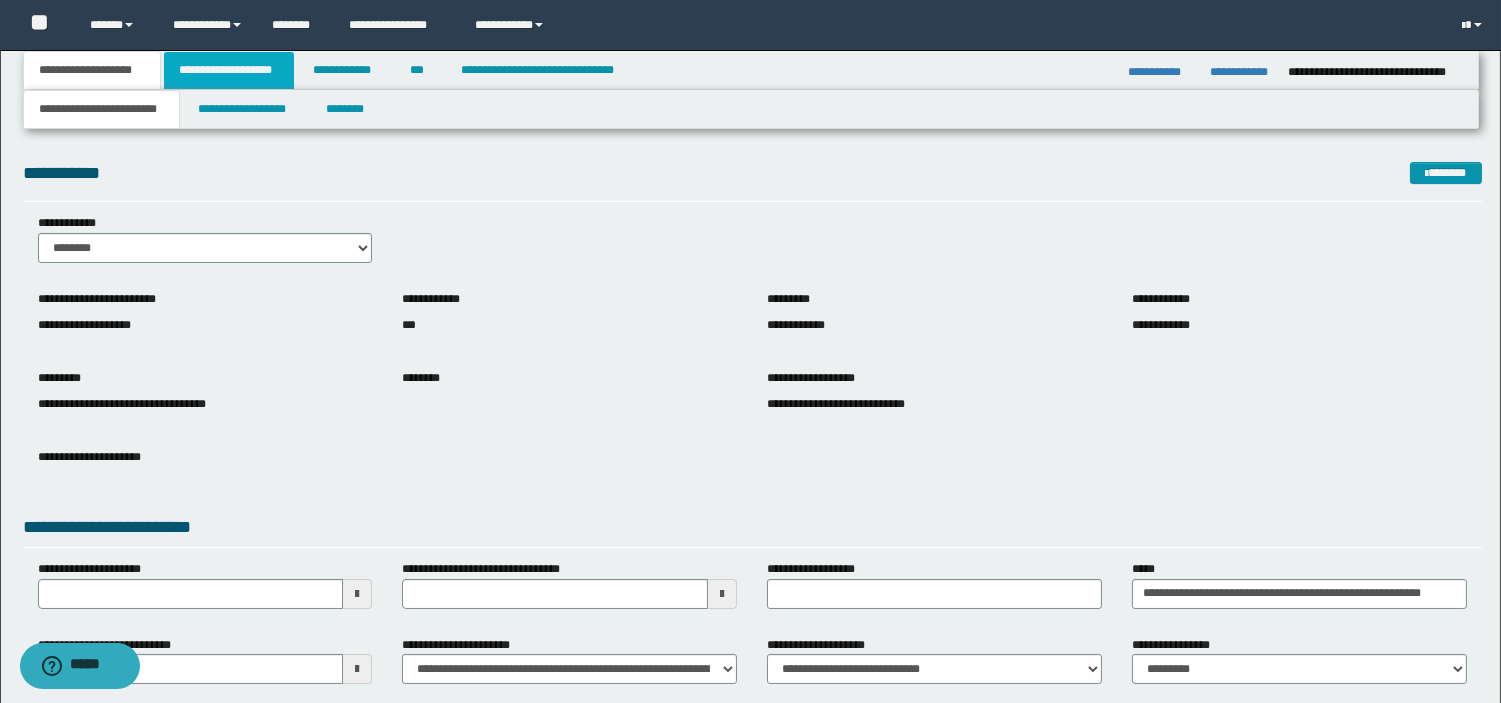 click on "**********" at bounding box center (229, 70) 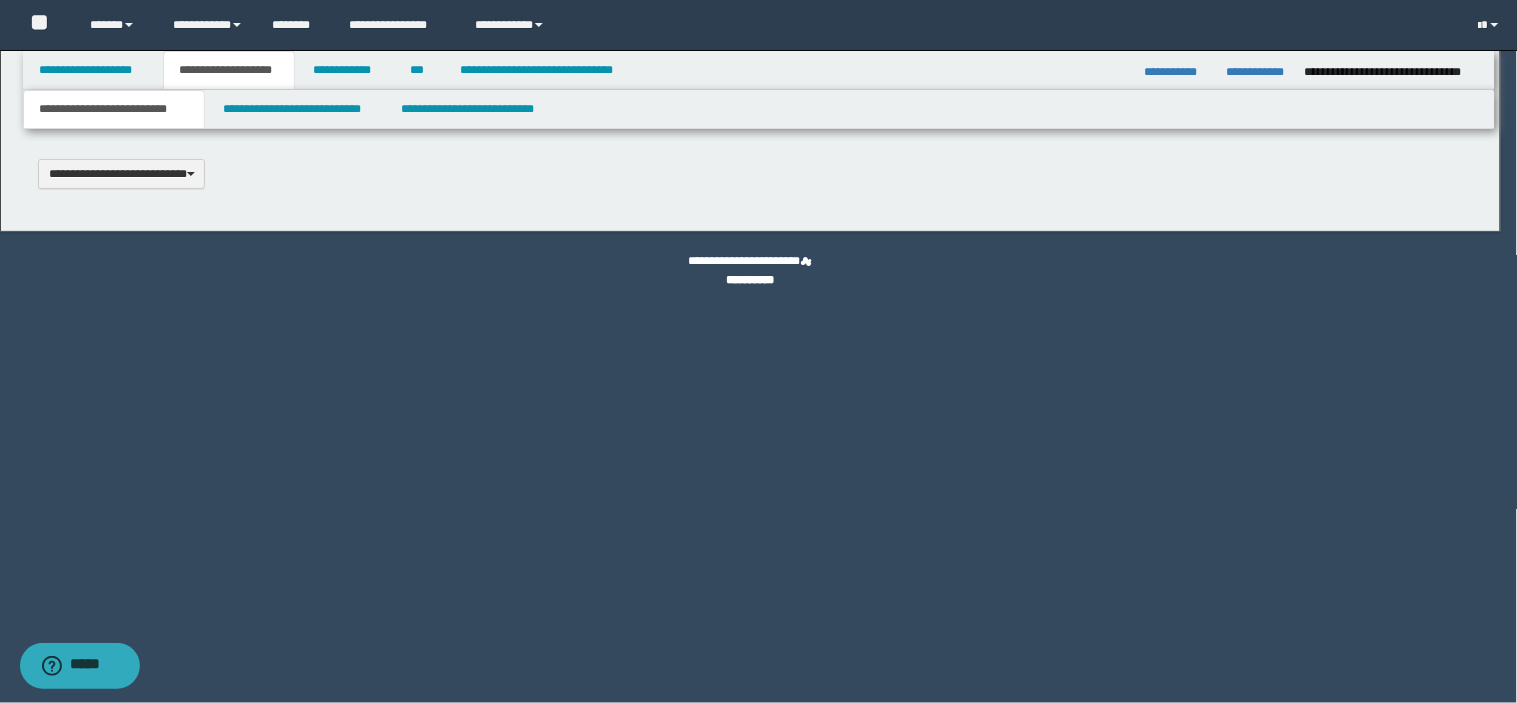 scroll, scrollTop: 0, scrollLeft: 0, axis: both 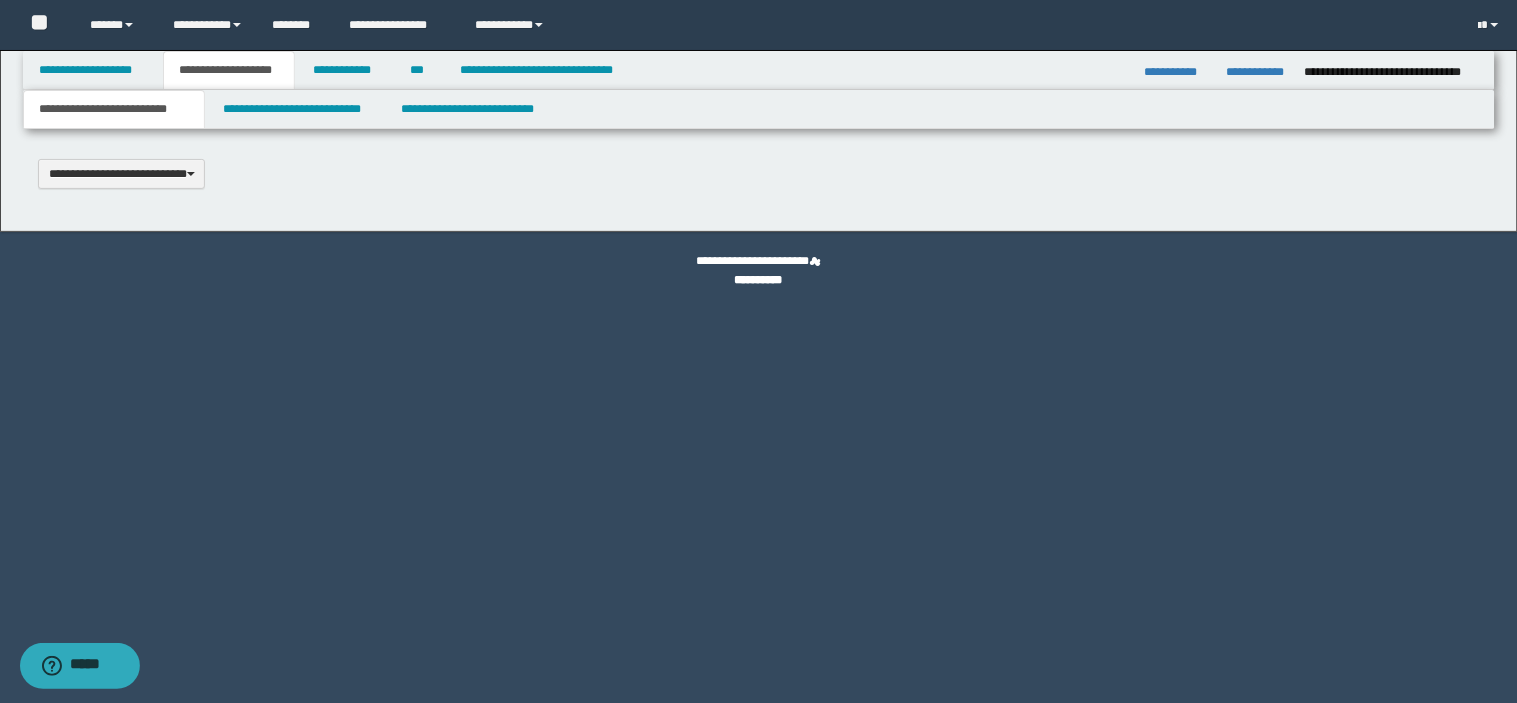 click on "**********" at bounding box center [114, 109] 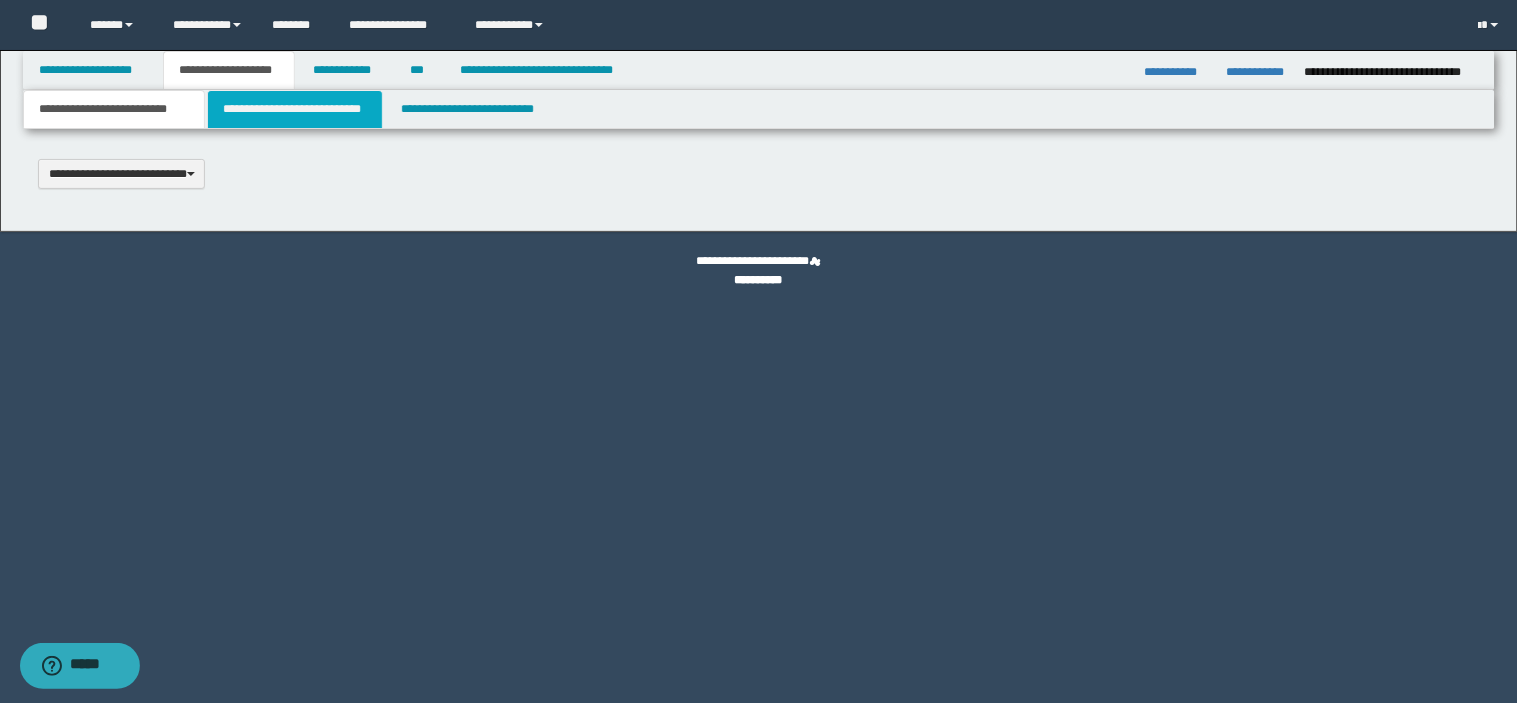 click on "**********" at bounding box center (295, 109) 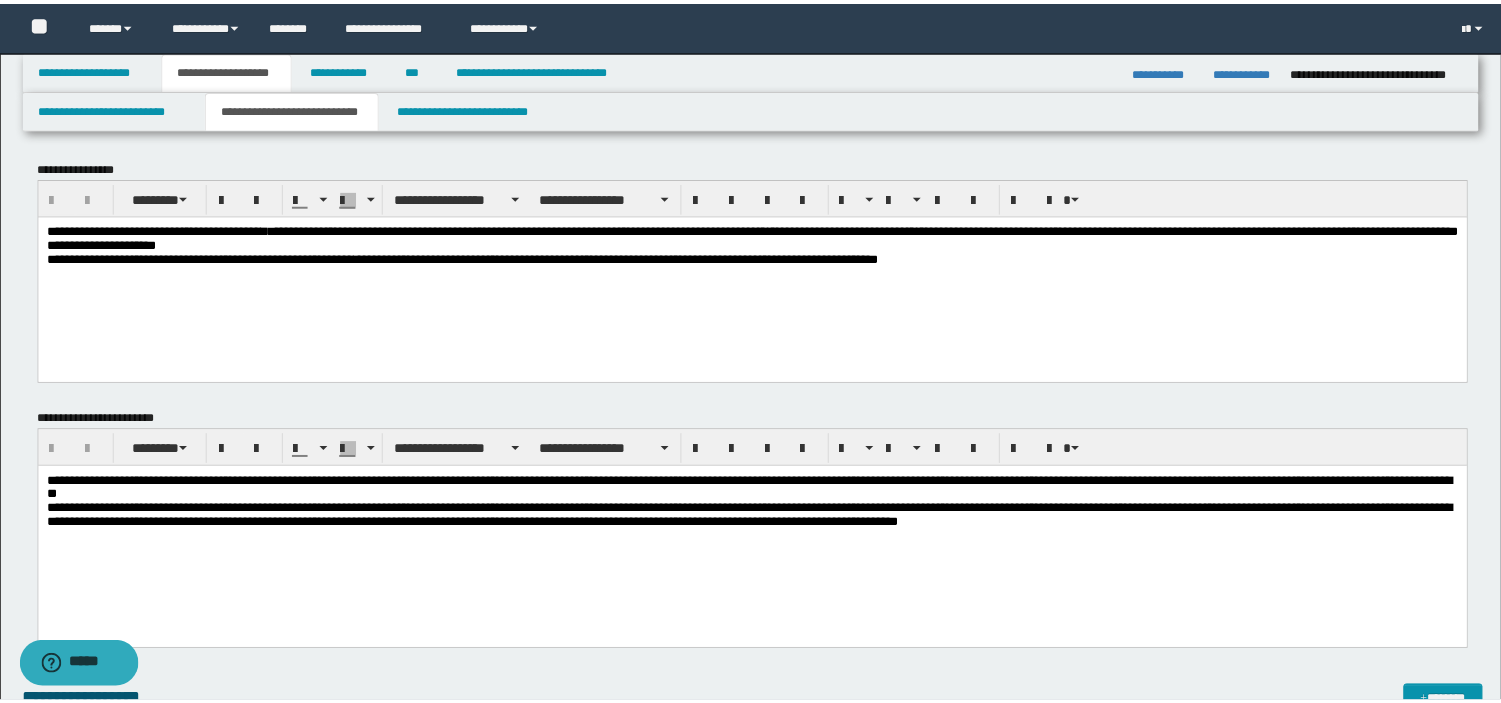scroll, scrollTop: 0, scrollLeft: 0, axis: both 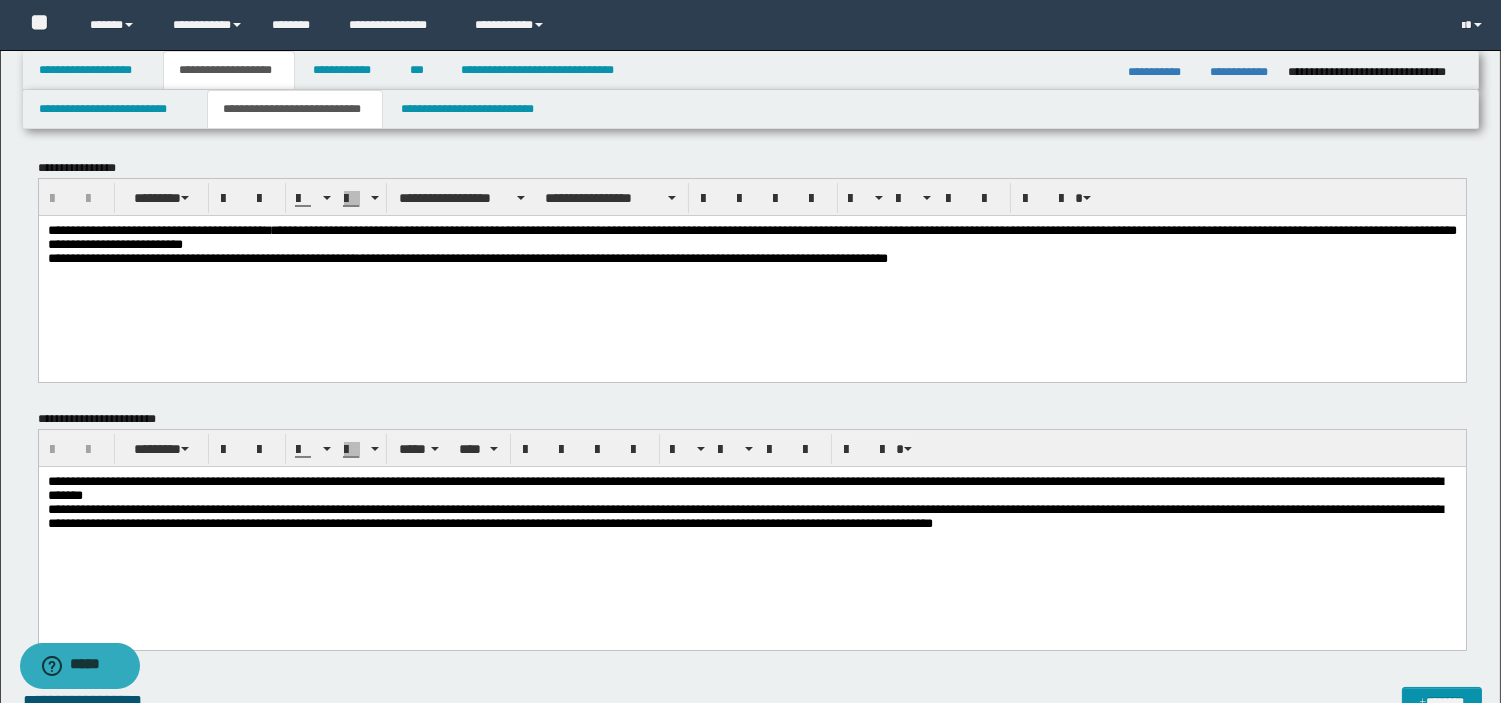 click on "**********" at bounding box center [751, 517] 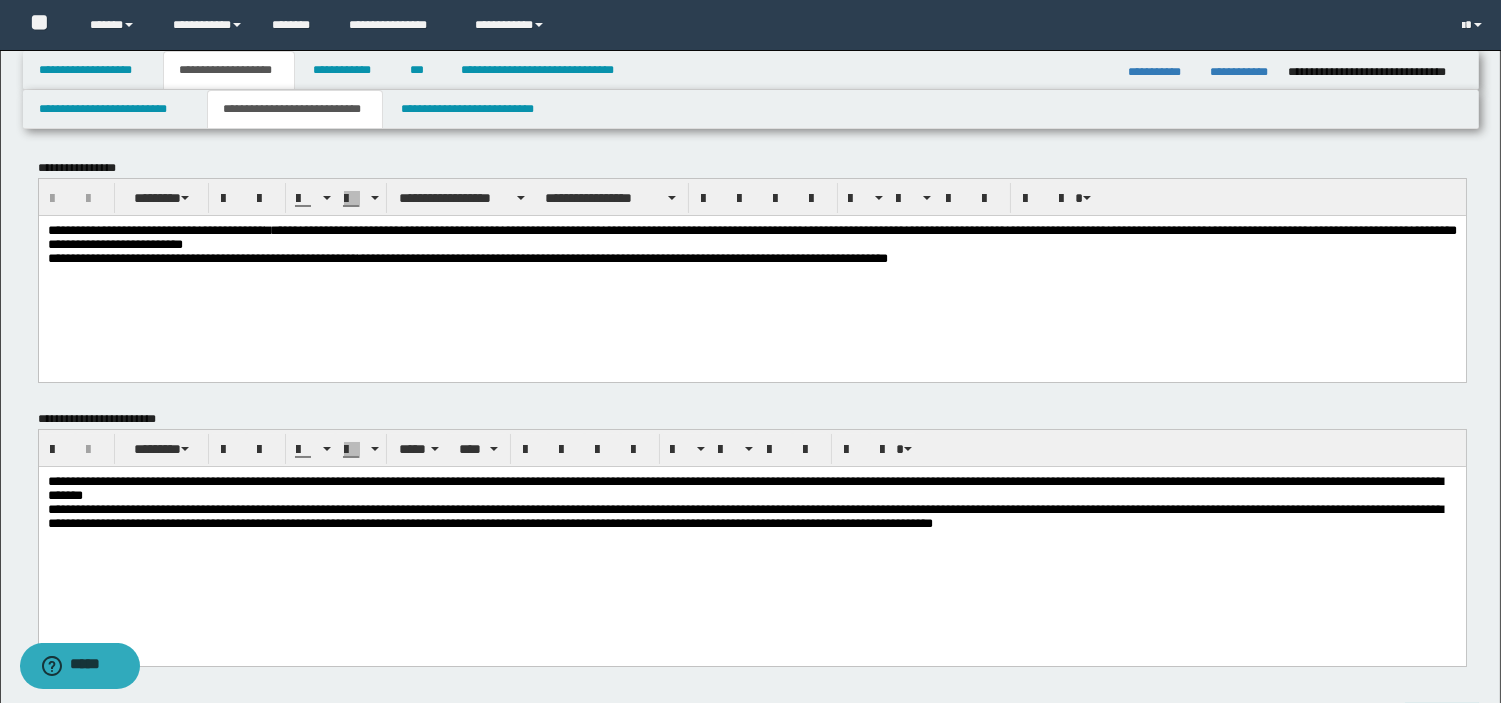 type 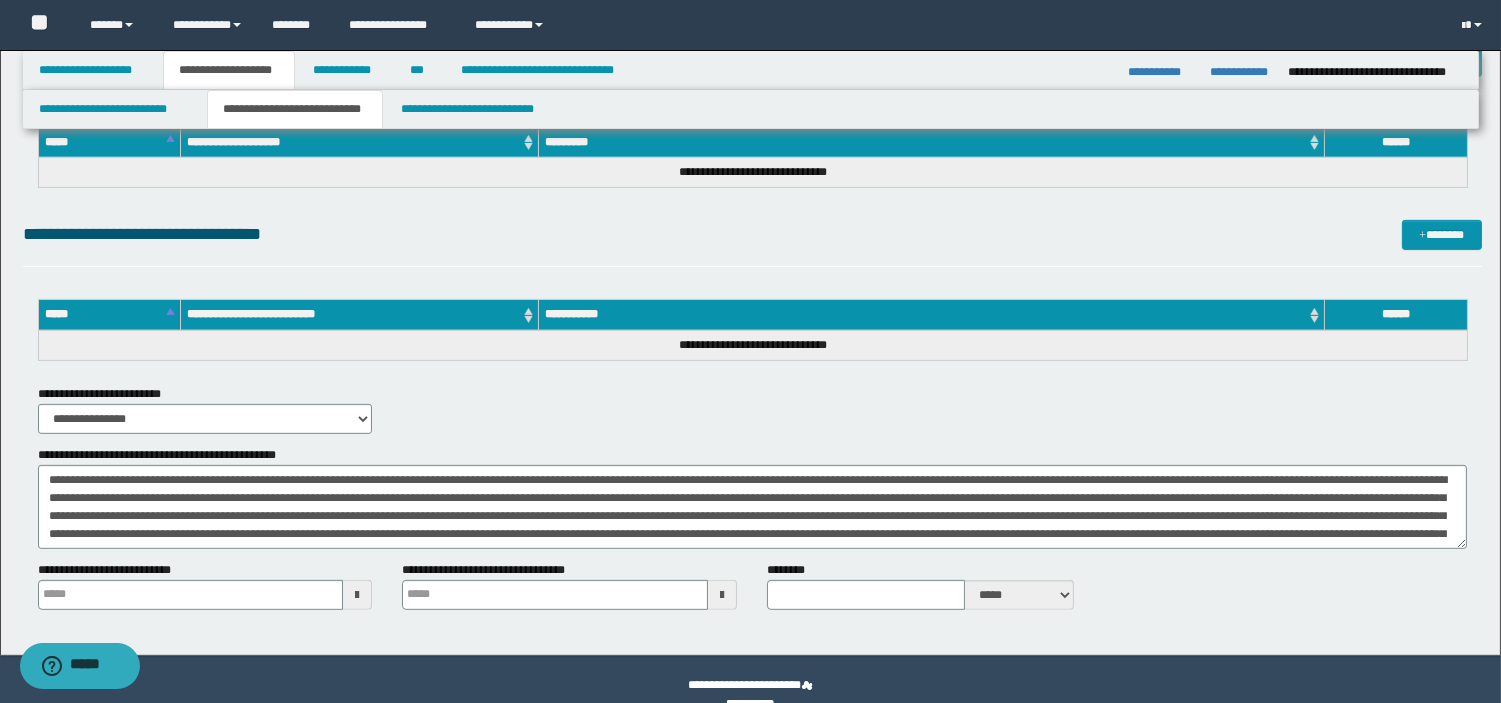 scroll, scrollTop: 1667, scrollLeft: 0, axis: vertical 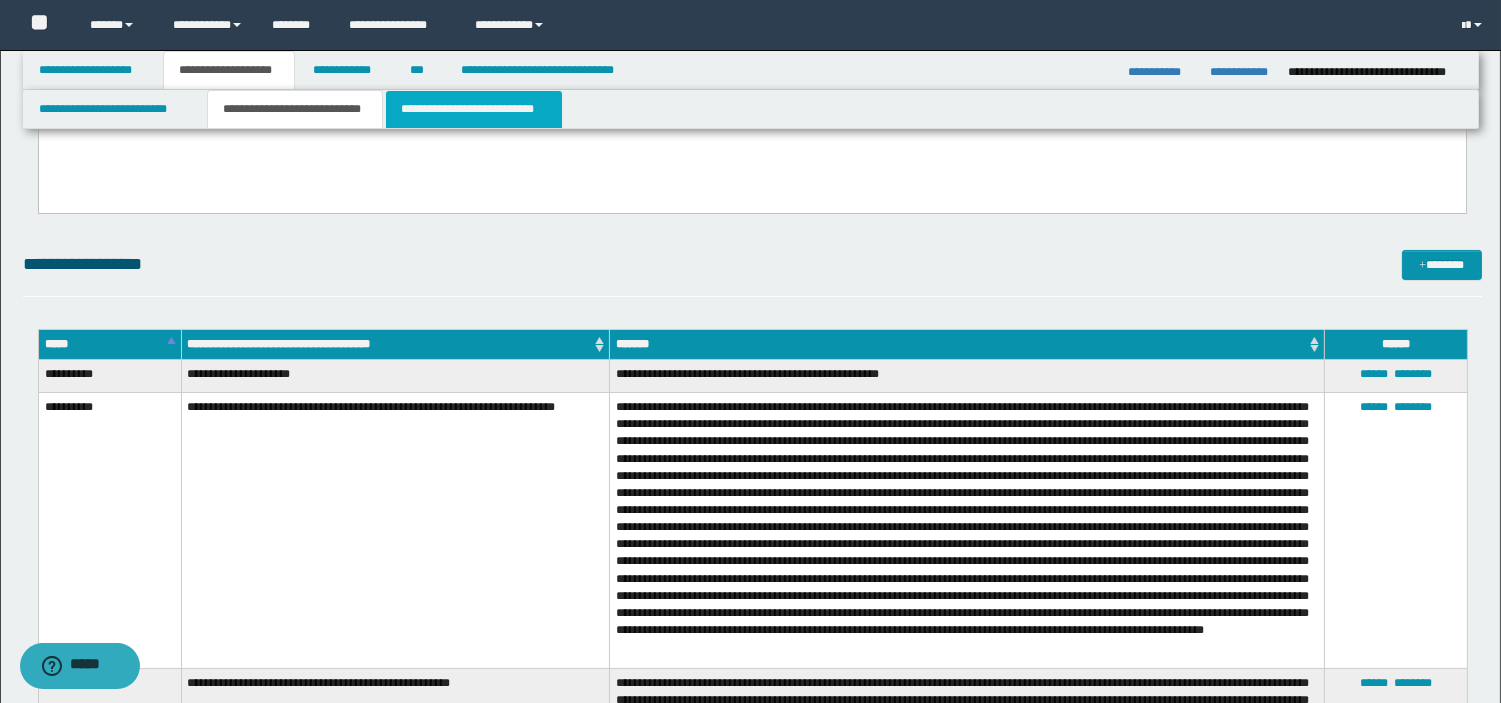 click on "**********" at bounding box center (474, 109) 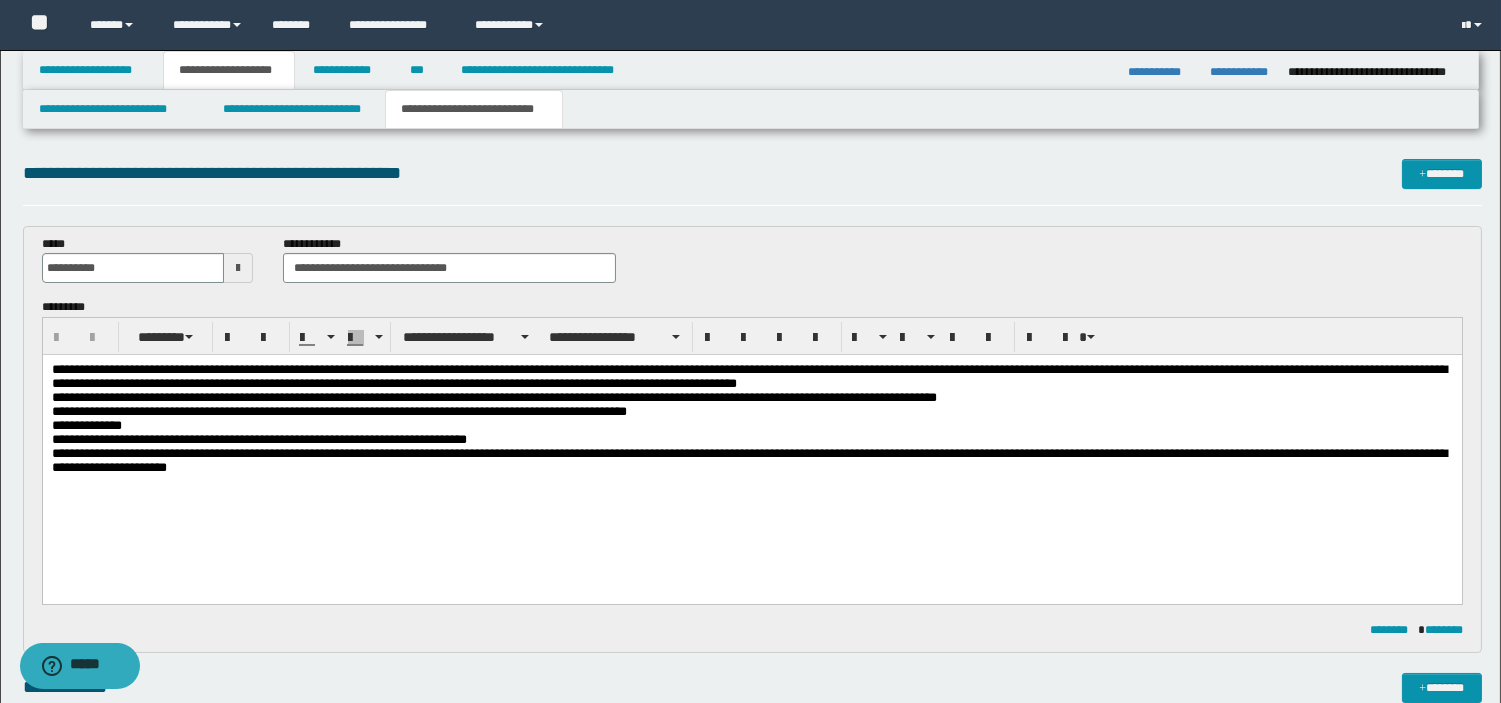 scroll, scrollTop: 614, scrollLeft: 0, axis: vertical 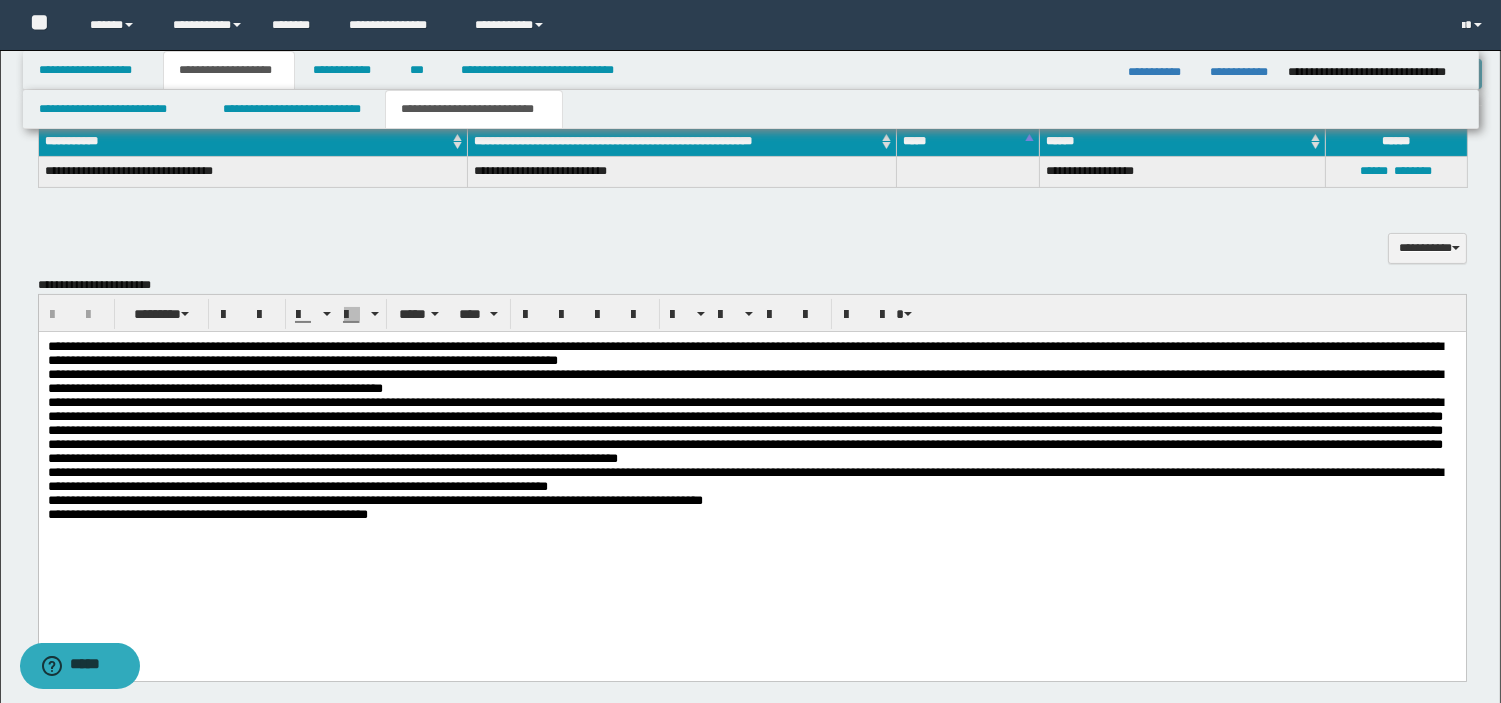 click at bounding box center (744, 430) 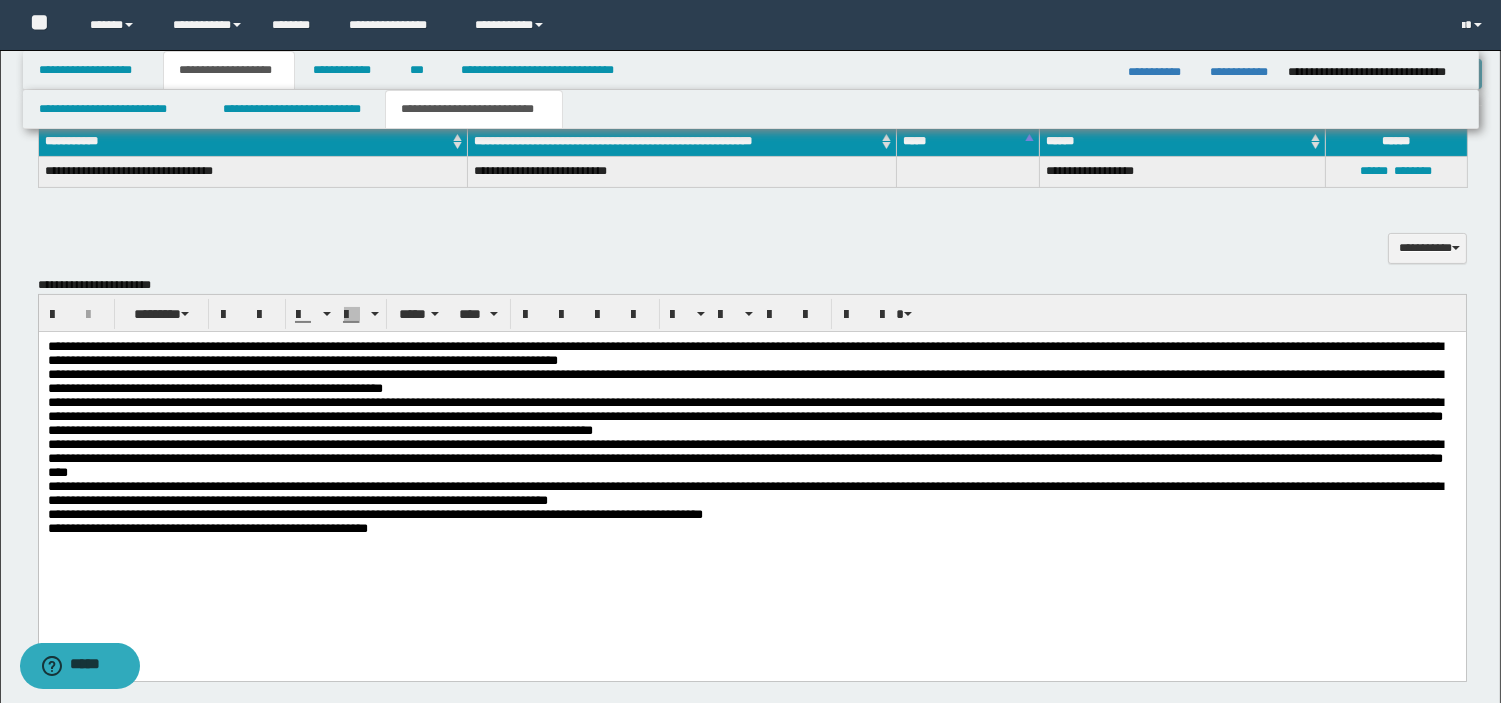 click on "**********" at bounding box center (751, 459) 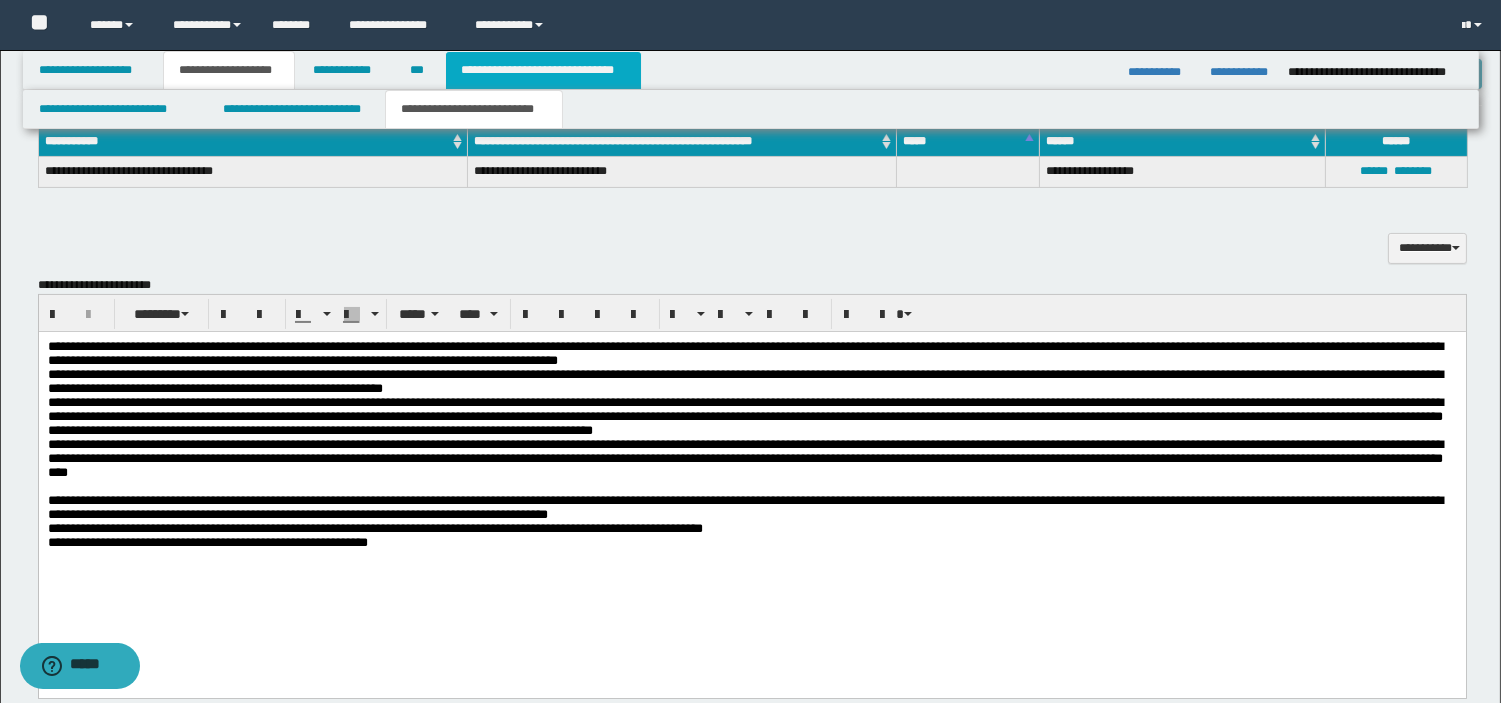 click on "**********" at bounding box center (543, 70) 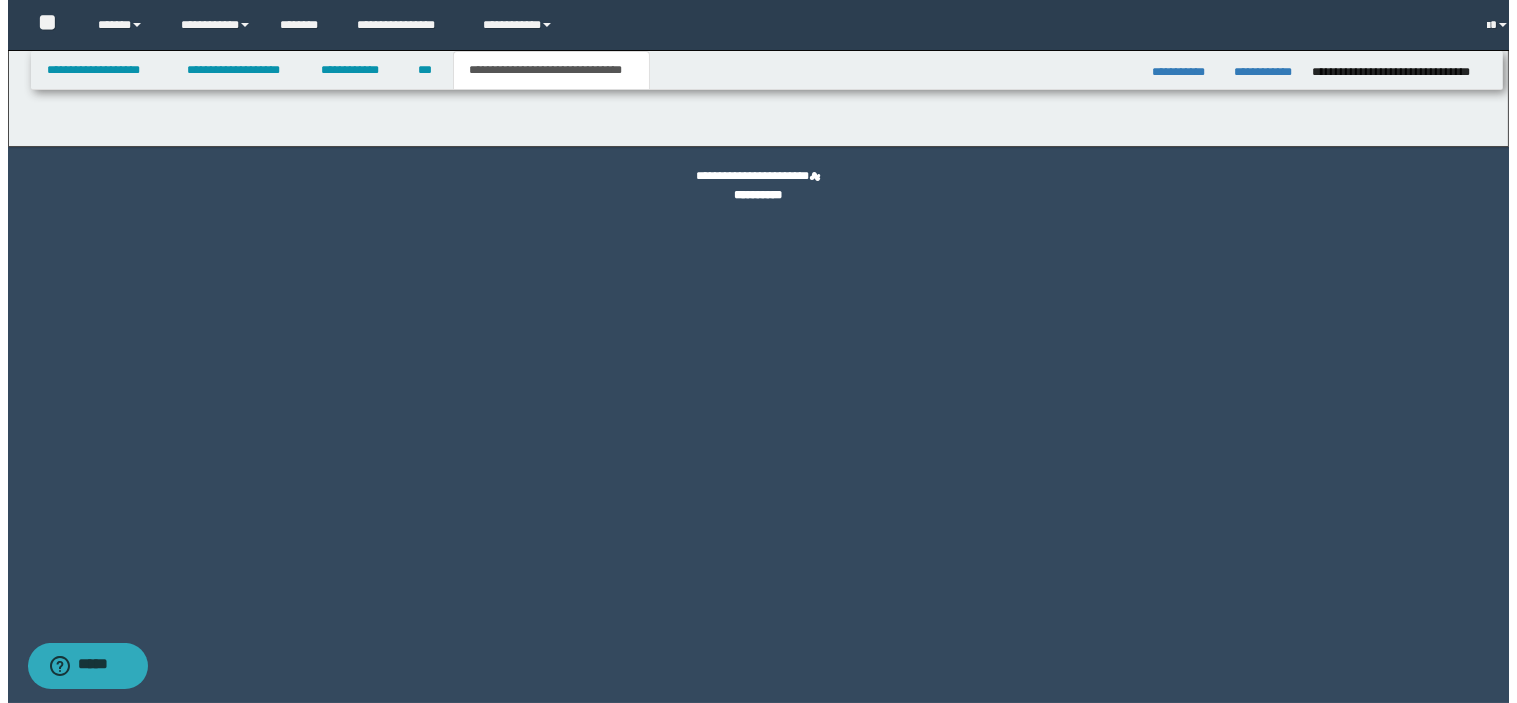 scroll, scrollTop: 0, scrollLeft: 0, axis: both 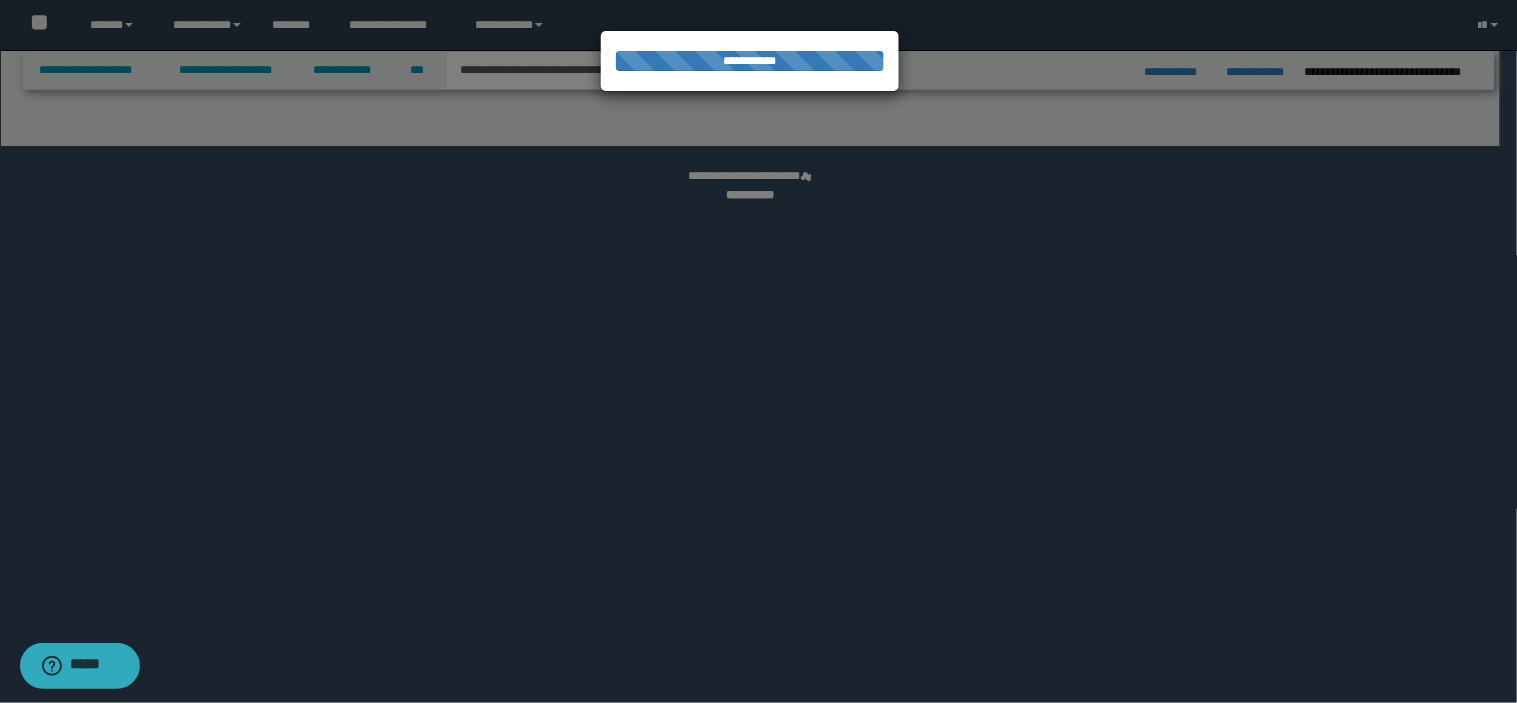 select on "*" 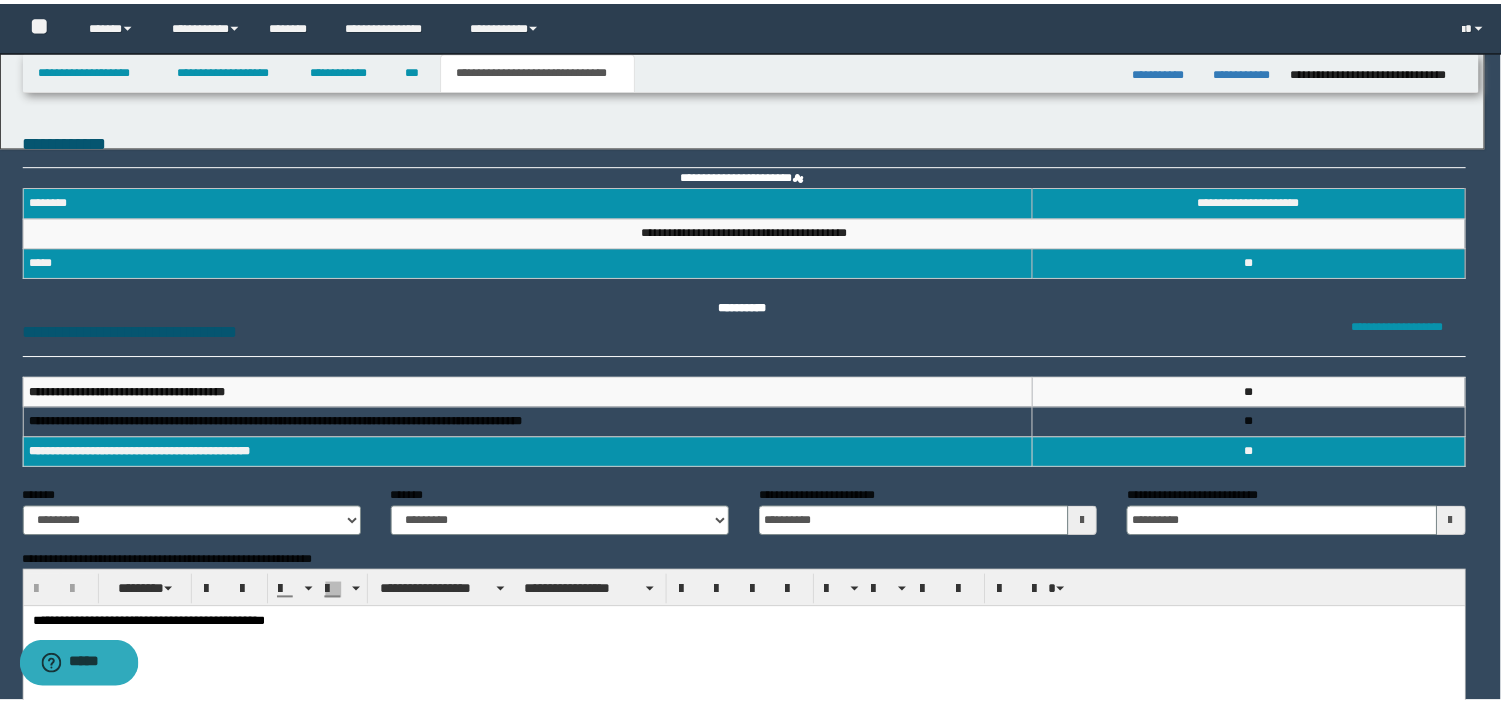 scroll, scrollTop: 0, scrollLeft: 0, axis: both 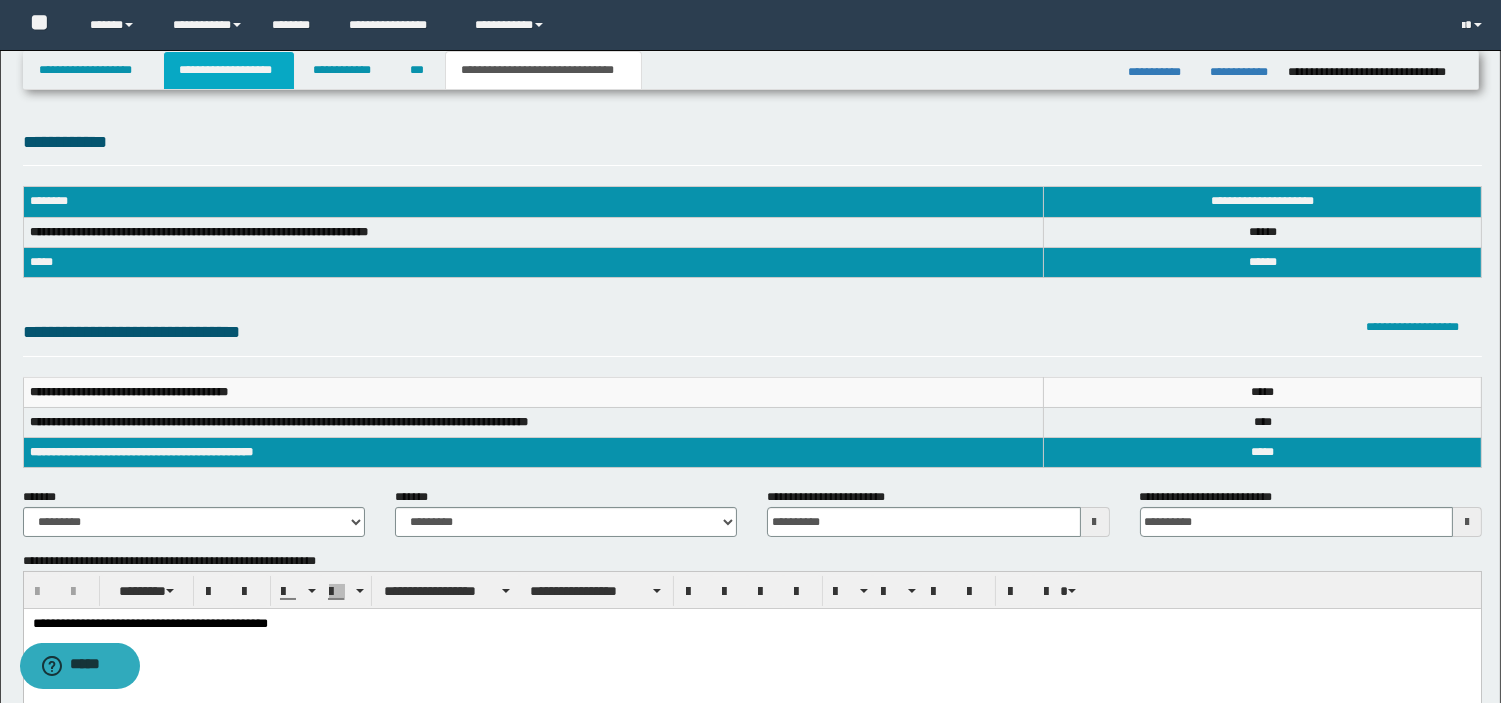 click on "**********" at bounding box center [229, 70] 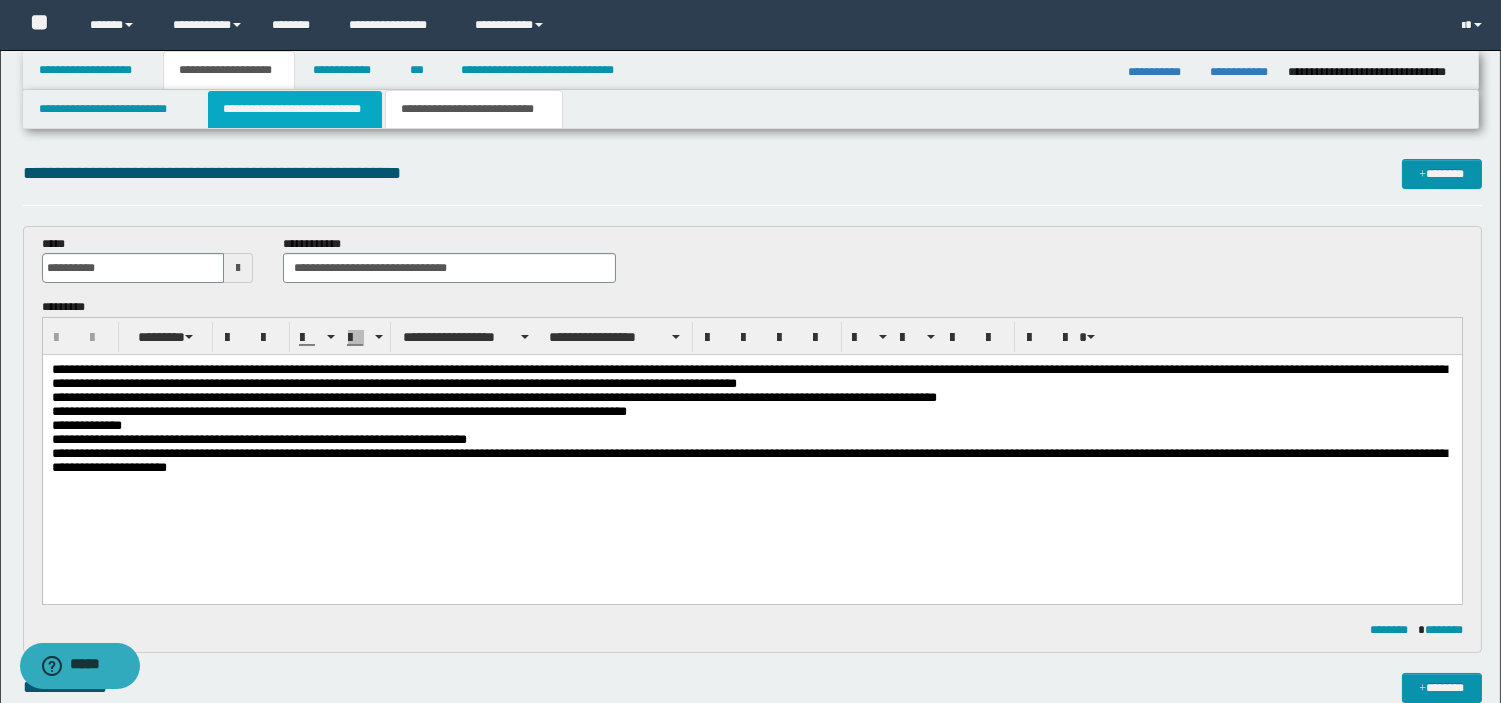 click on "**********" at bounding box center (295, 109) 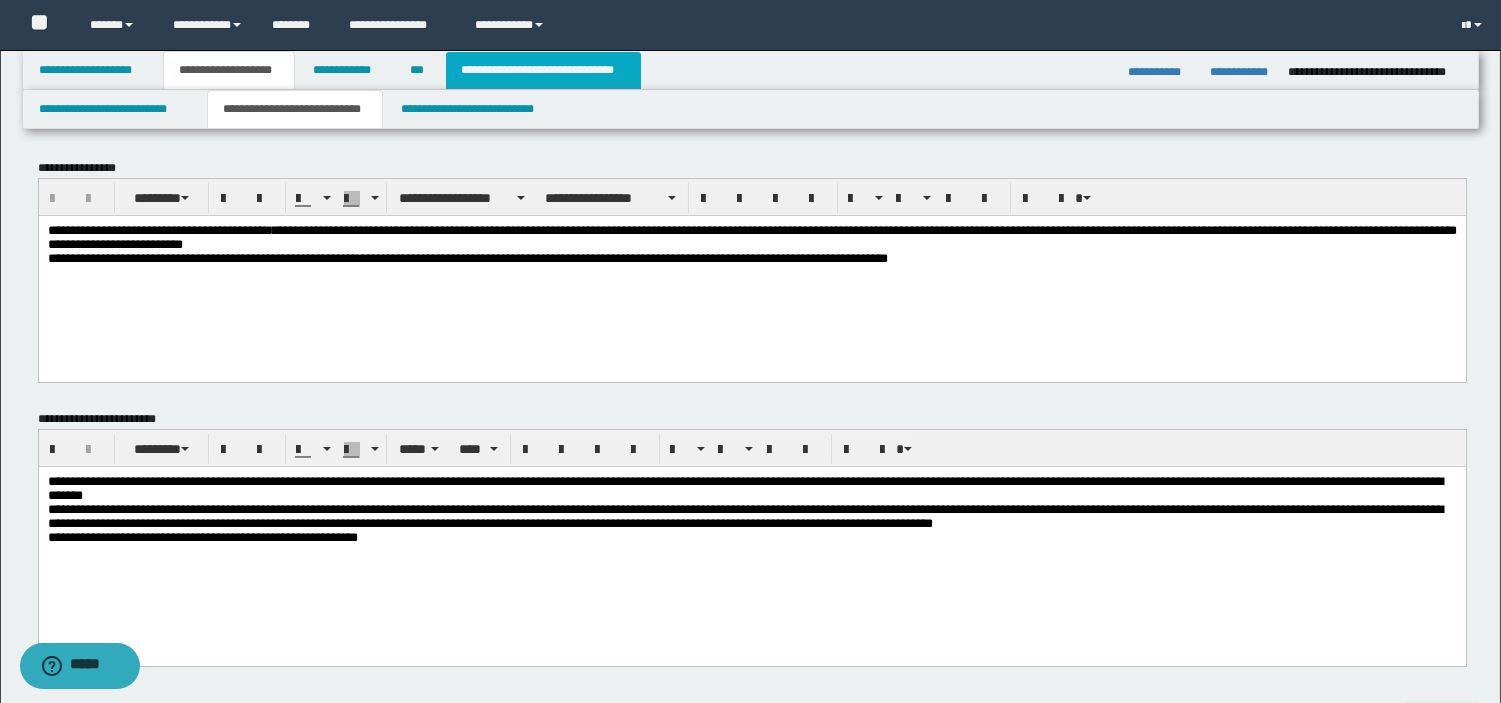 click on "**********" at bounding box center (543, 70) 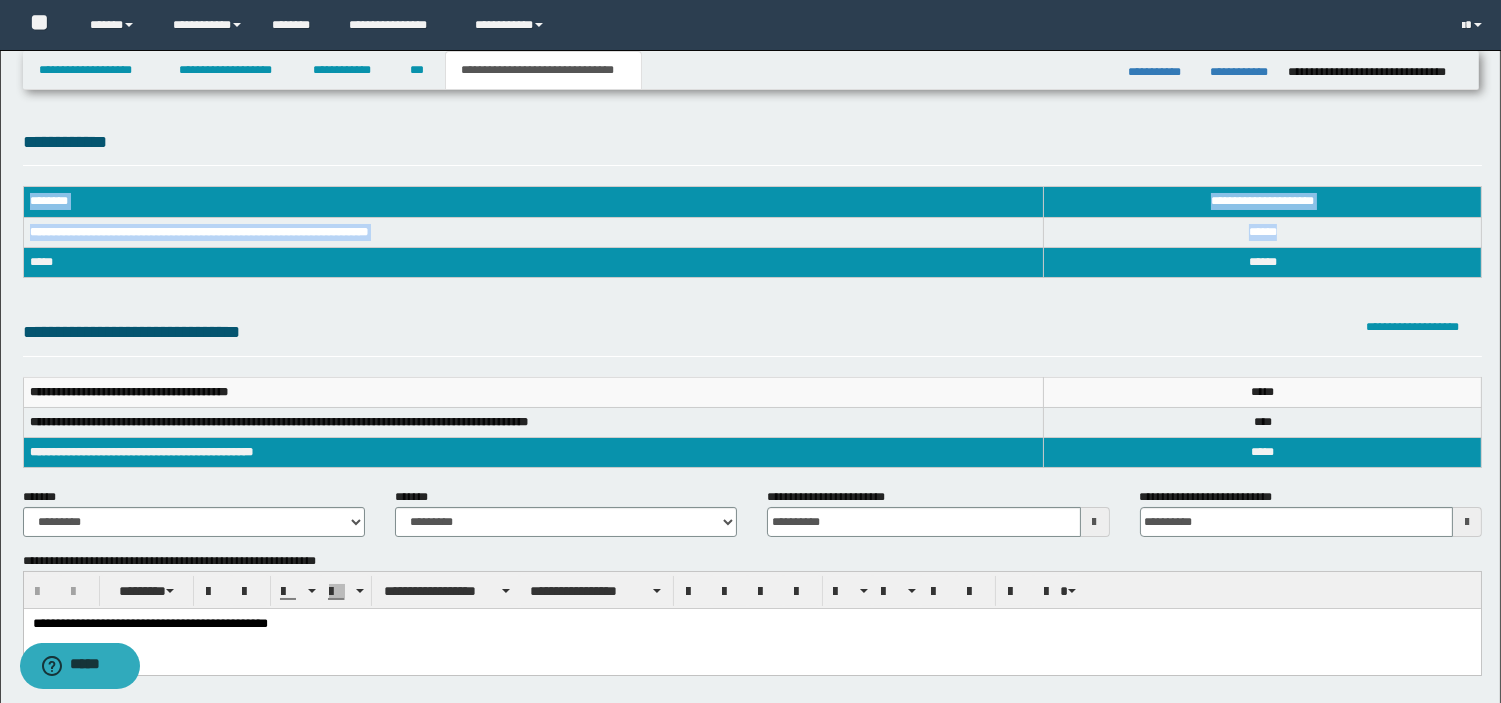 drag, startPoint x: 1305, startPoint y: 228, endPoint x: 21, endPoint y: 236, distance: 1284.0249 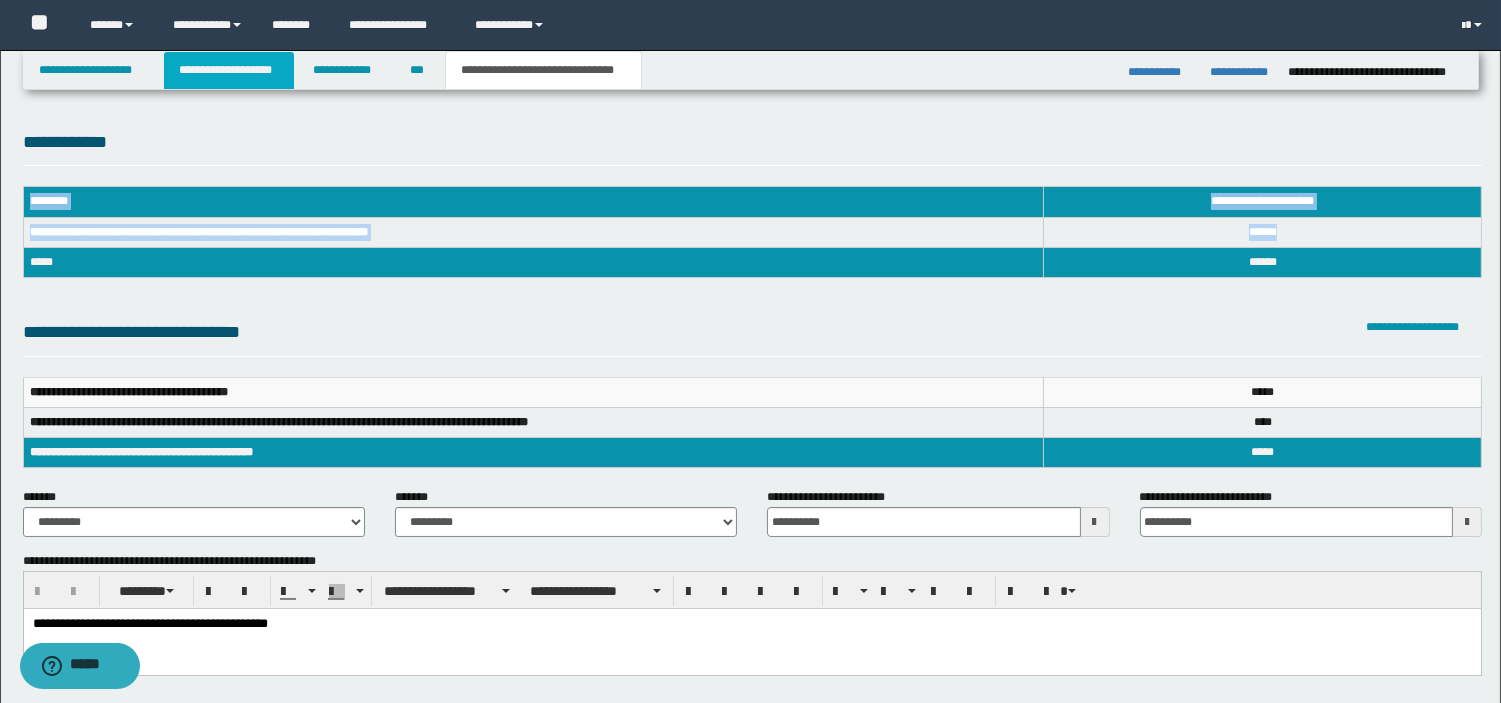 click on "**********" at bounding box center [229, 70] 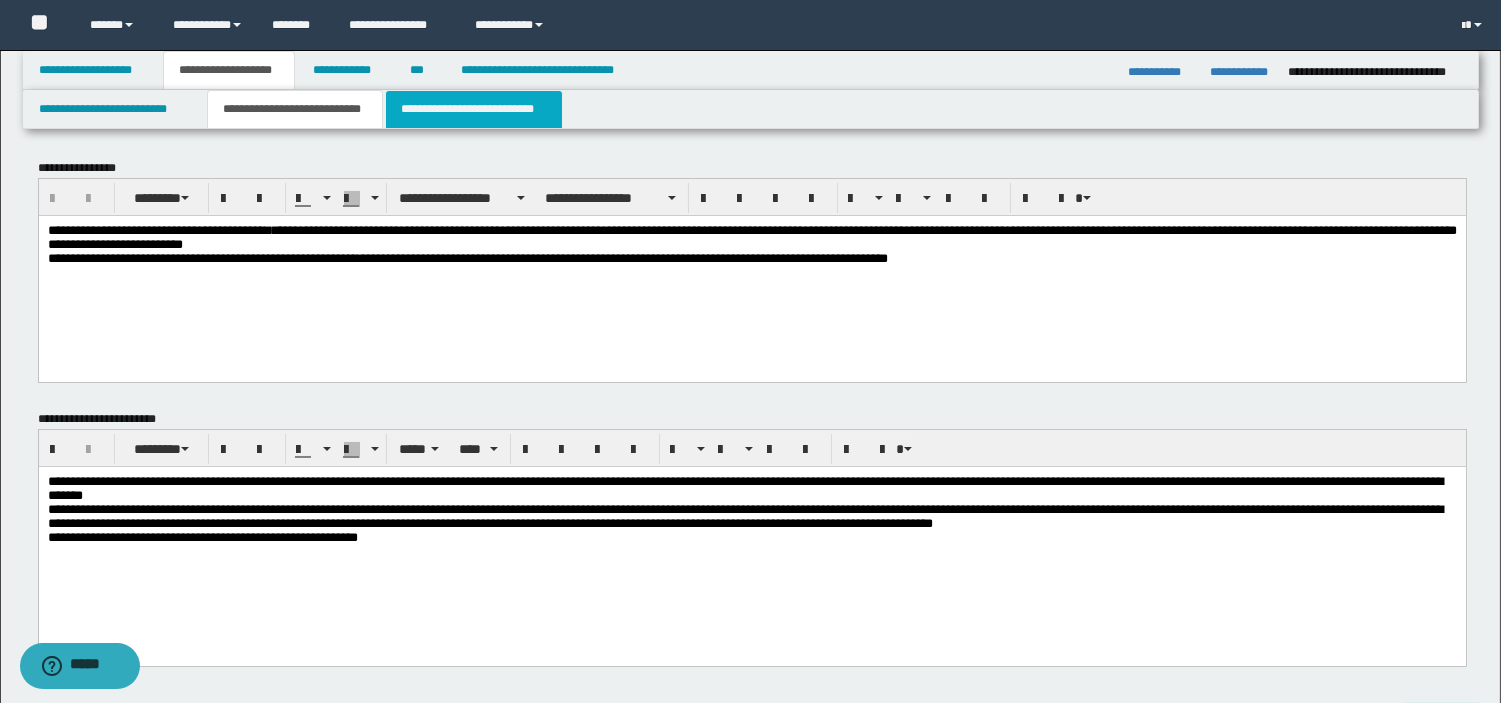 click on "**********" at bounding box center [474, 109] 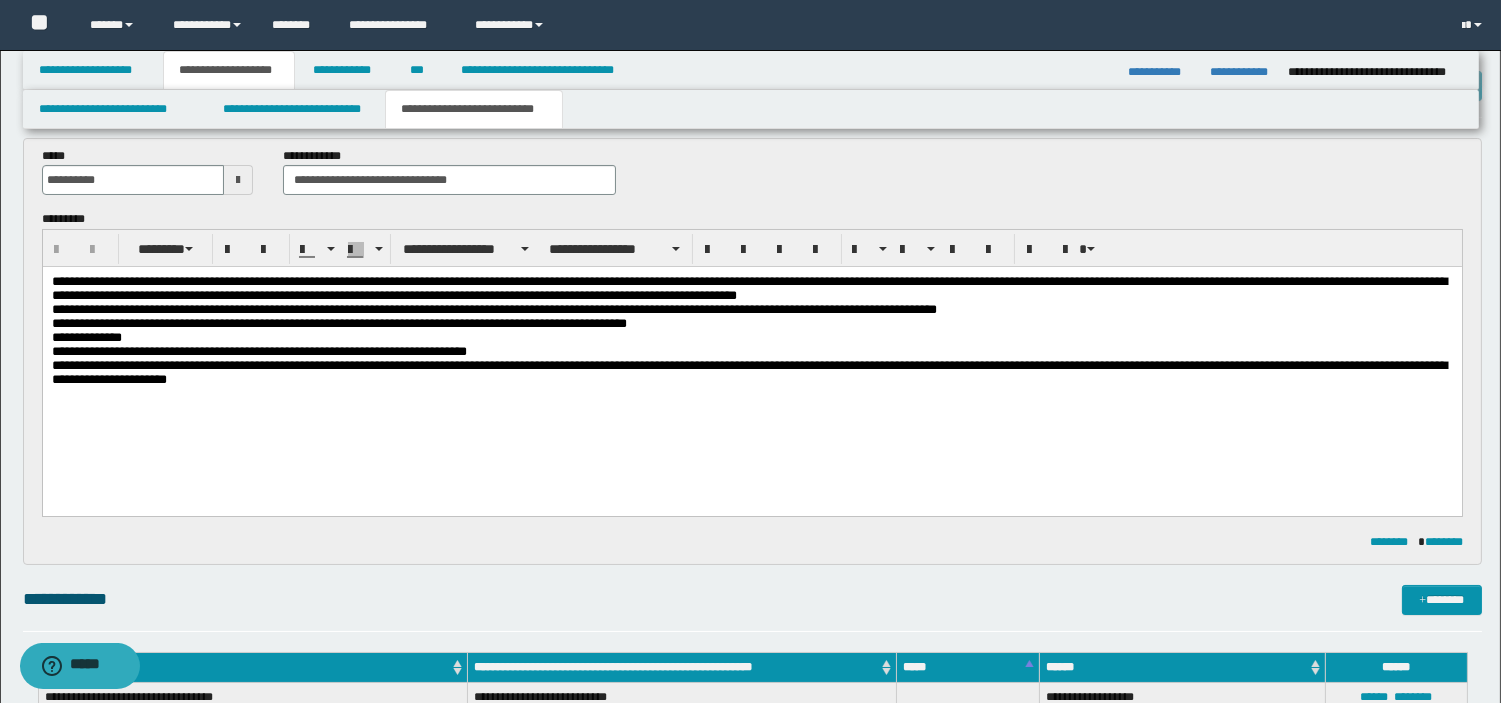 scroll, scrollTop: 133, scrollLeft: 0, axis: vertical 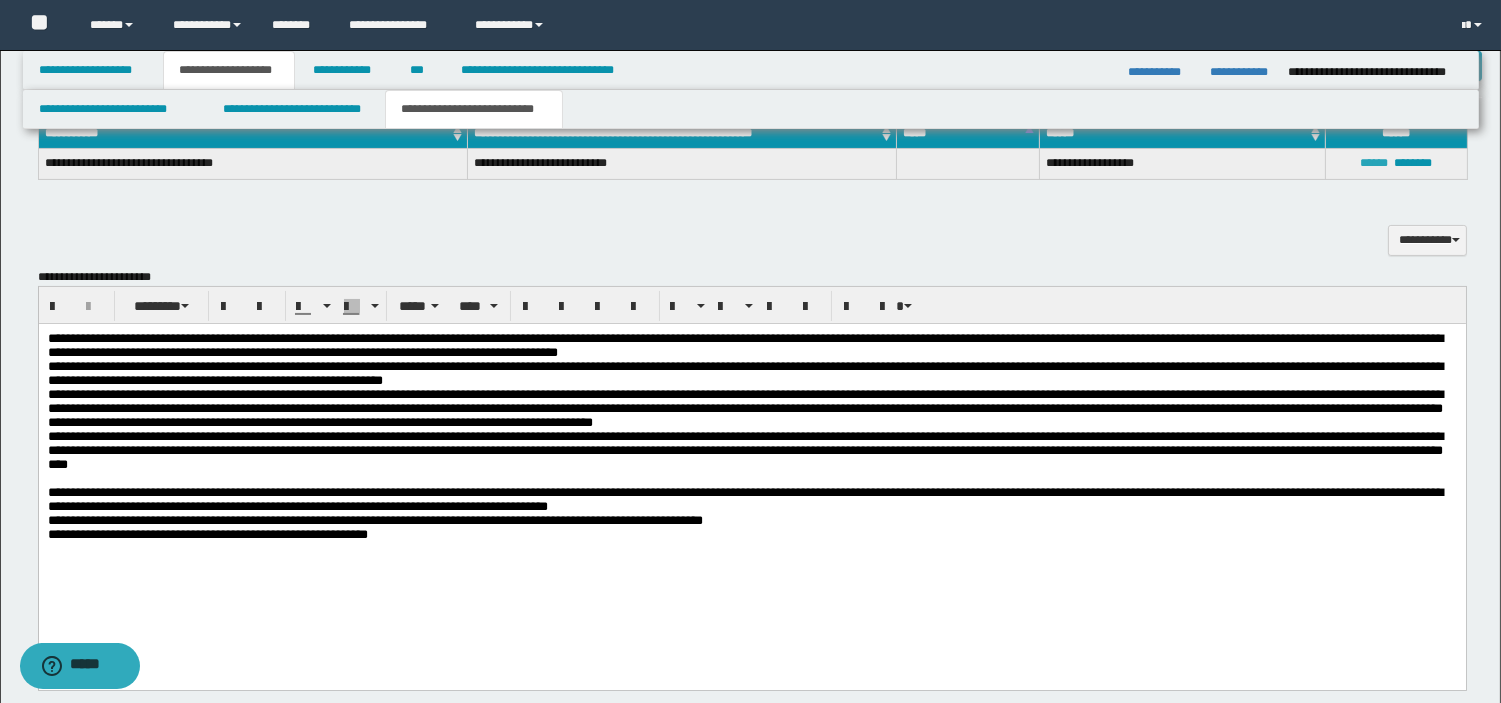 click on "******" at bounding box center (1374, 163) 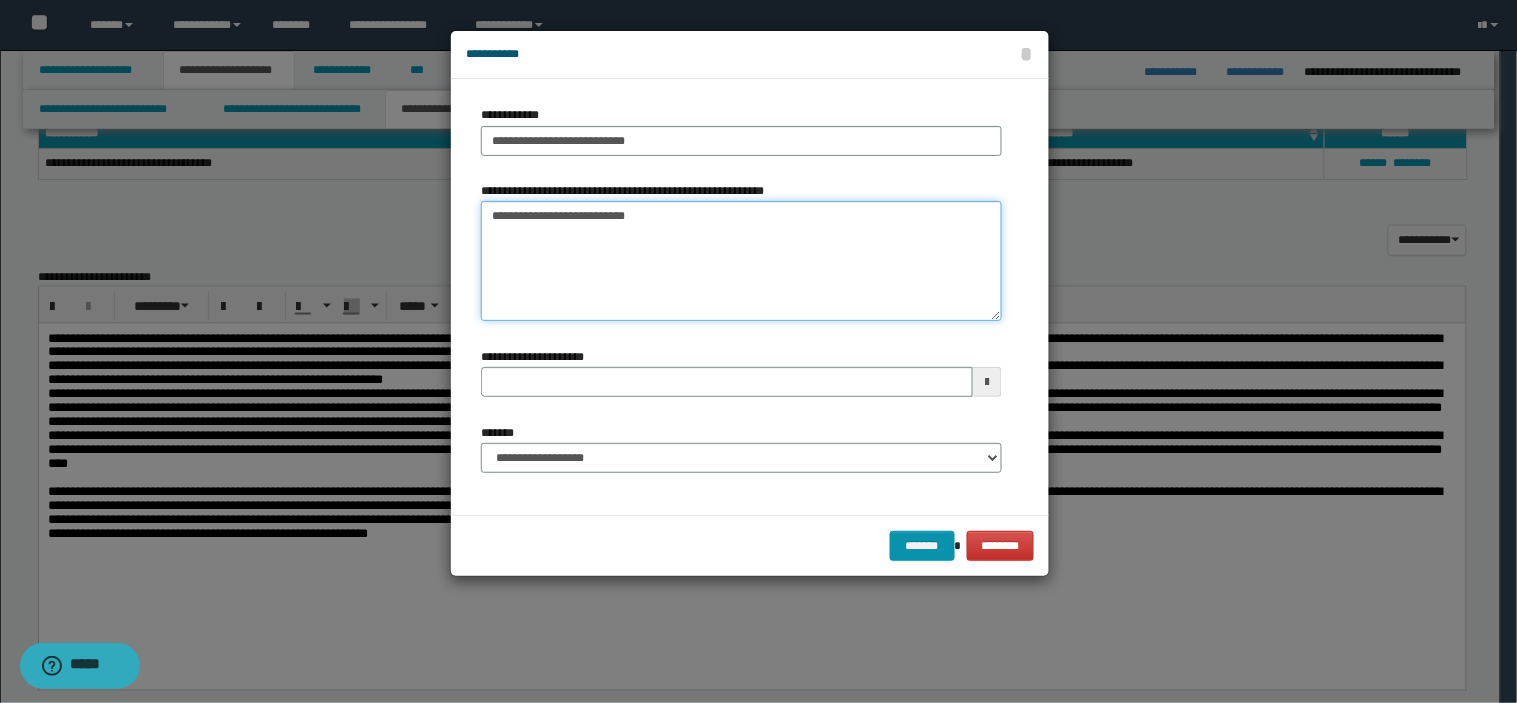 click on "**********" at bounding box center [741, 261] 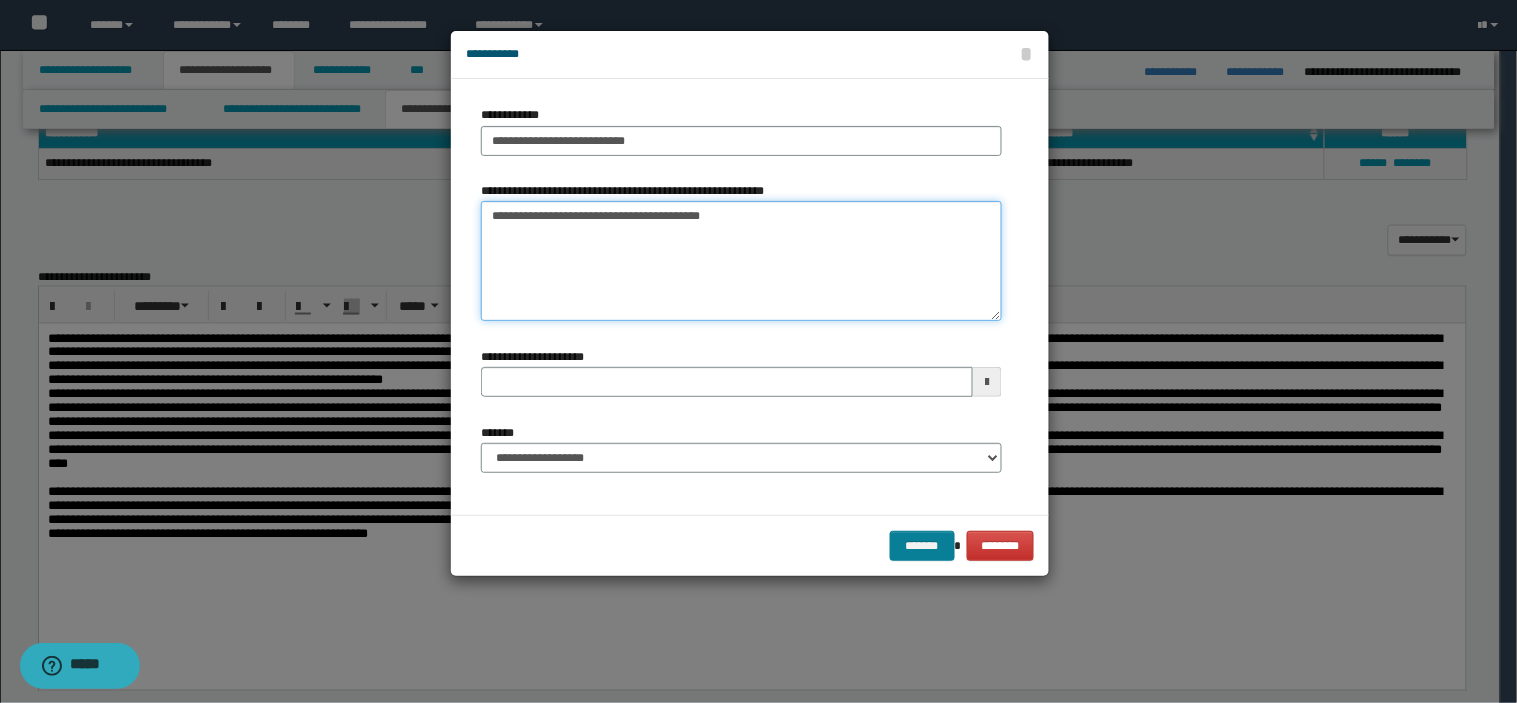 type on "**********" 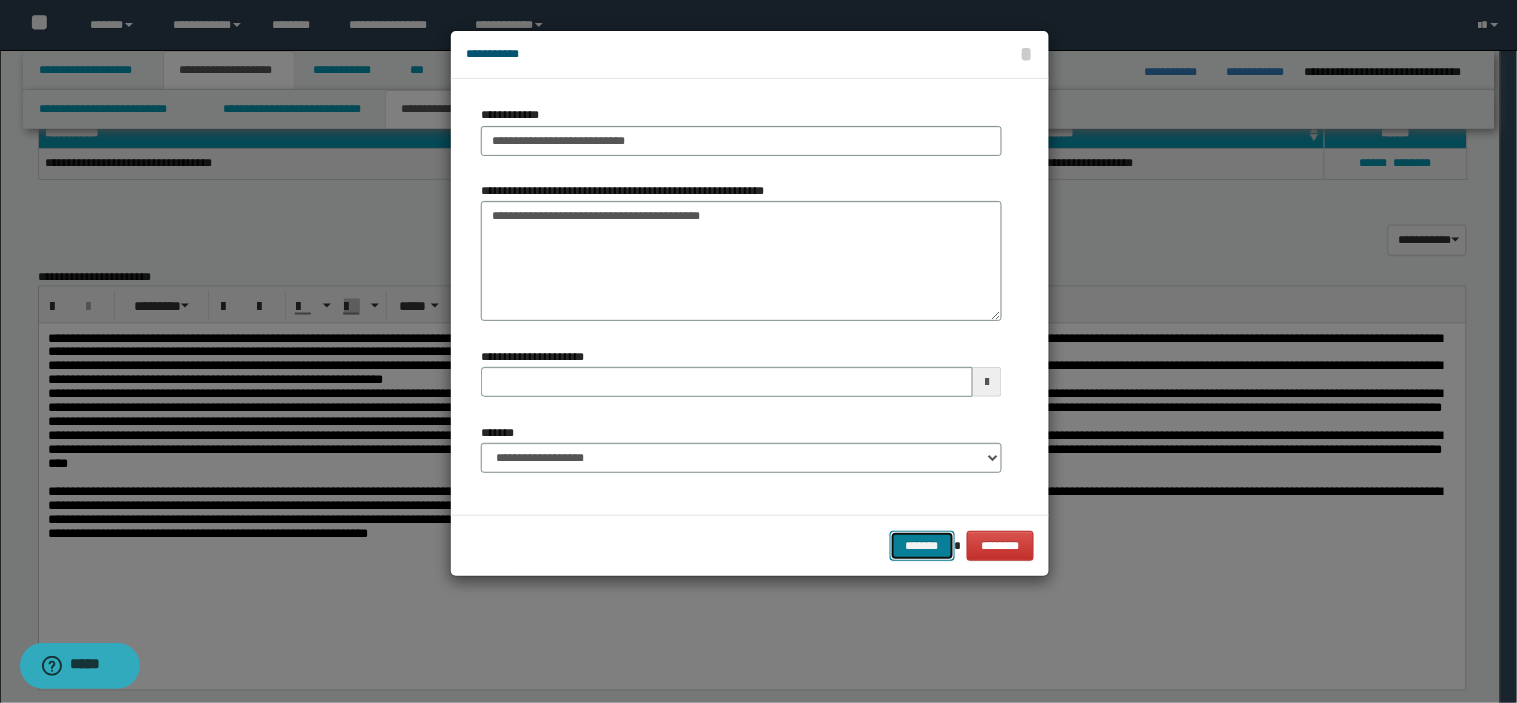 click on "*******" at bounding box center (922, 546) 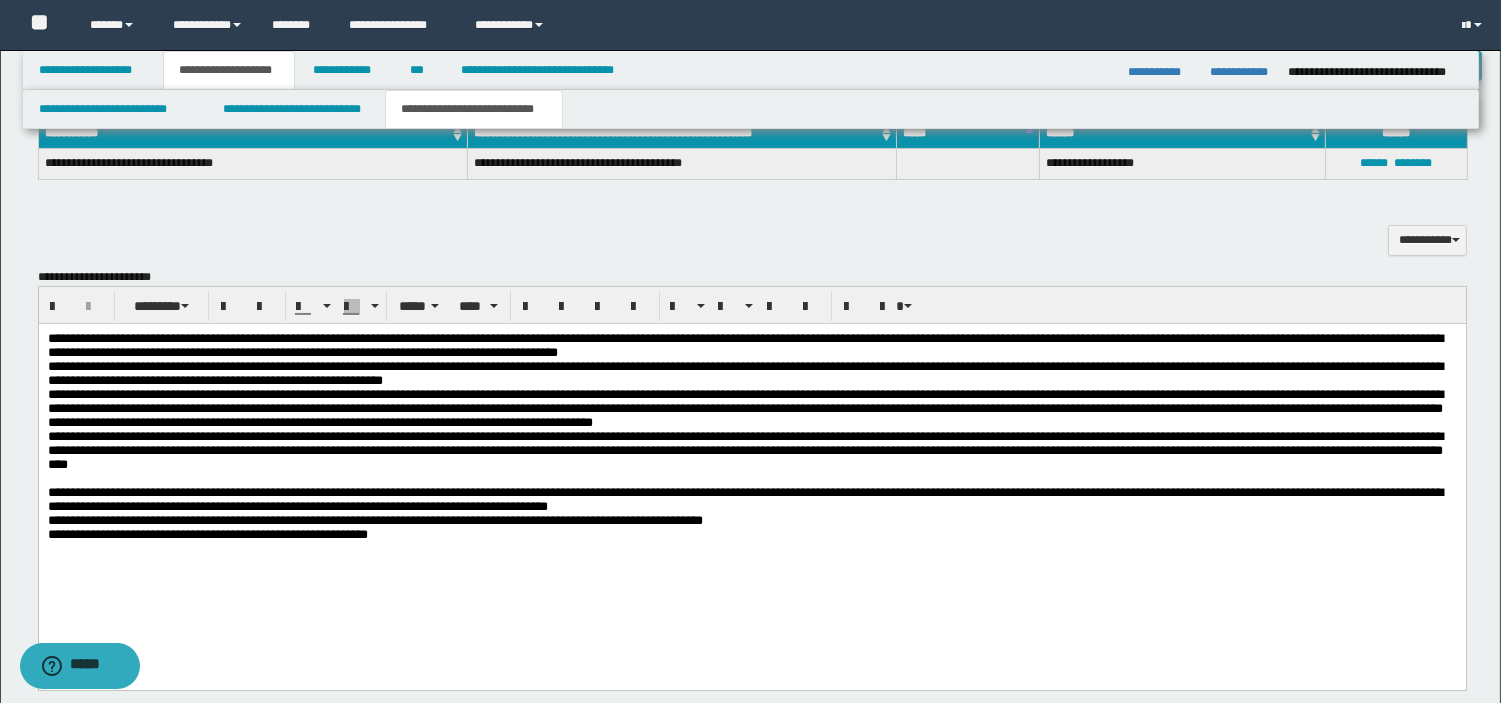 click on "**********" at bounding box center [744, 408] 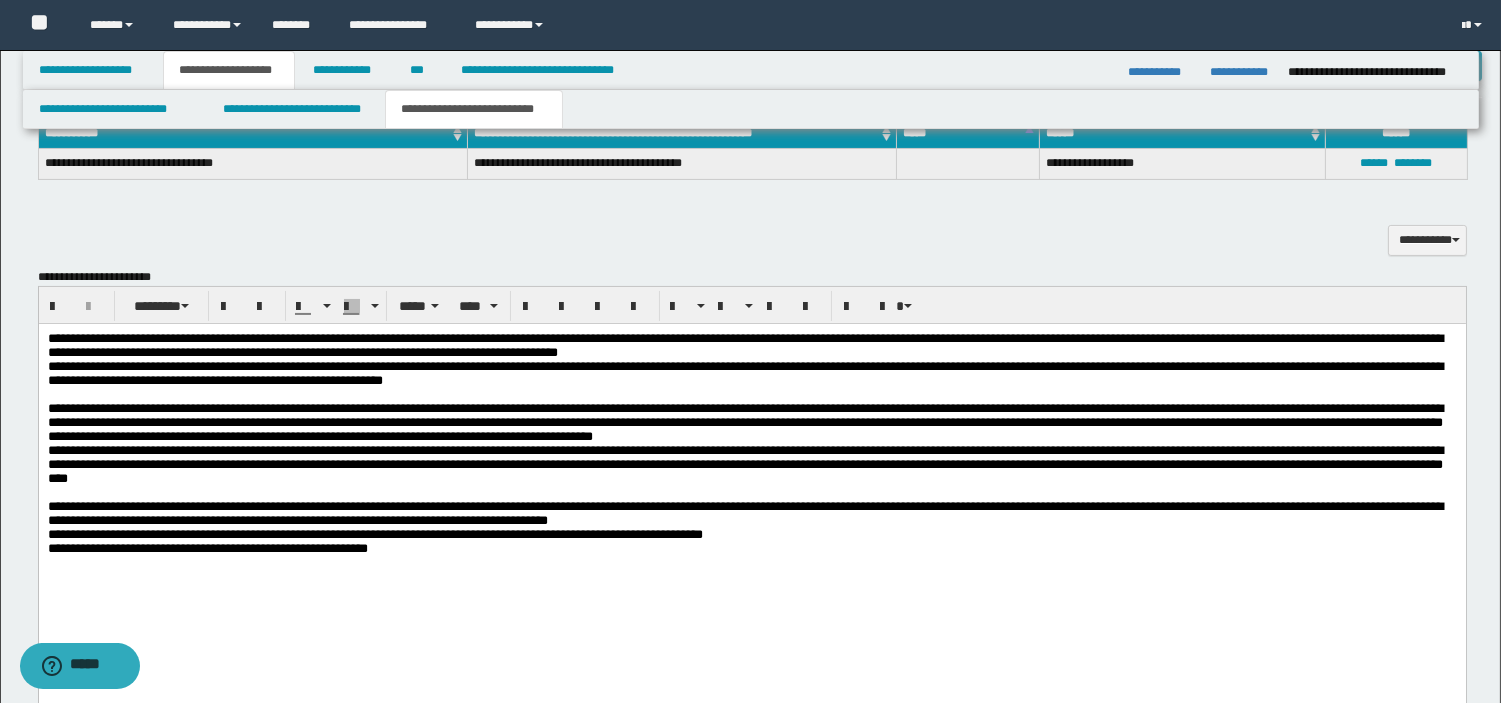 click on "**********" at bounding box center (744, 345) 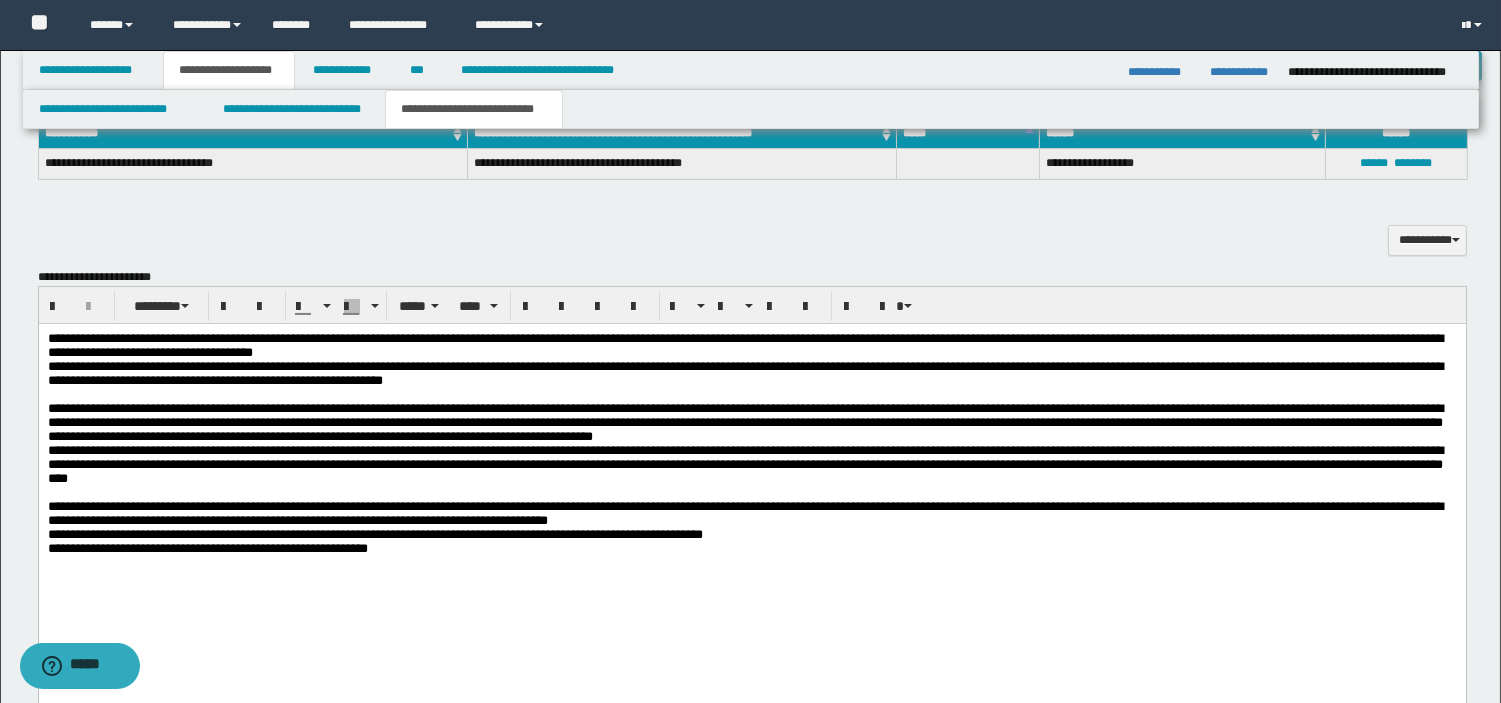click on "**********" at bounding box center [751, 346] 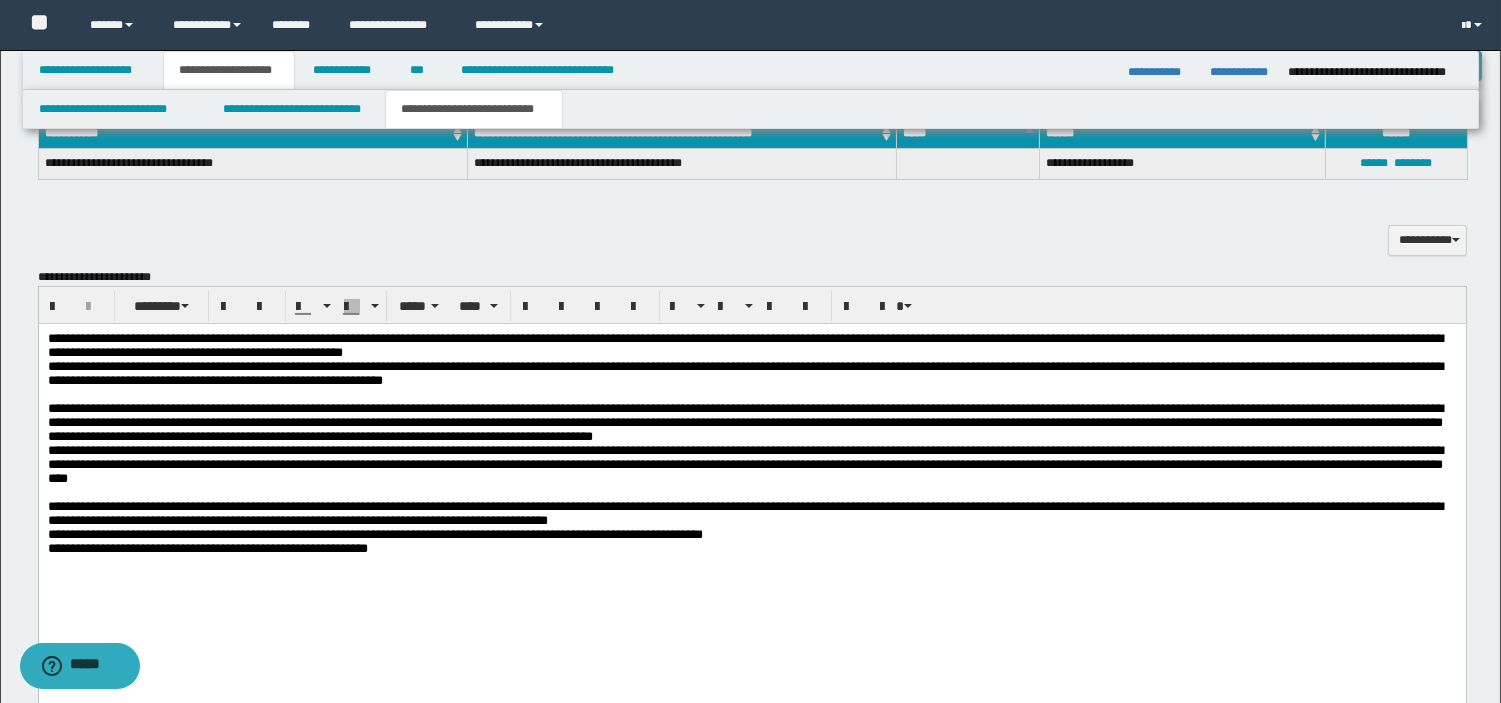 click on "**********" at bounding box center [744, 373] 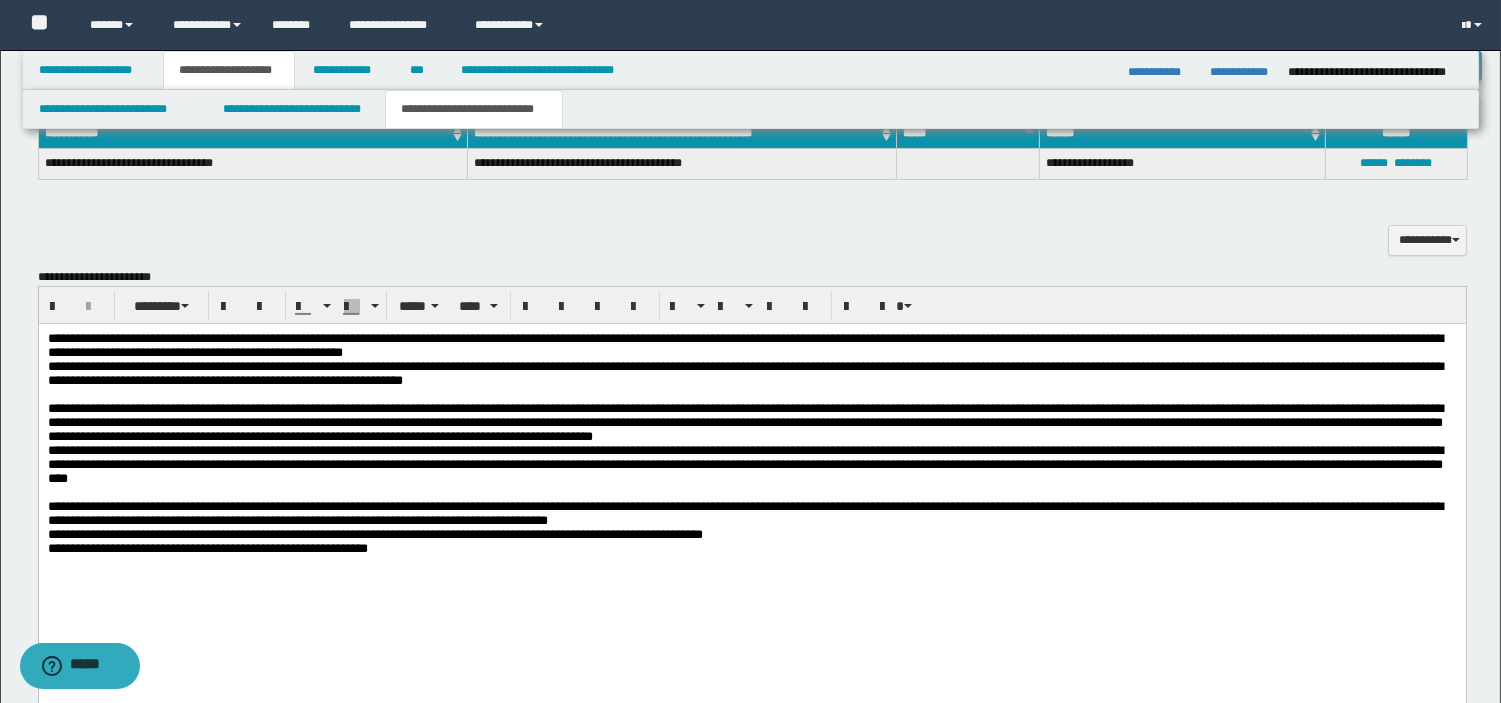 click on "**********" at bounding box center [751, 423] 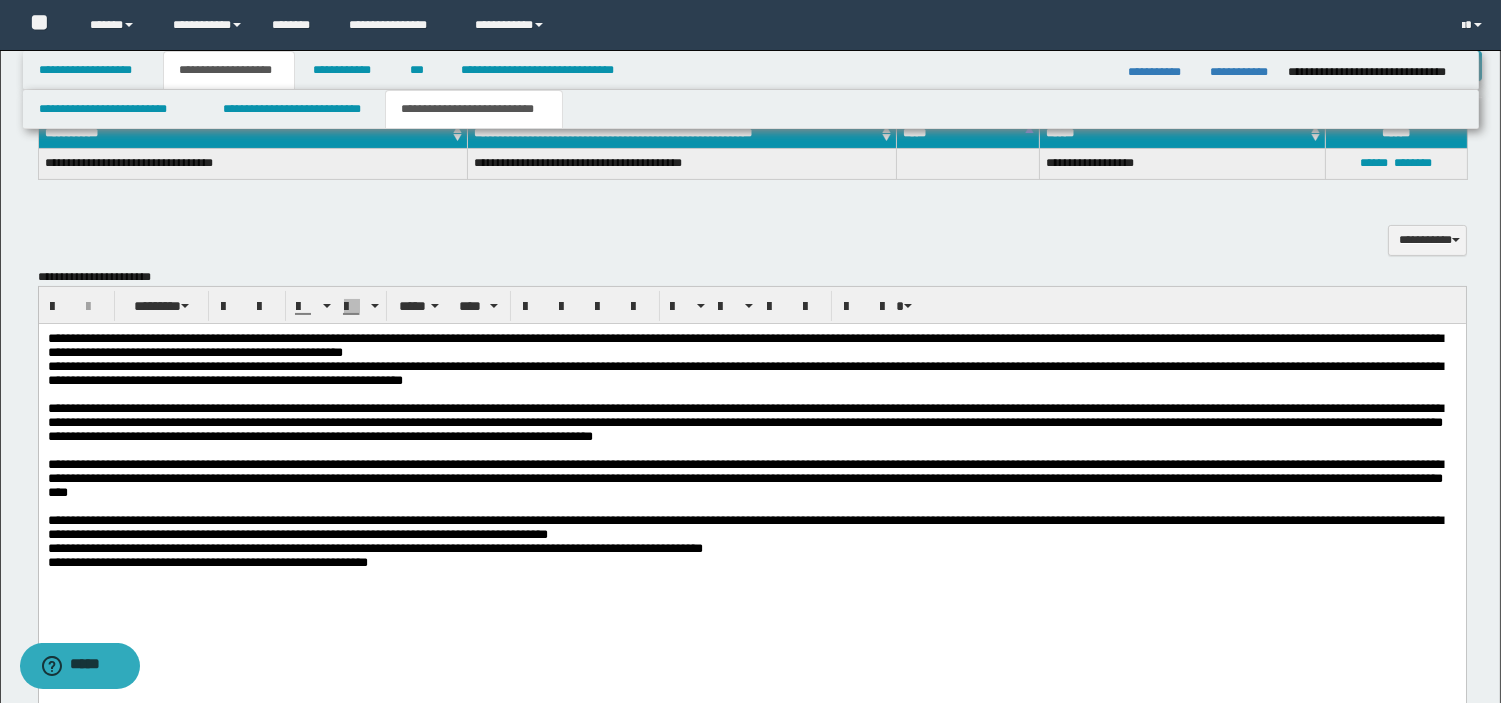 click on "**********" at bounding box center (751, 479) 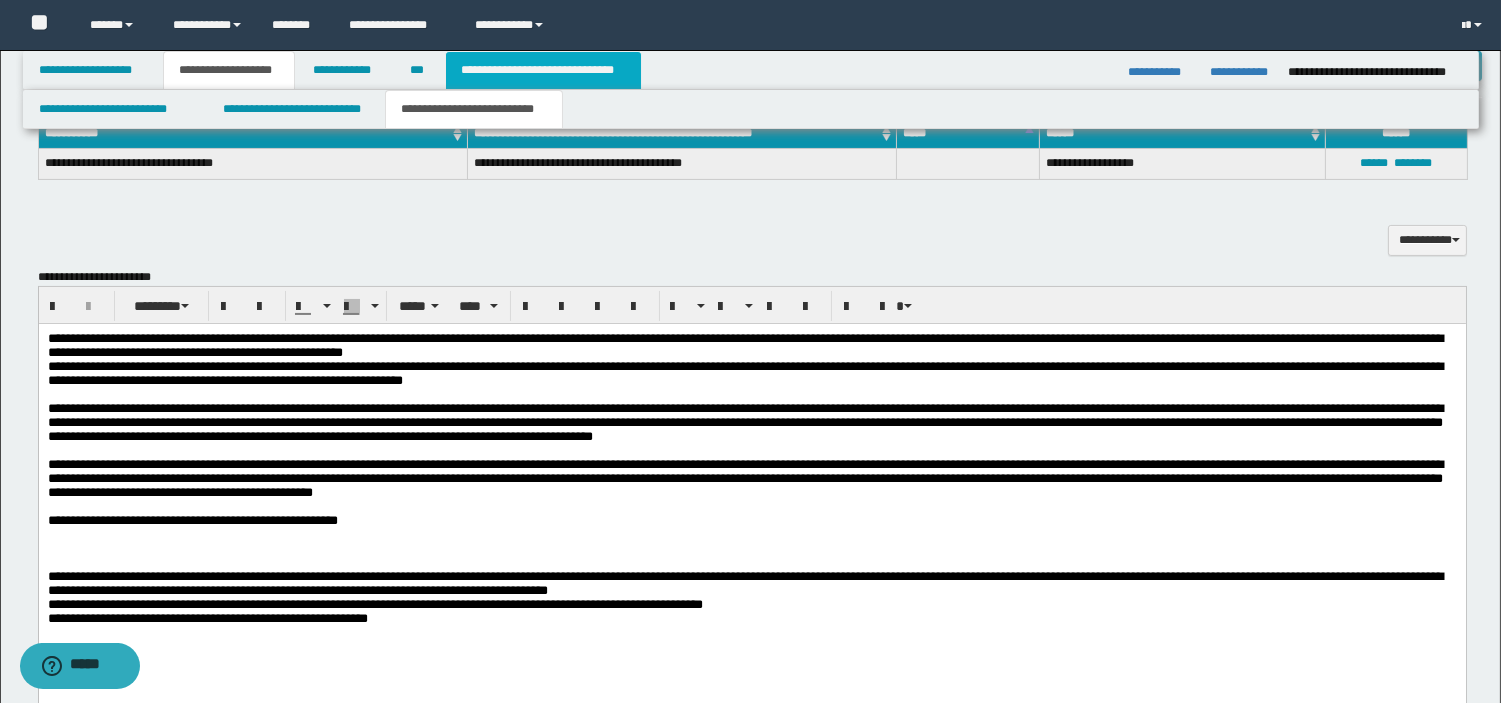 click on "**********" at bounding box center [543, 70] 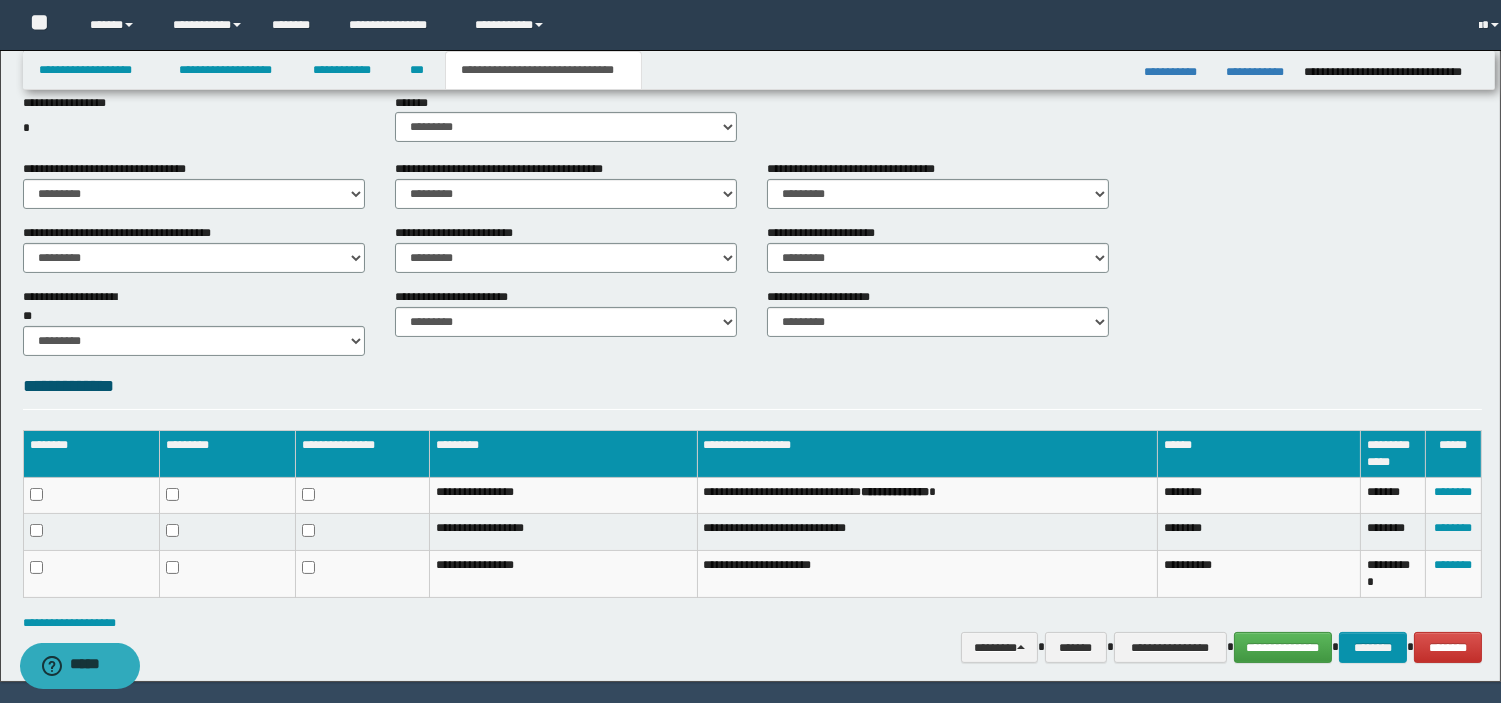 scroll, scrollTop: 591, scrollLeft: 0, axis: vertical 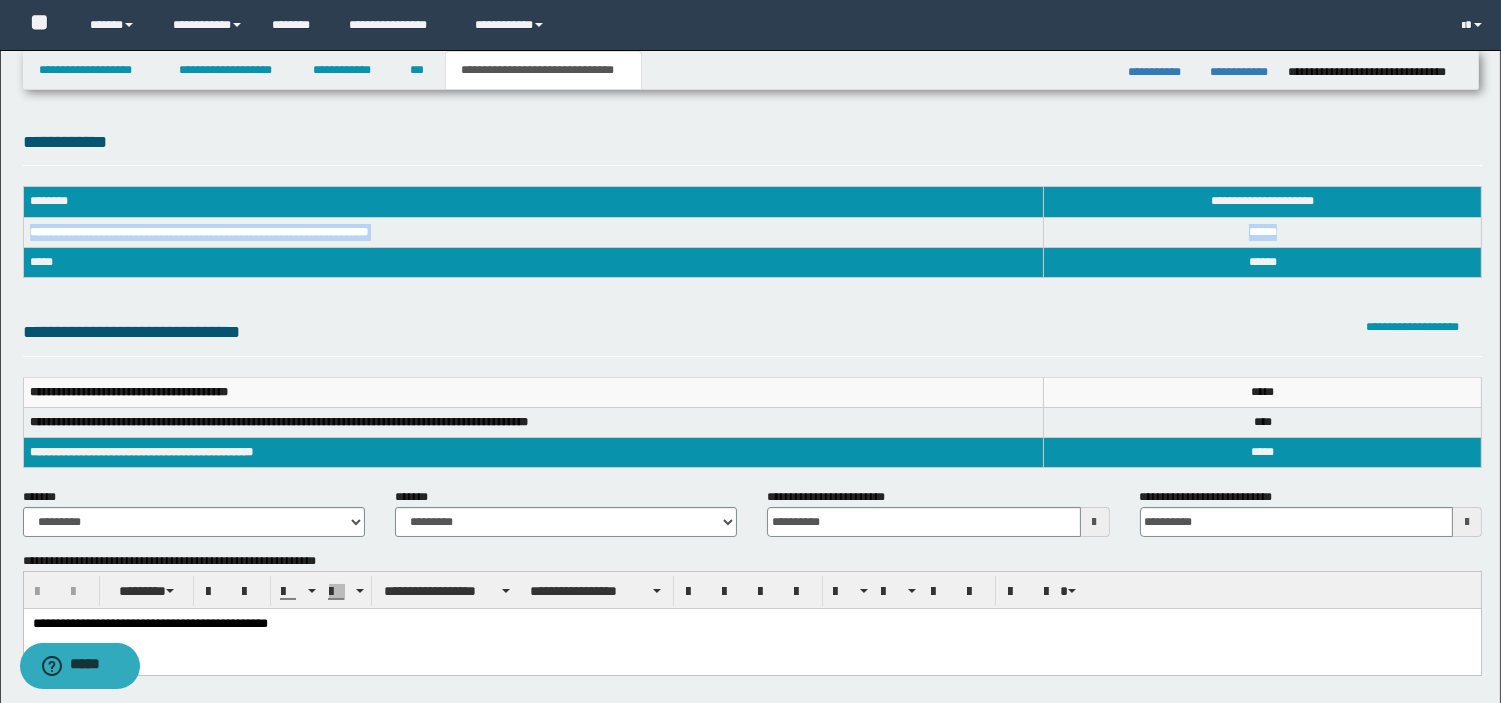 drag, startPoint x: 1302, startPoint y: 226, endPoint x: 25, endPoint y: 228, distance: 1277.0016 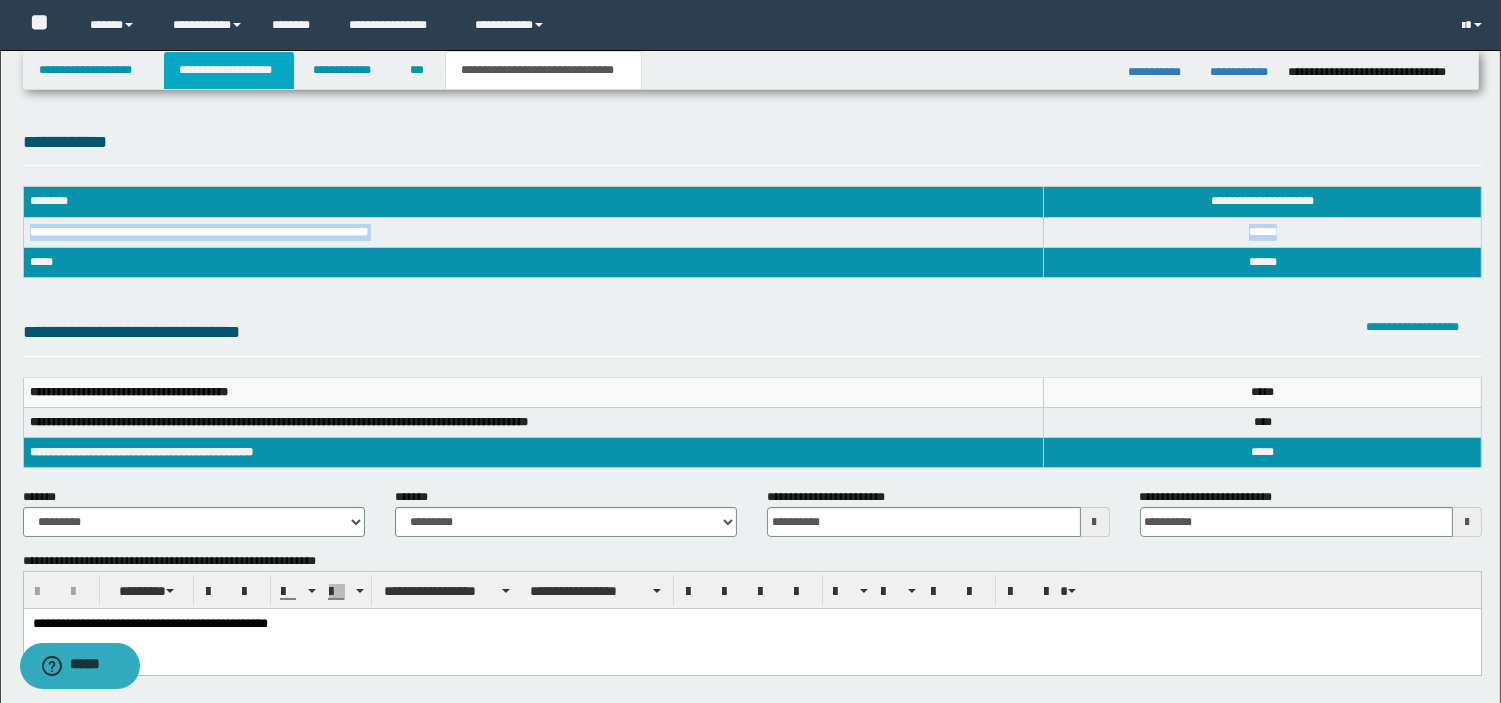 click on "**********" at bounding box center (229, 70) 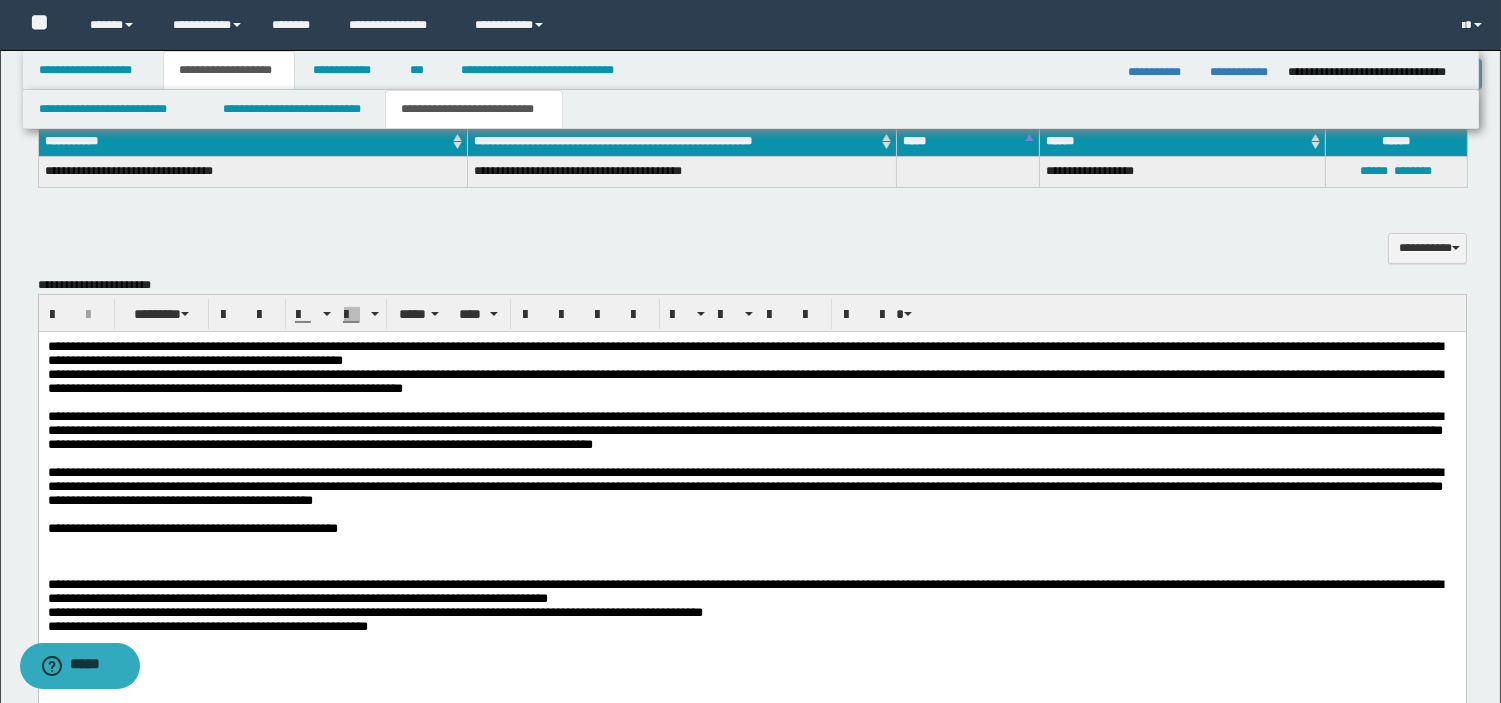 scroll, scrollTop: 1222, scrollLeft: 0, axis: vertical 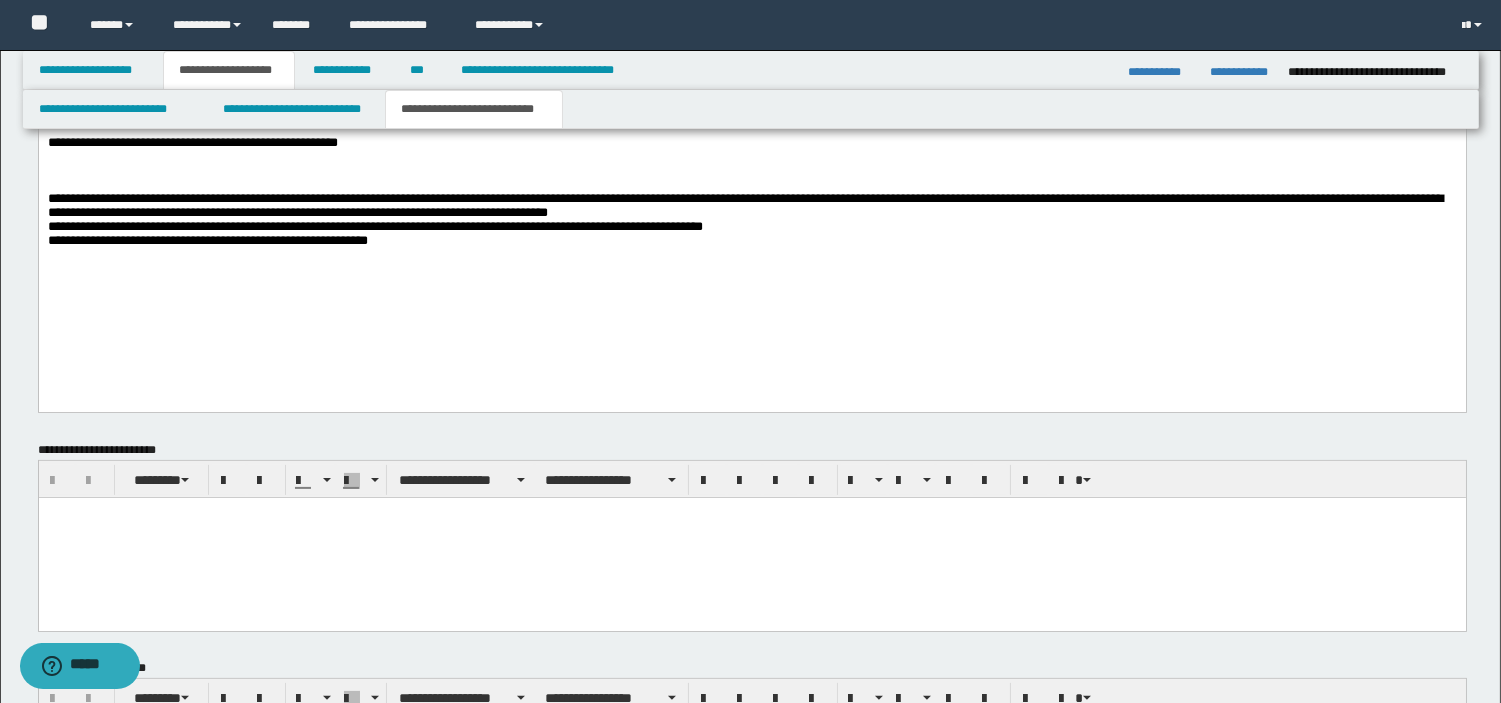 click at bounding box center [751, 158] 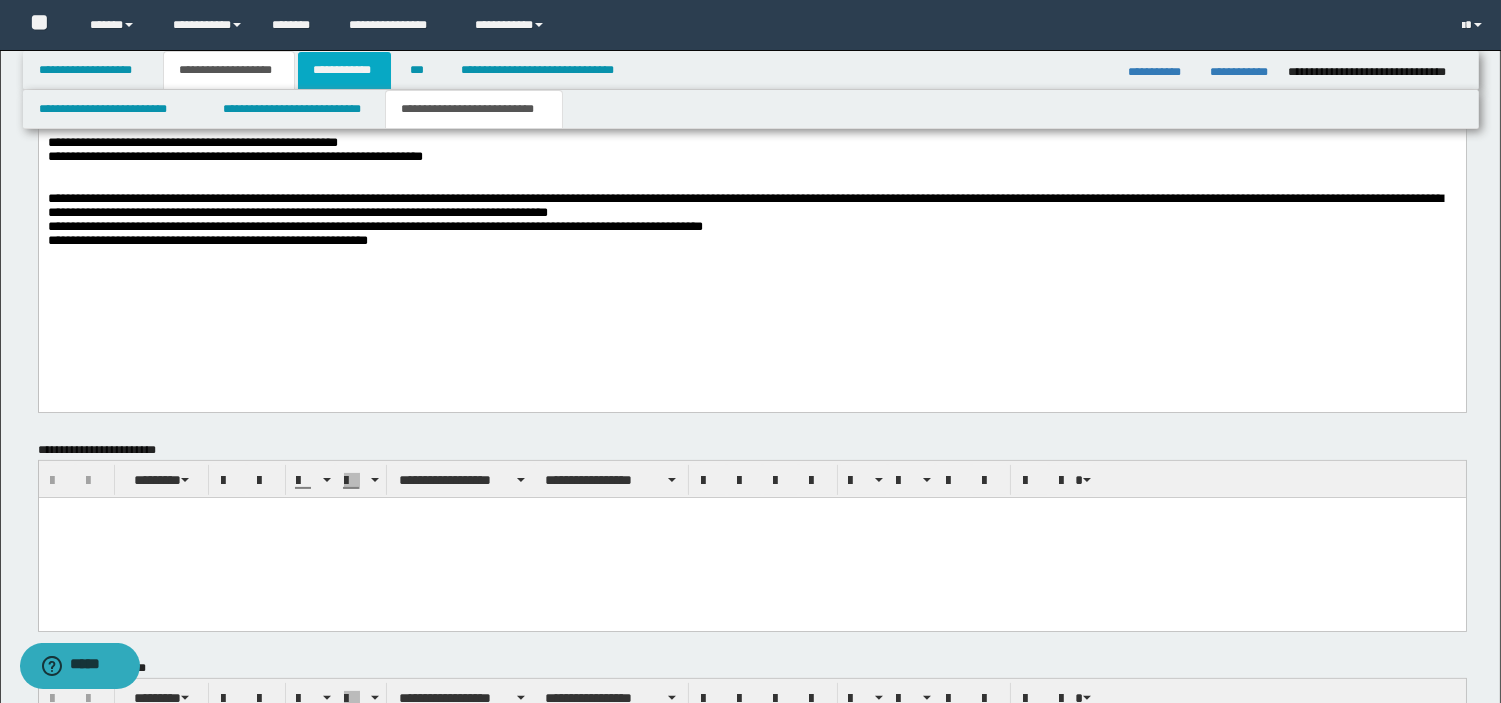 click on "**********" at bounding box center (344, 70) 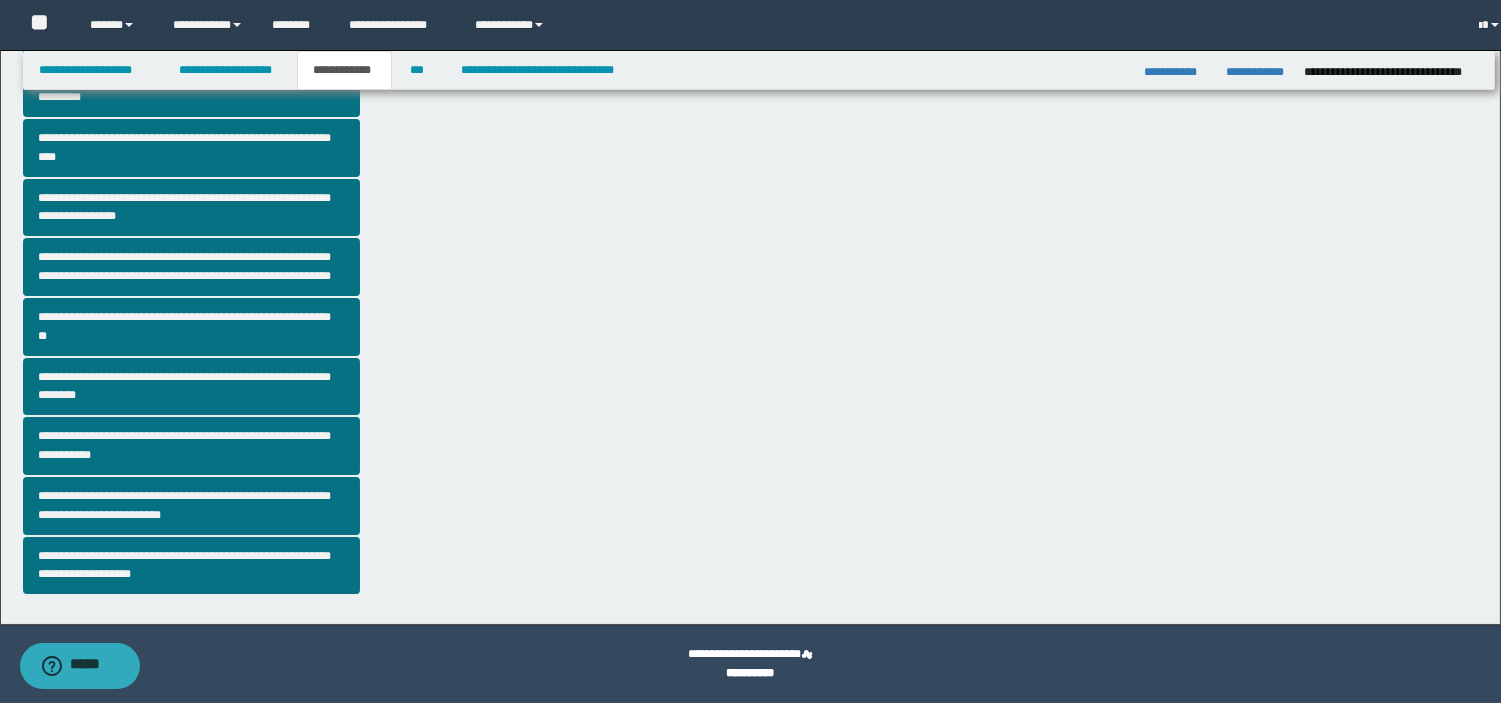 scroll, scrollTop: 407, scrollLeft: 0, axis: vertical 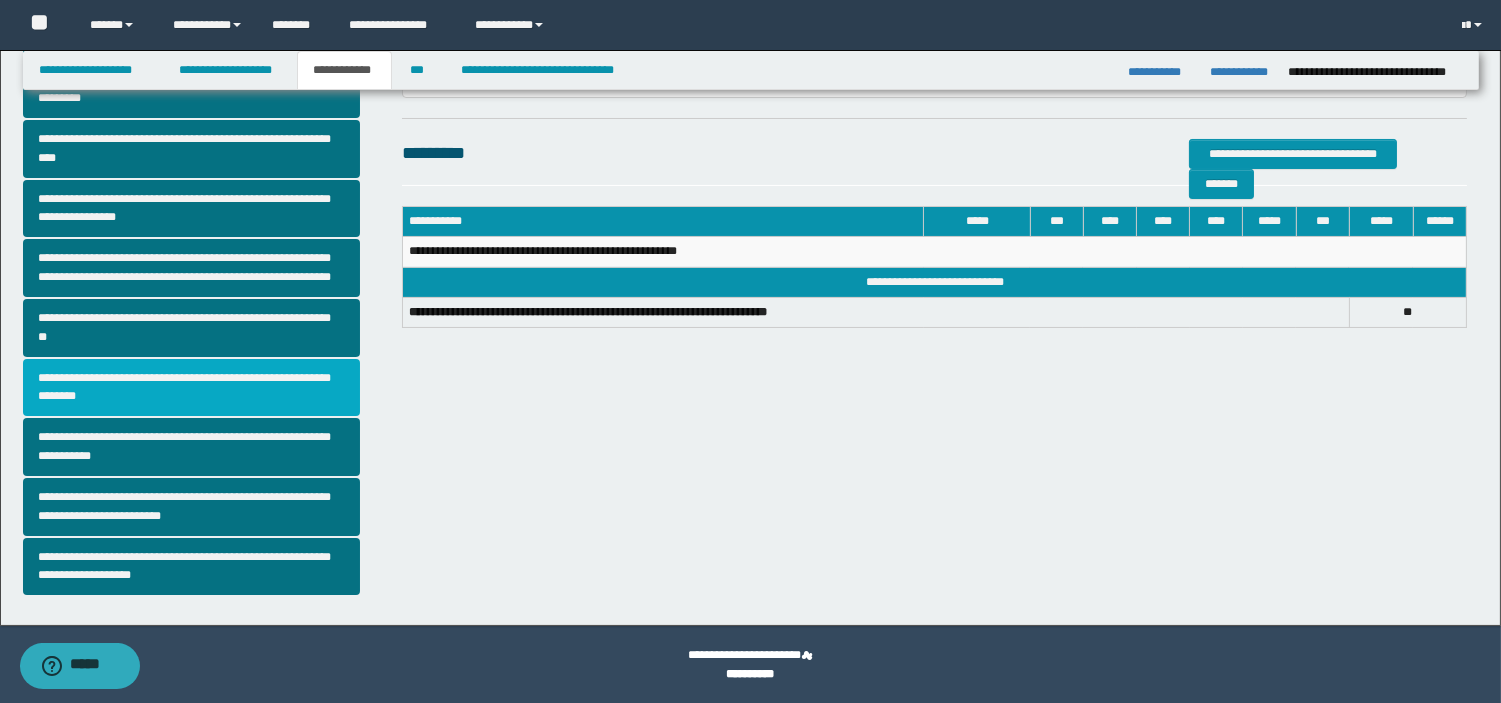 click on "**********" at bounding box center (192, 388) 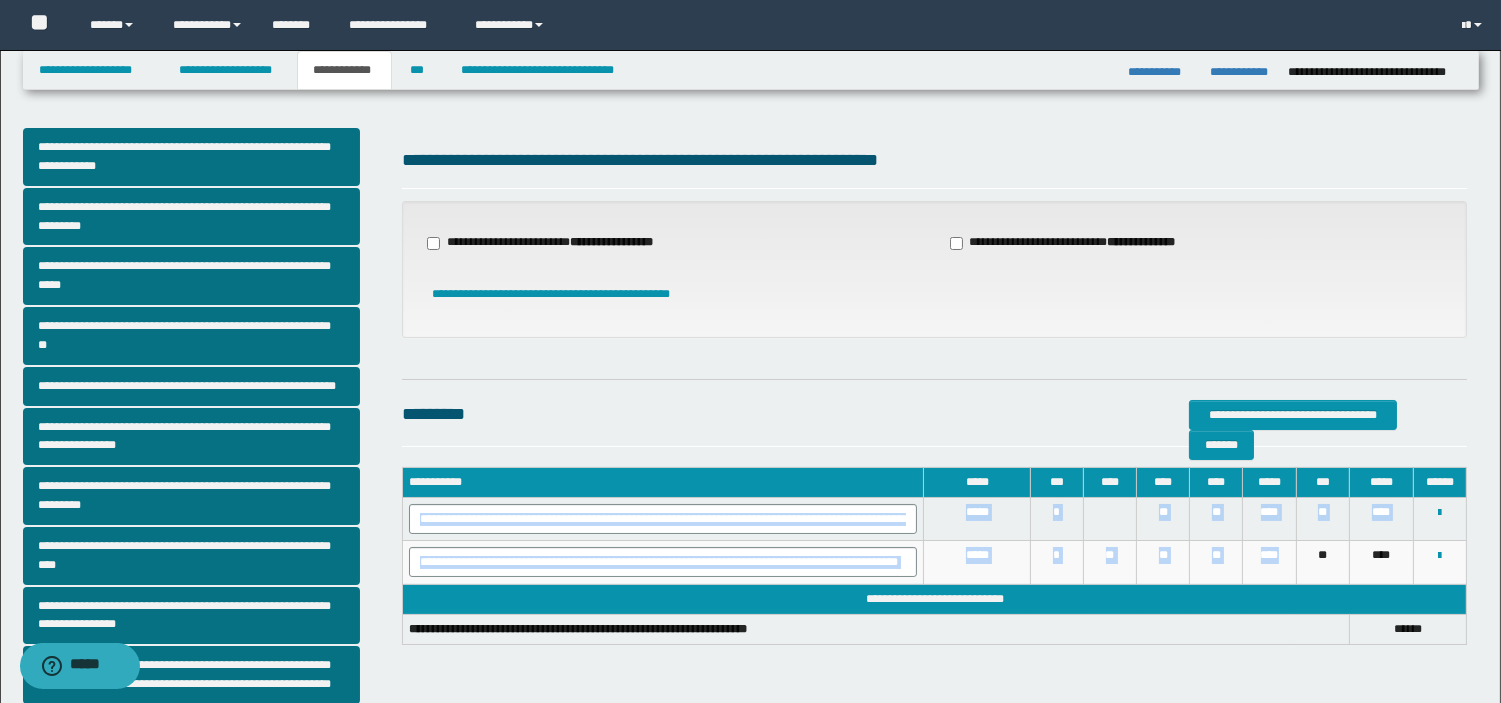 drag, startPoint x: 1283, startPoint y: 554, endPoint x: 415, endPoint y: 520, distance: 868.66565 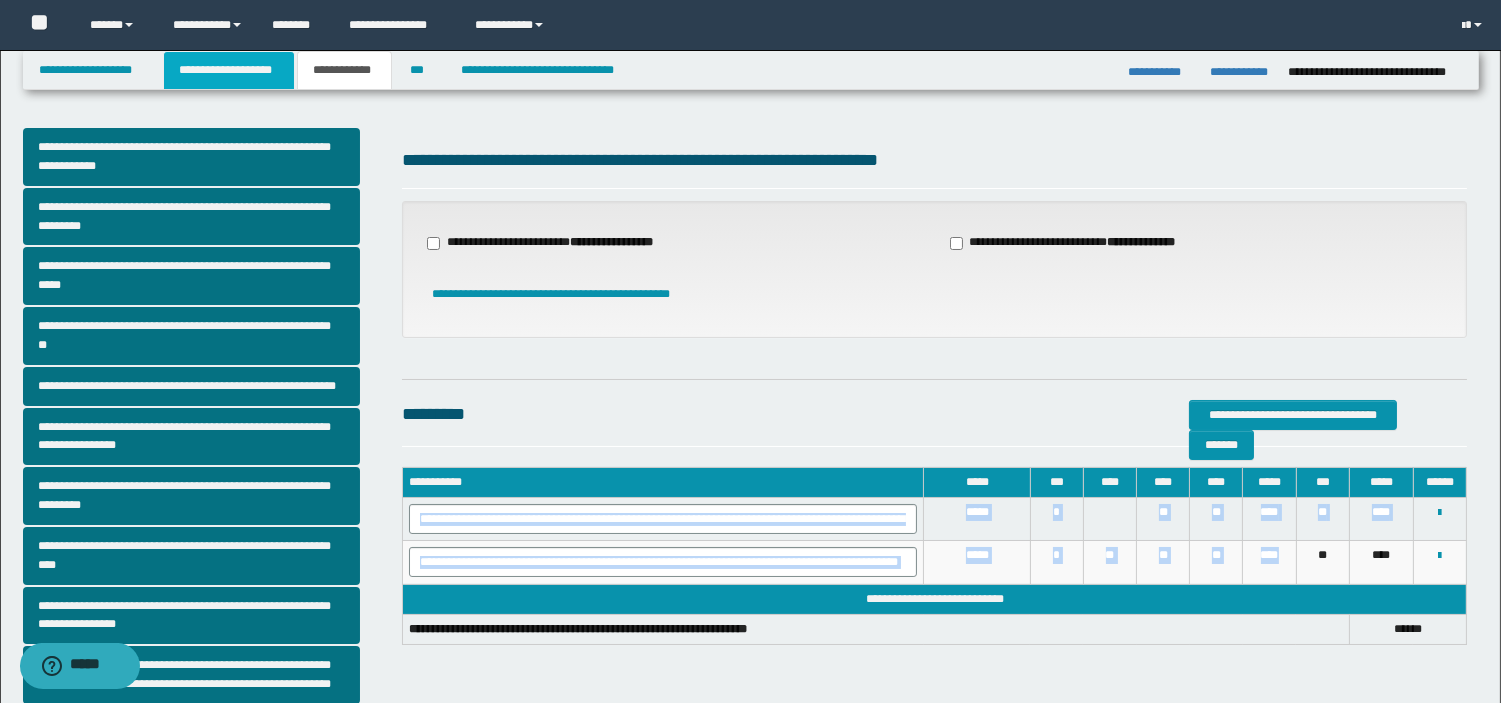 click on "**********" at bounding box center (229, 70) 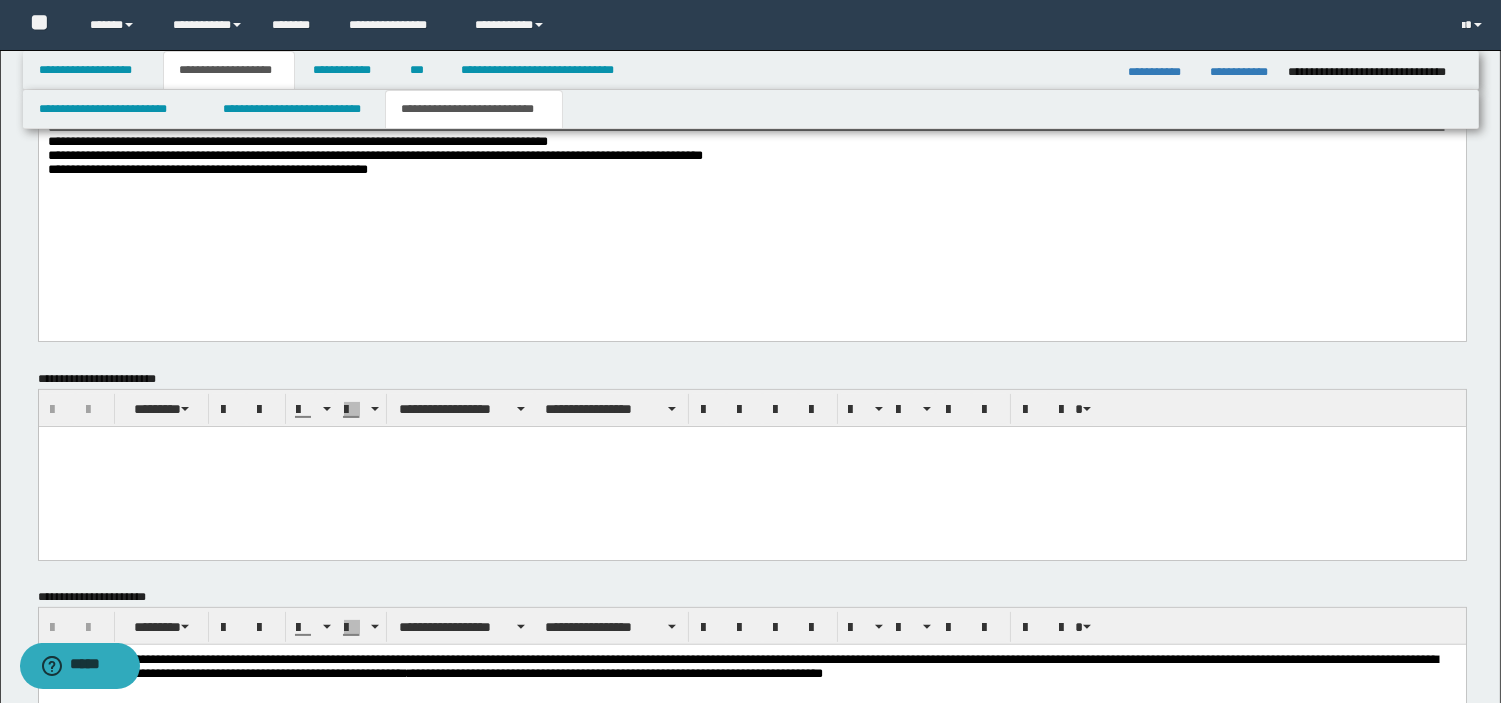 scroll, scrollTop: 1000, scrollLeft: 0, axis: vertical 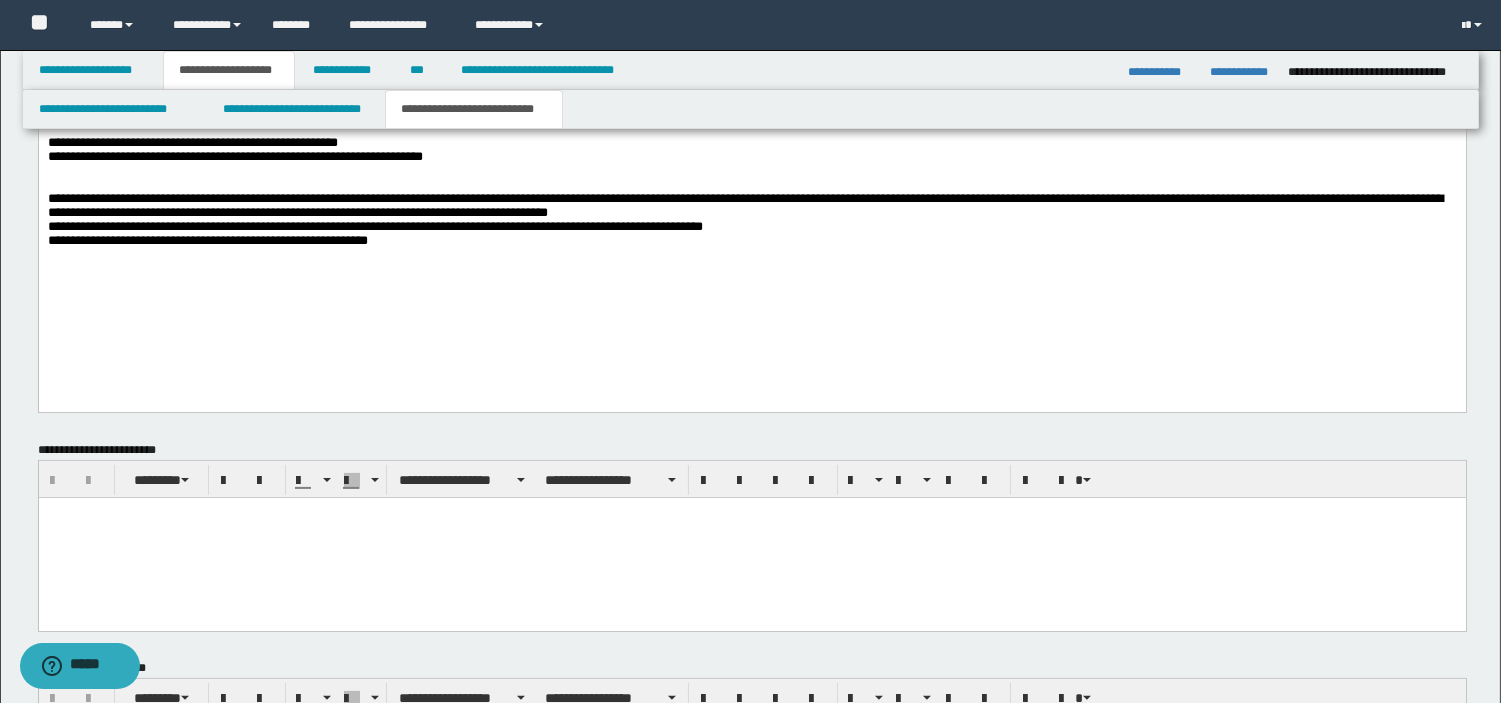 click on "**********" at bounding box center (234, 157) 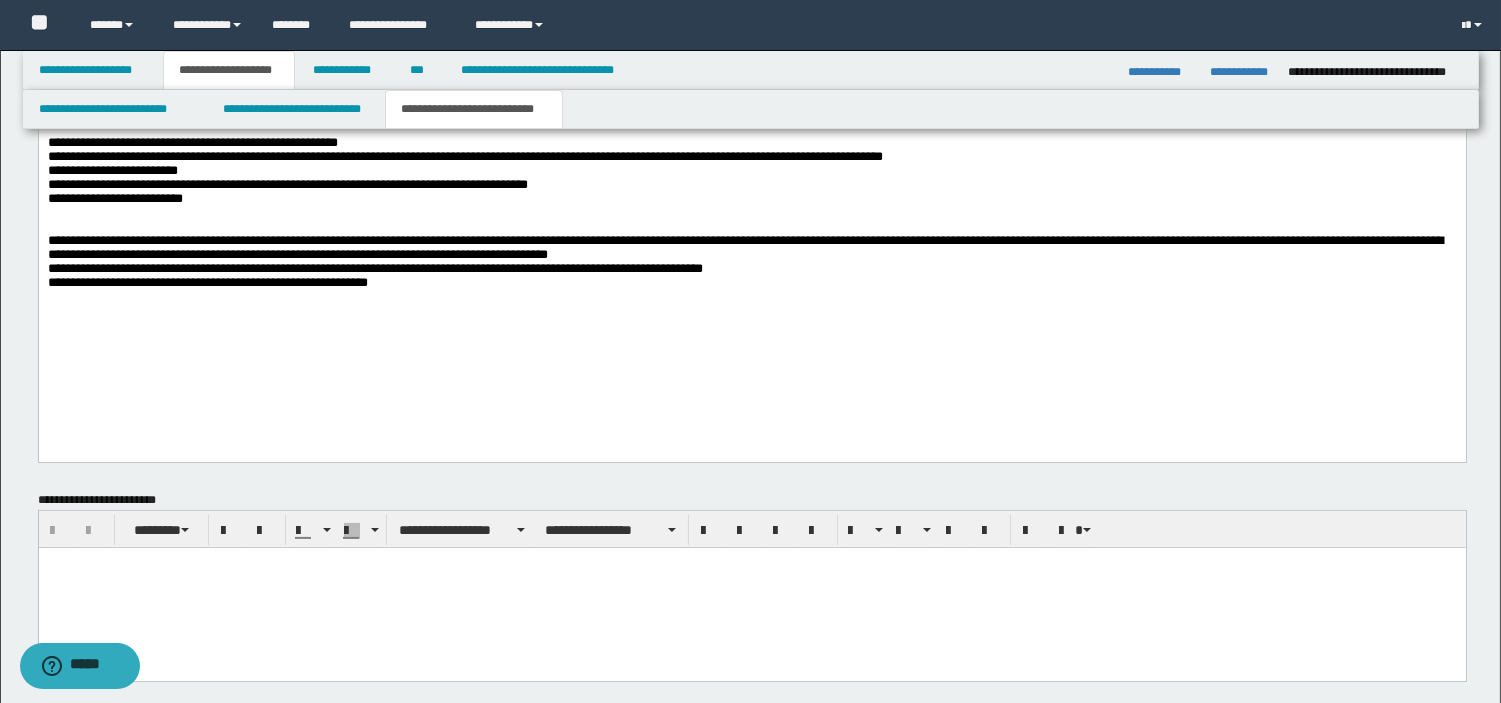 click on "**********" at bounding box center (751, 179) 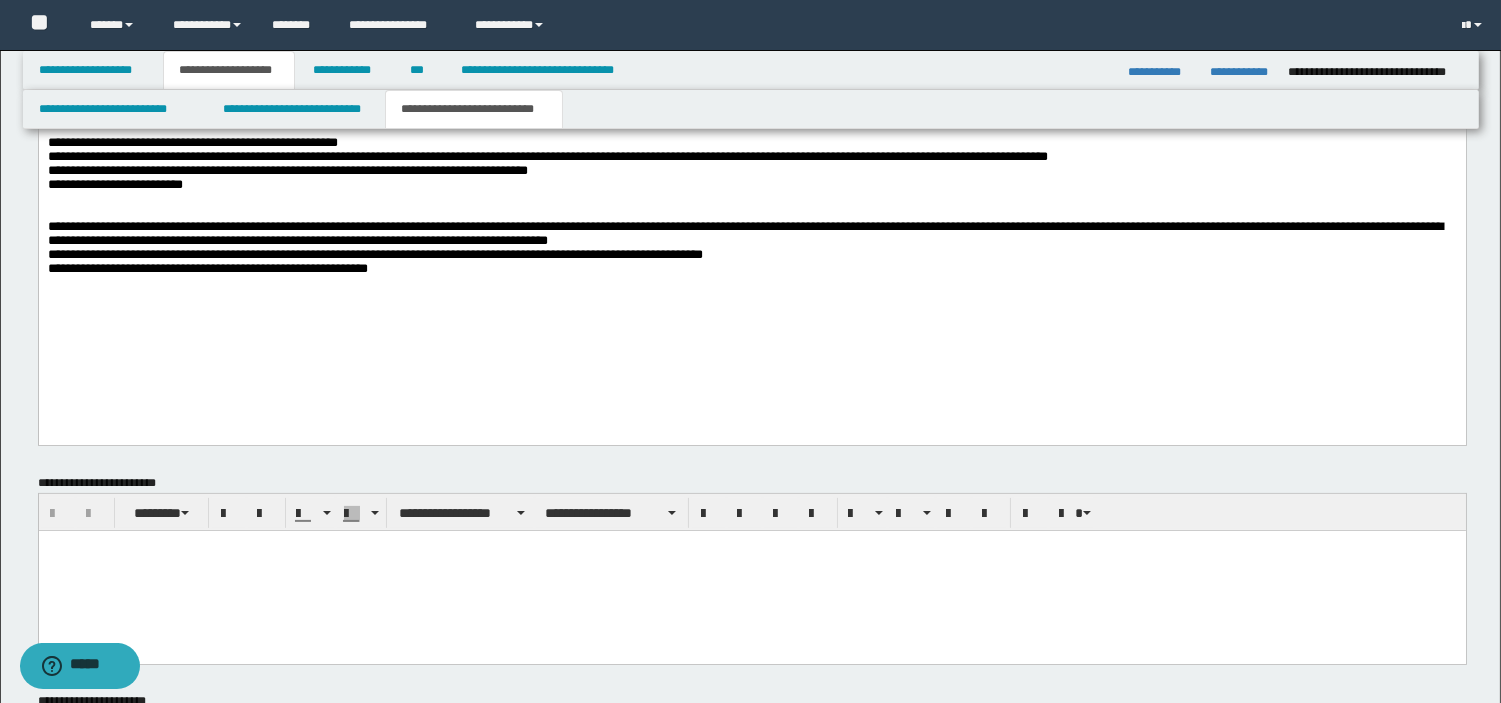 click on "**********" at bounding box center (547, 171) 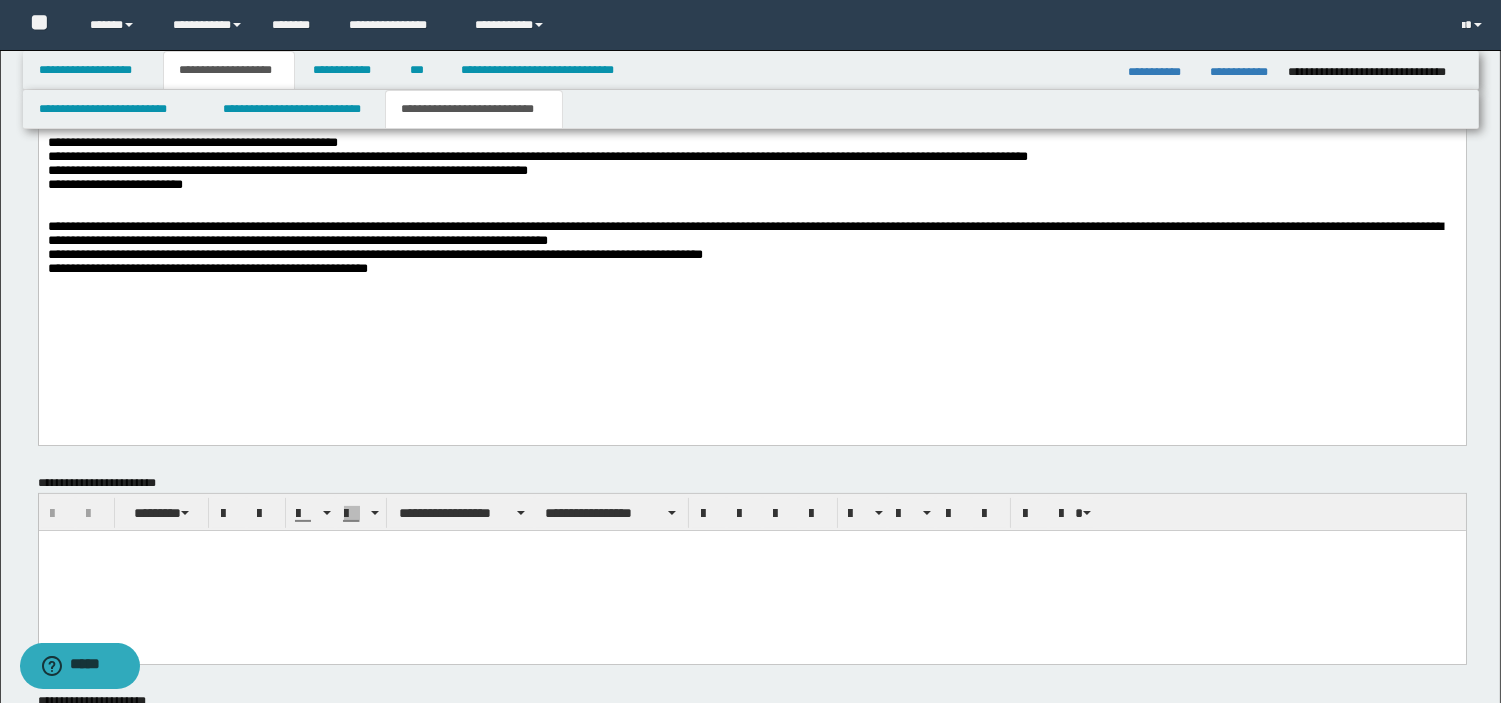 click on "**********" at bounding box center (751, 172) 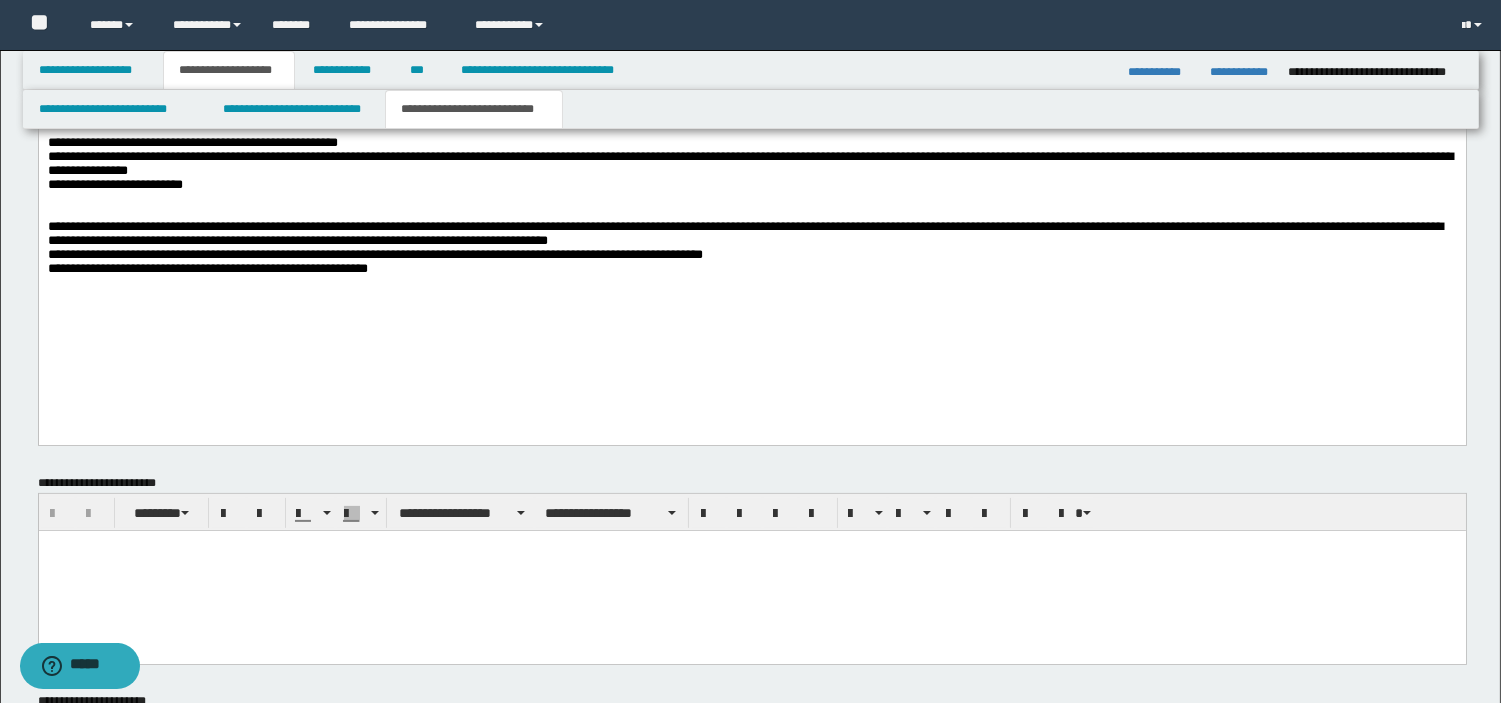 click on "**********" at bounding box center [751, 172] 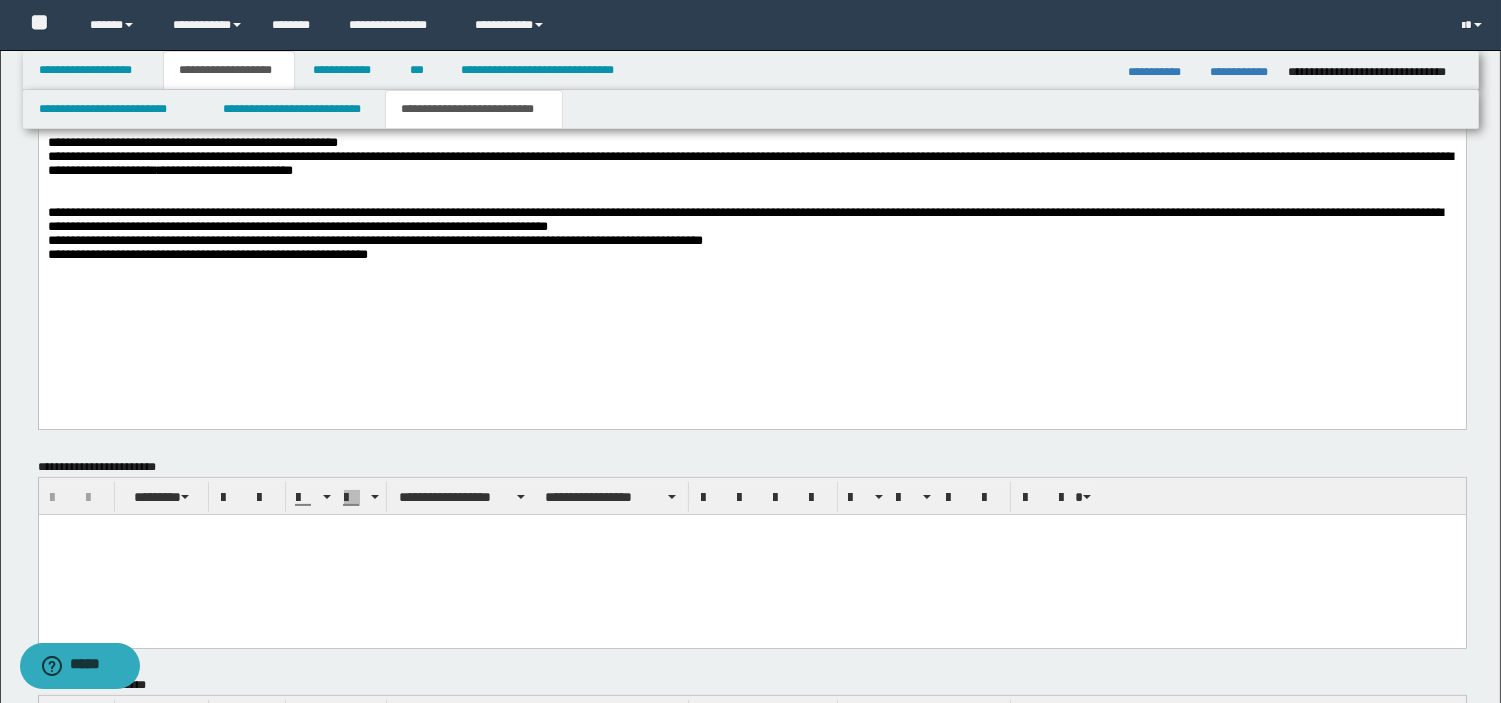 click on "**********" at bounding box center (749, 164) 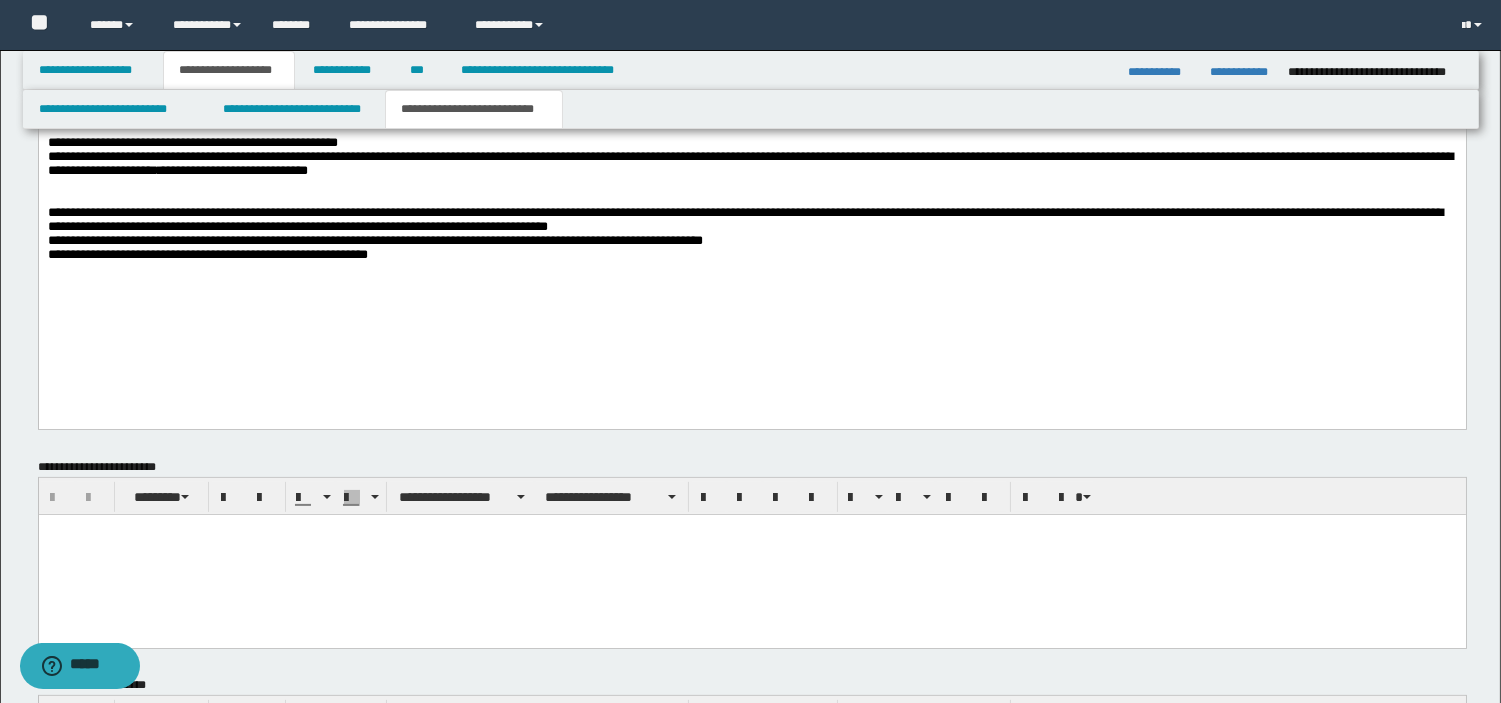click on "**********" at bounding box center [749, 164] 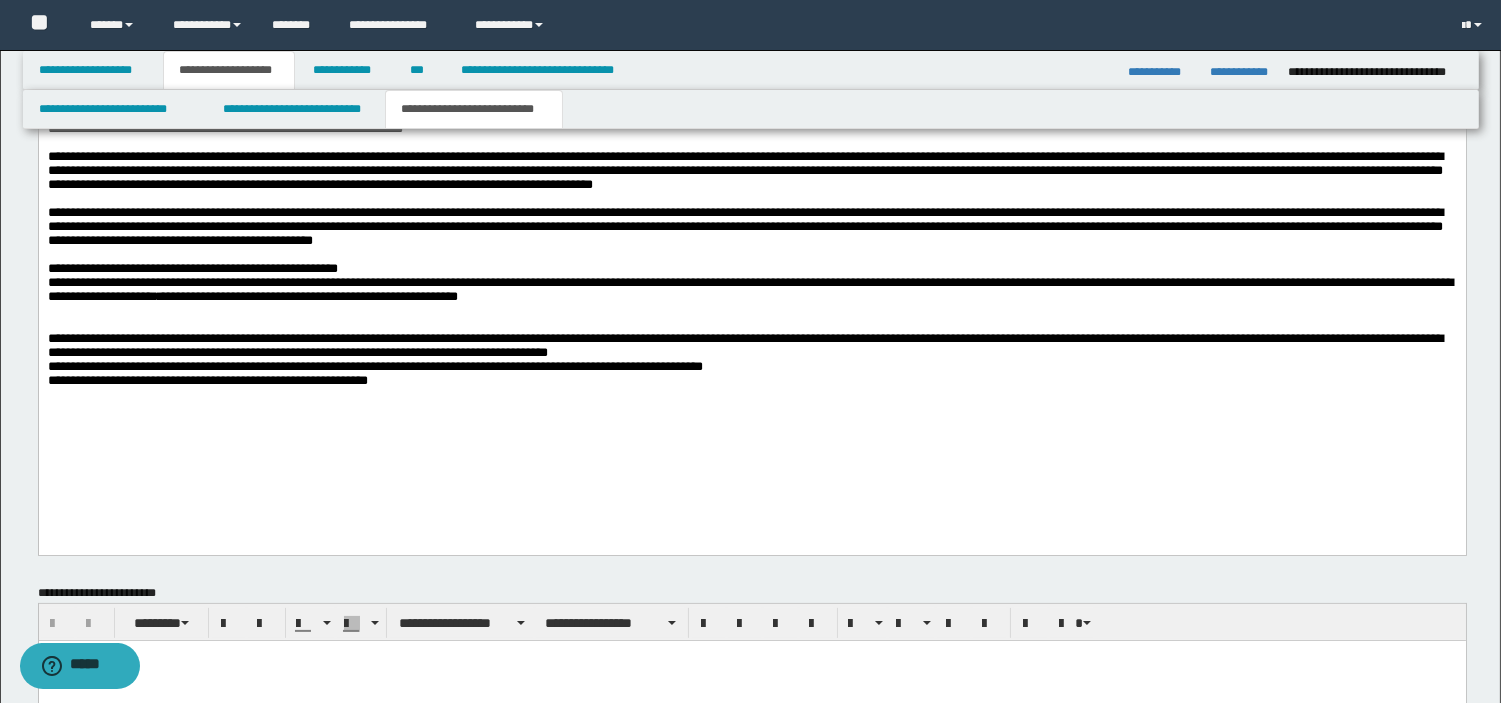 scroll, scrollTop: 866, scrollLeft: 0, axis: vertical 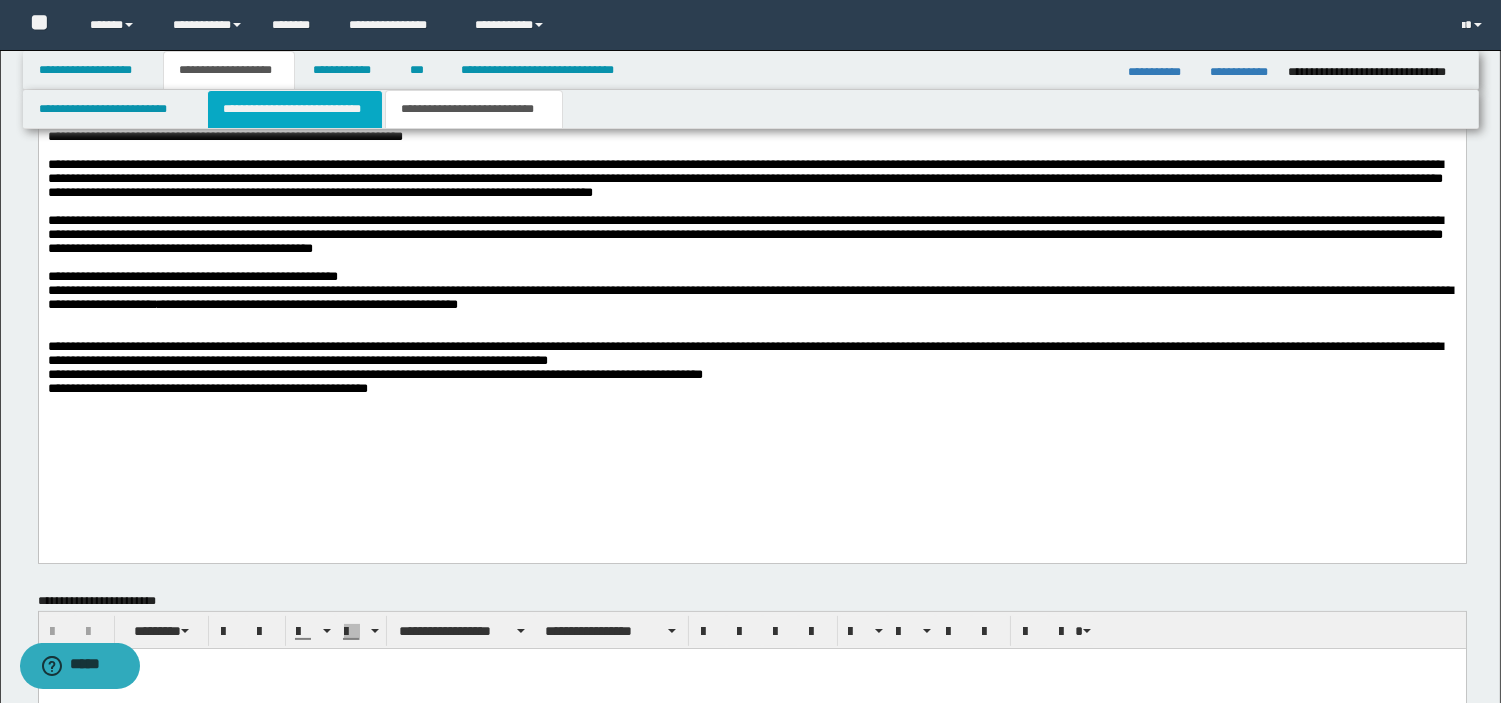 click on "**********" at bounding box center (295, 109) 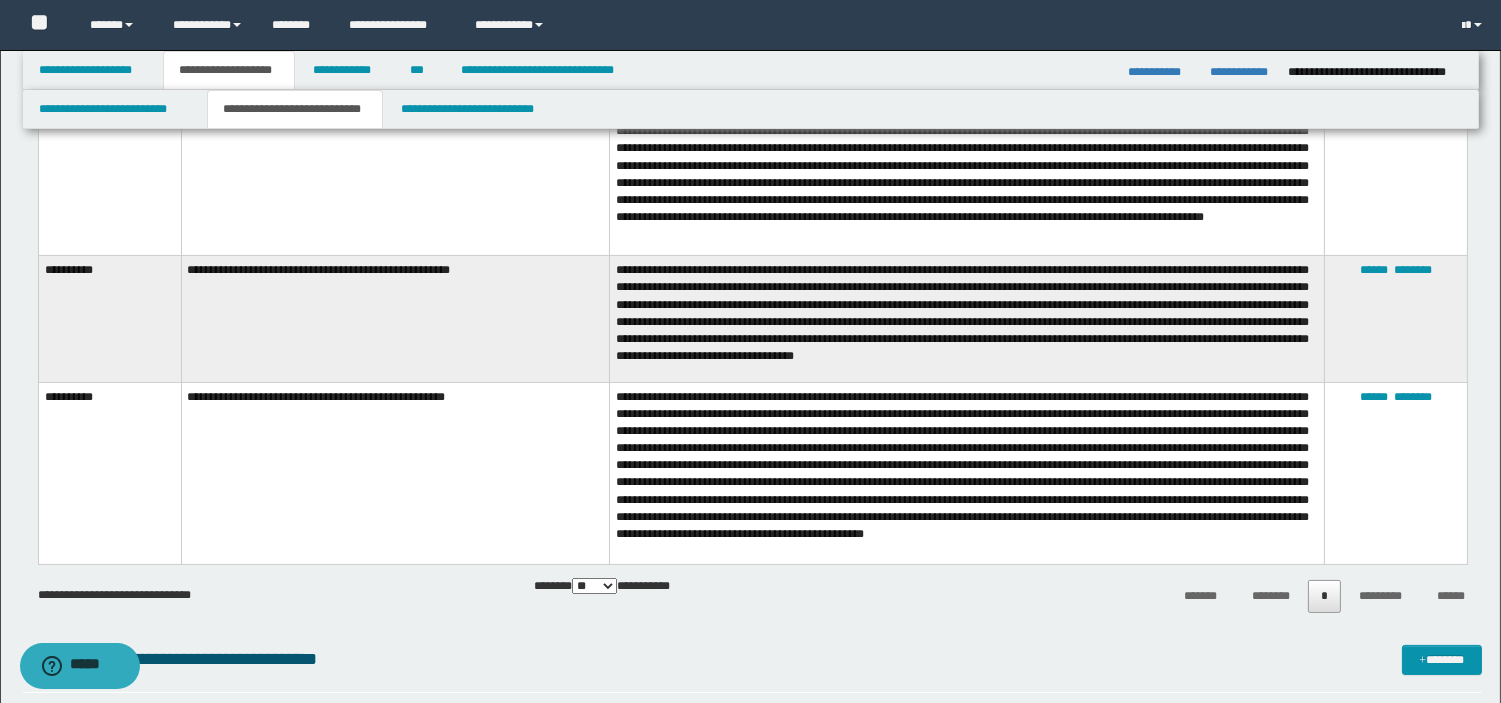 scroll, scrollTop: 1481, scrollLeft: 0, axis: vertical 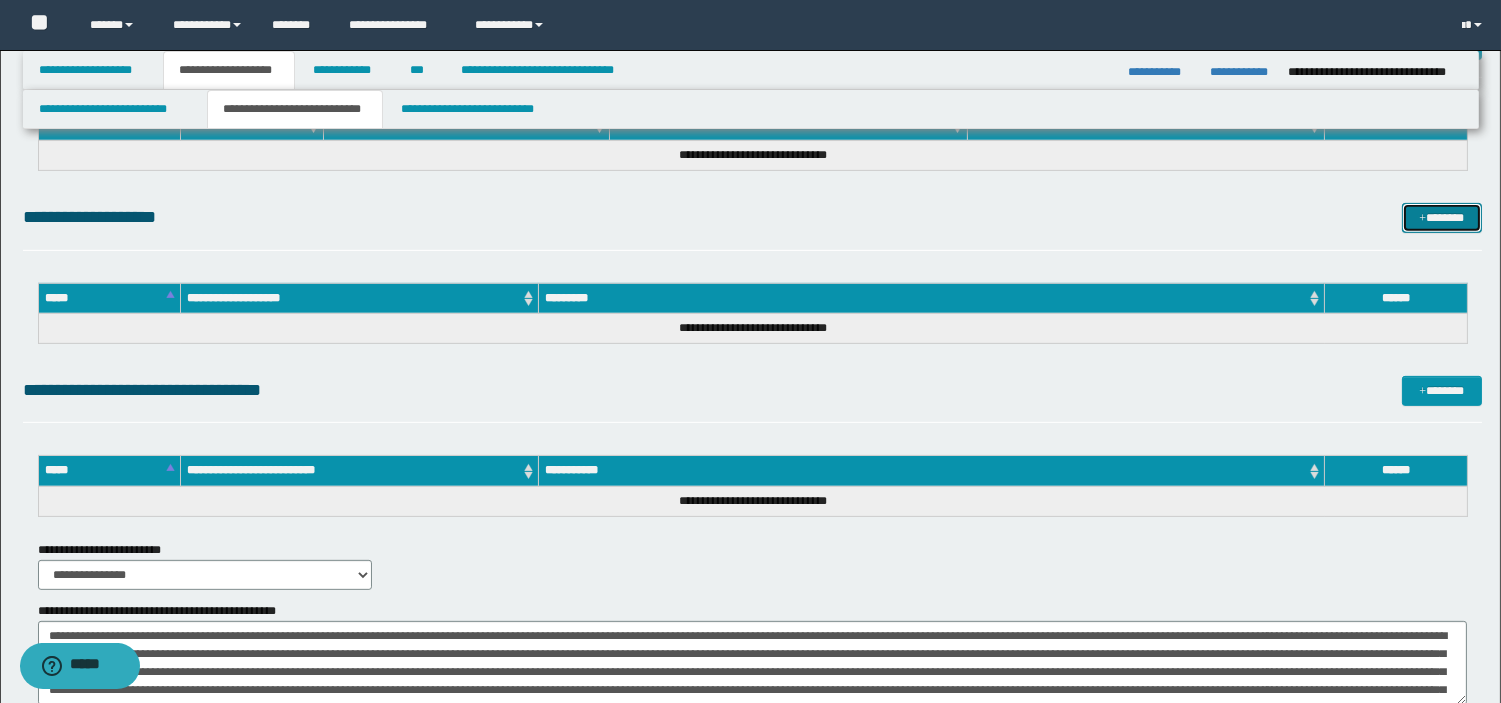 click on "*******" at bounding box center (1442, 218) 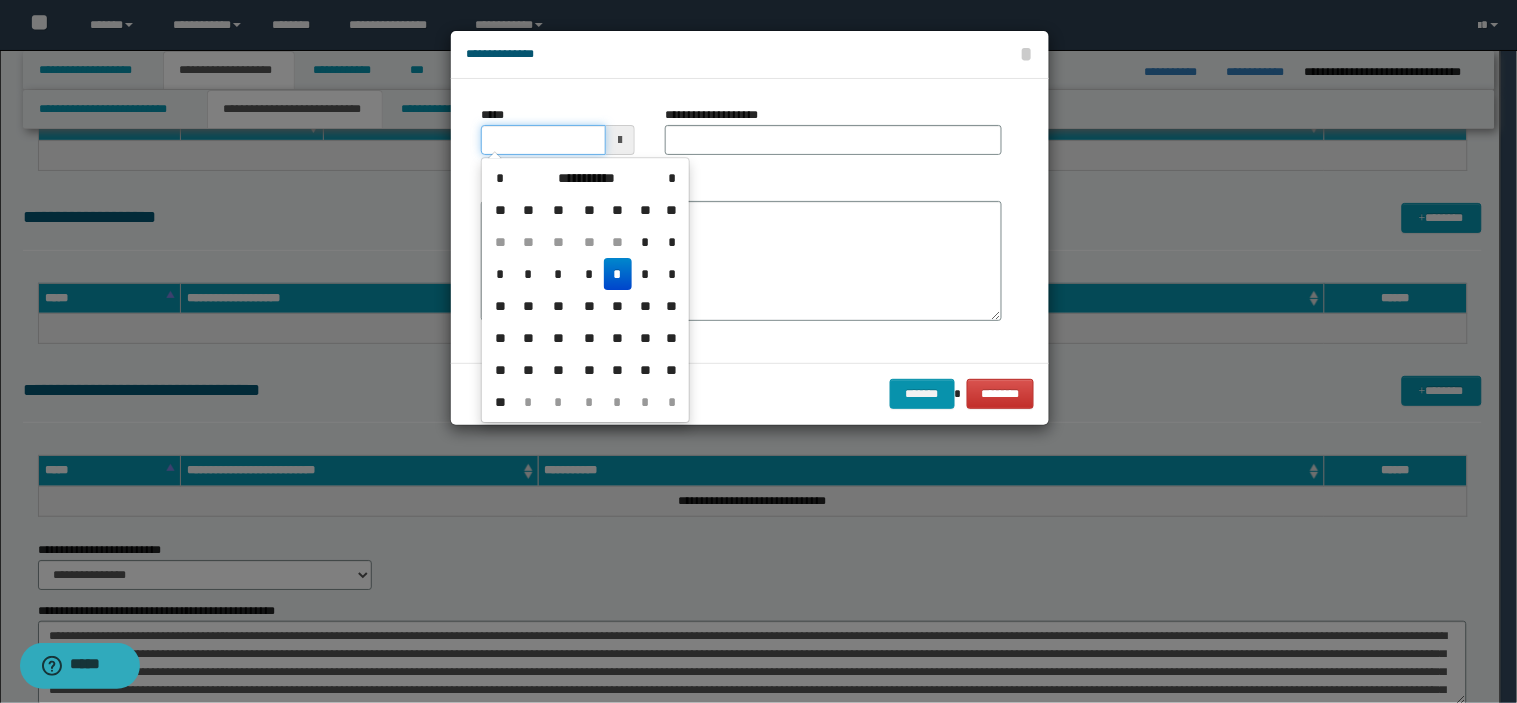 click on "*****" at bounding box center [543, 140] 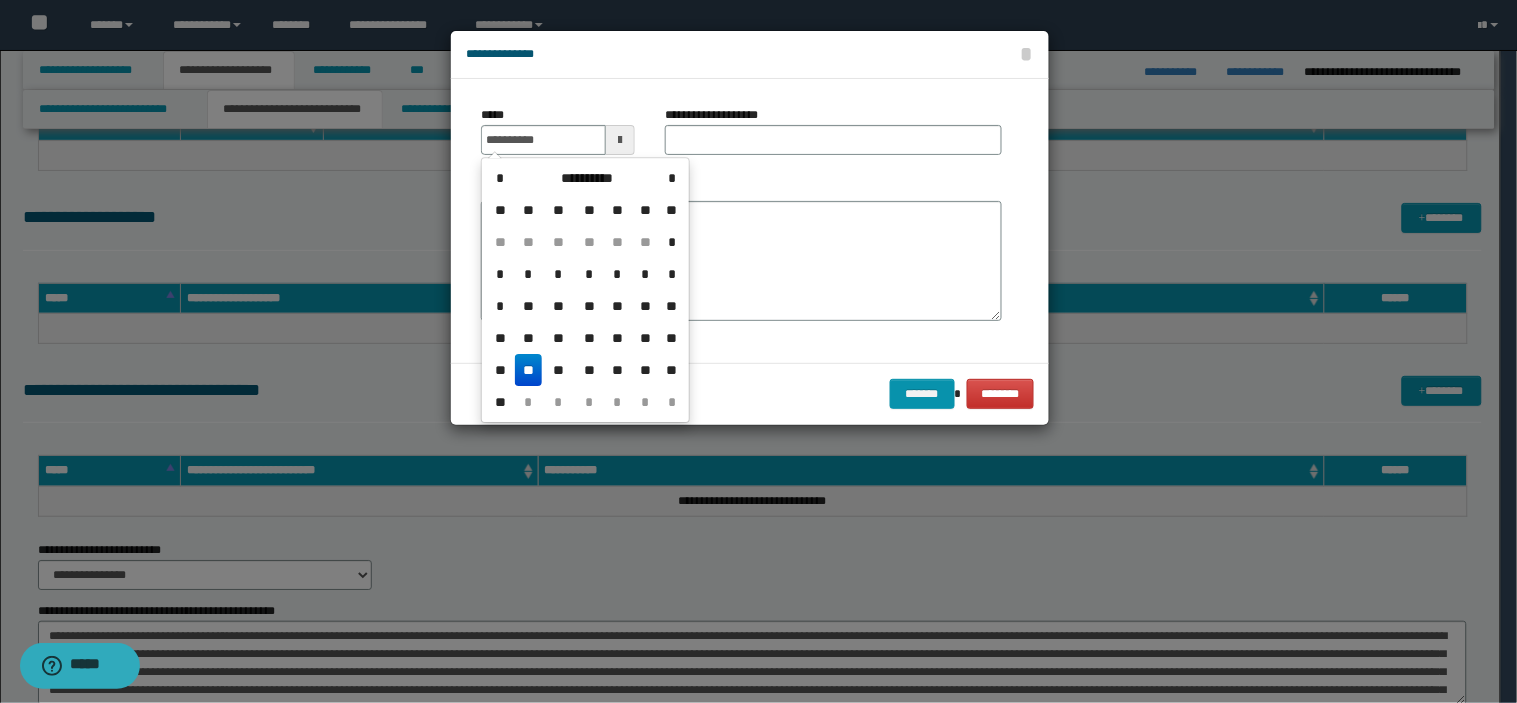 click on "**" at bounding box center [529, 370] 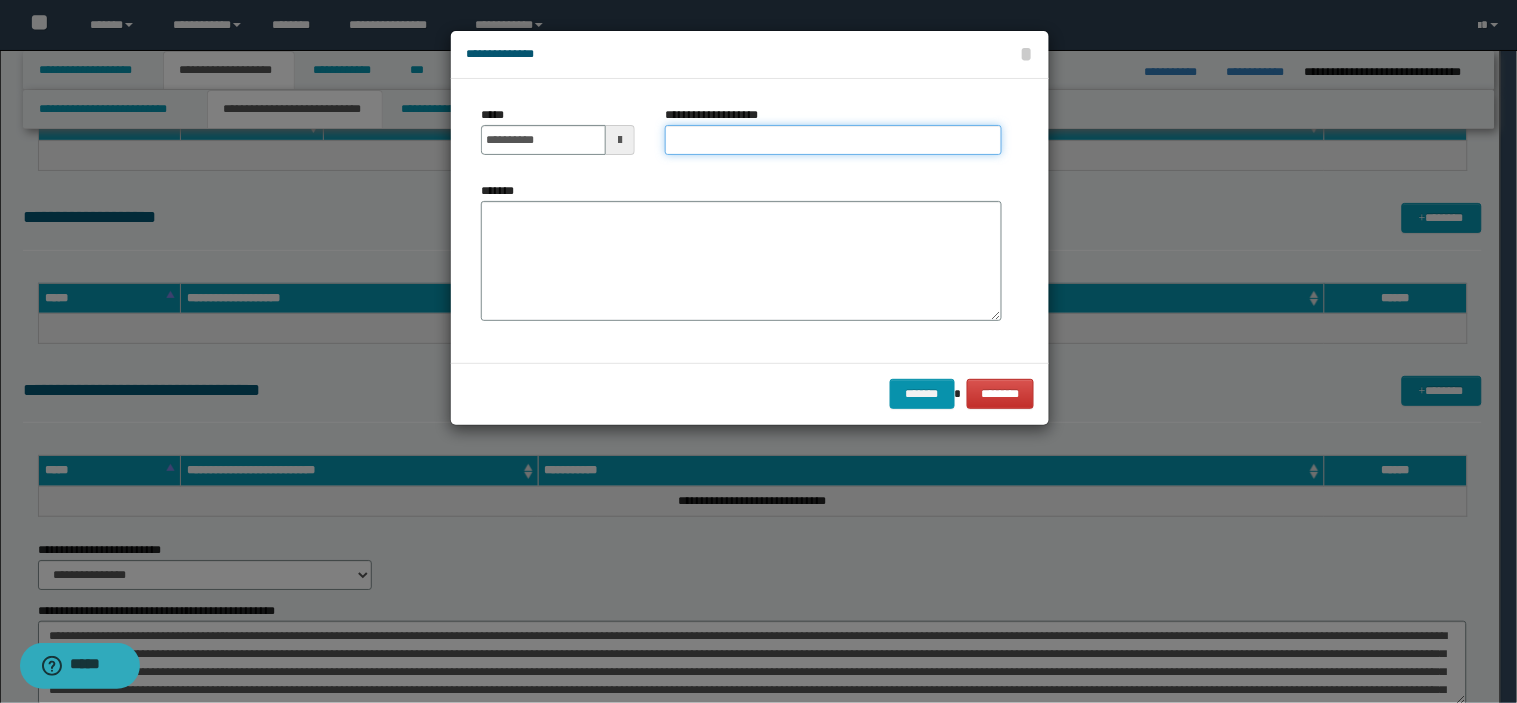 click on "**********" at bounding box center [833, 140] 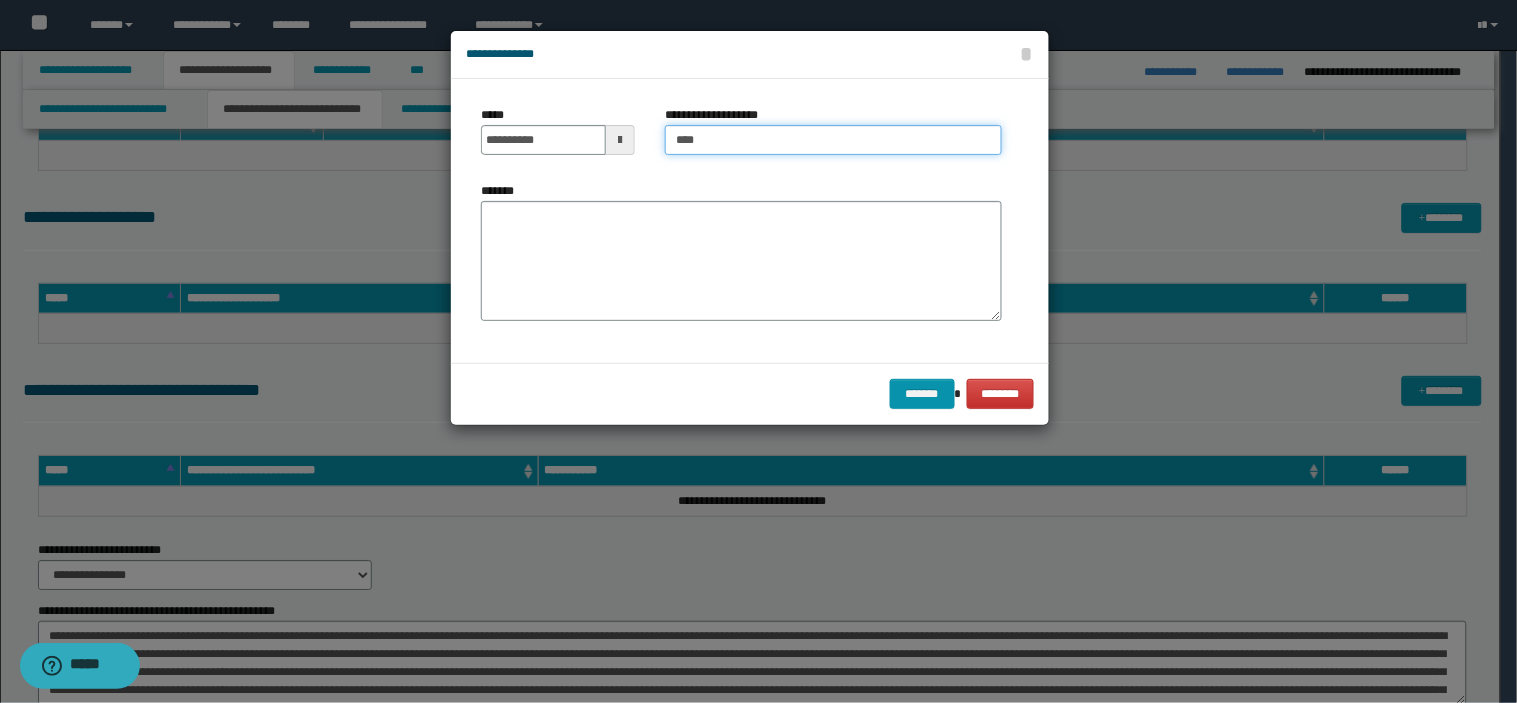 type on "**********" 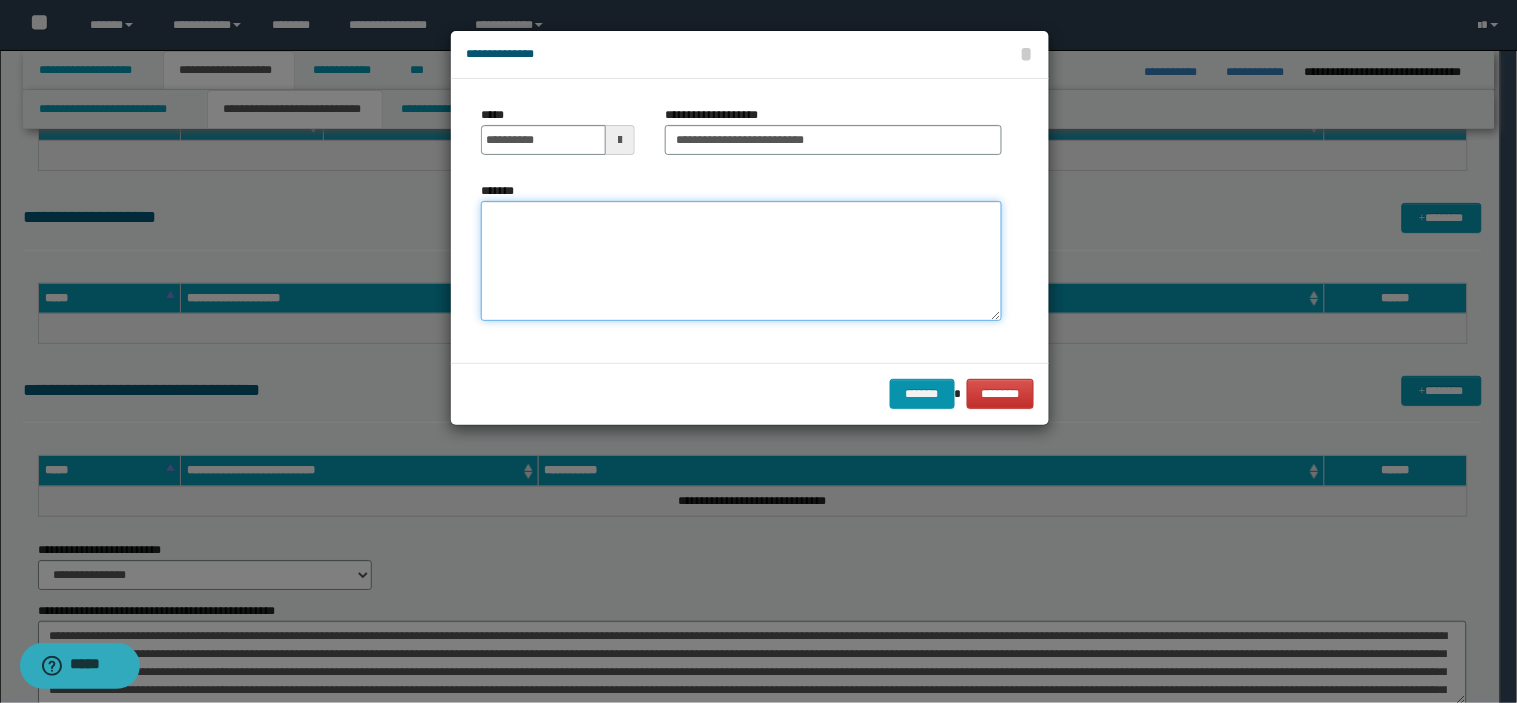 click on "*******" at bounding box center [741, 261] 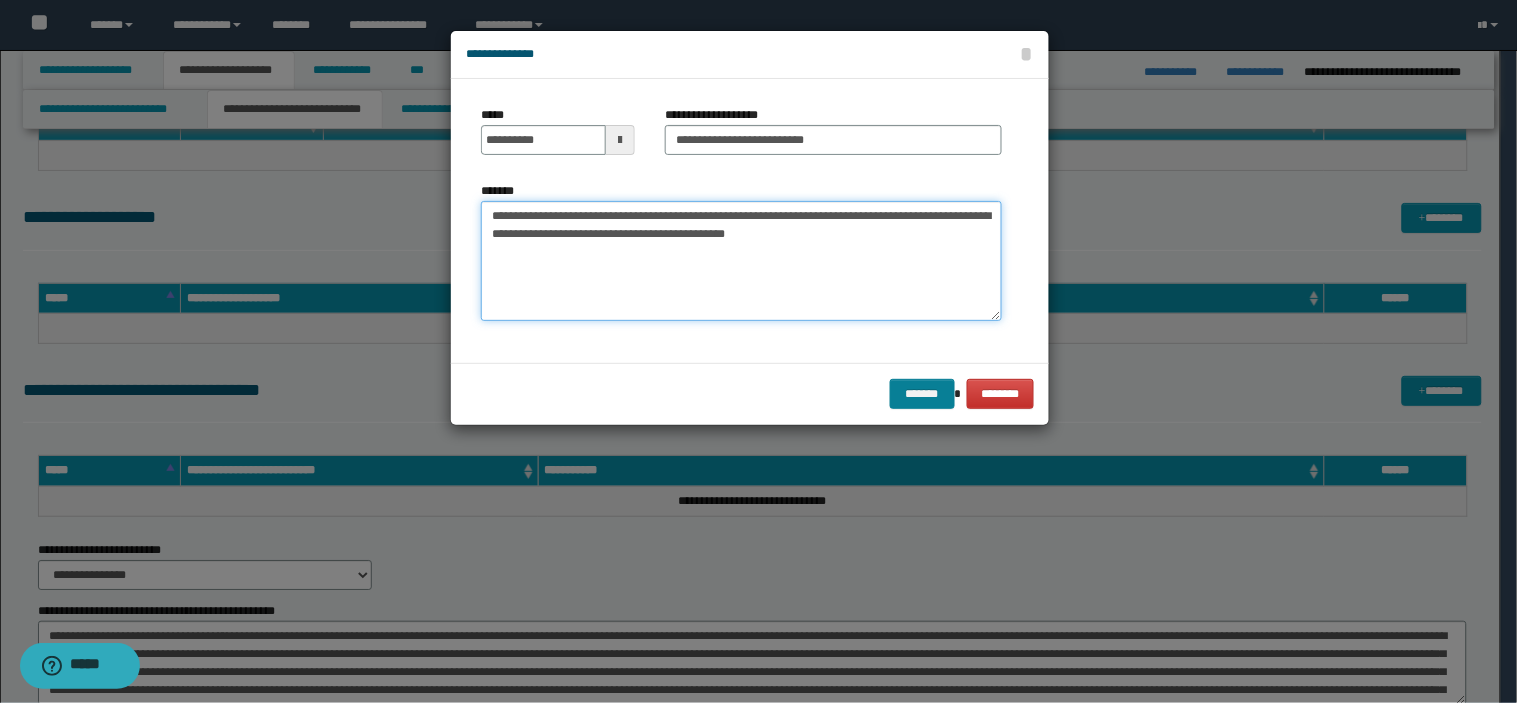 type on "**********" 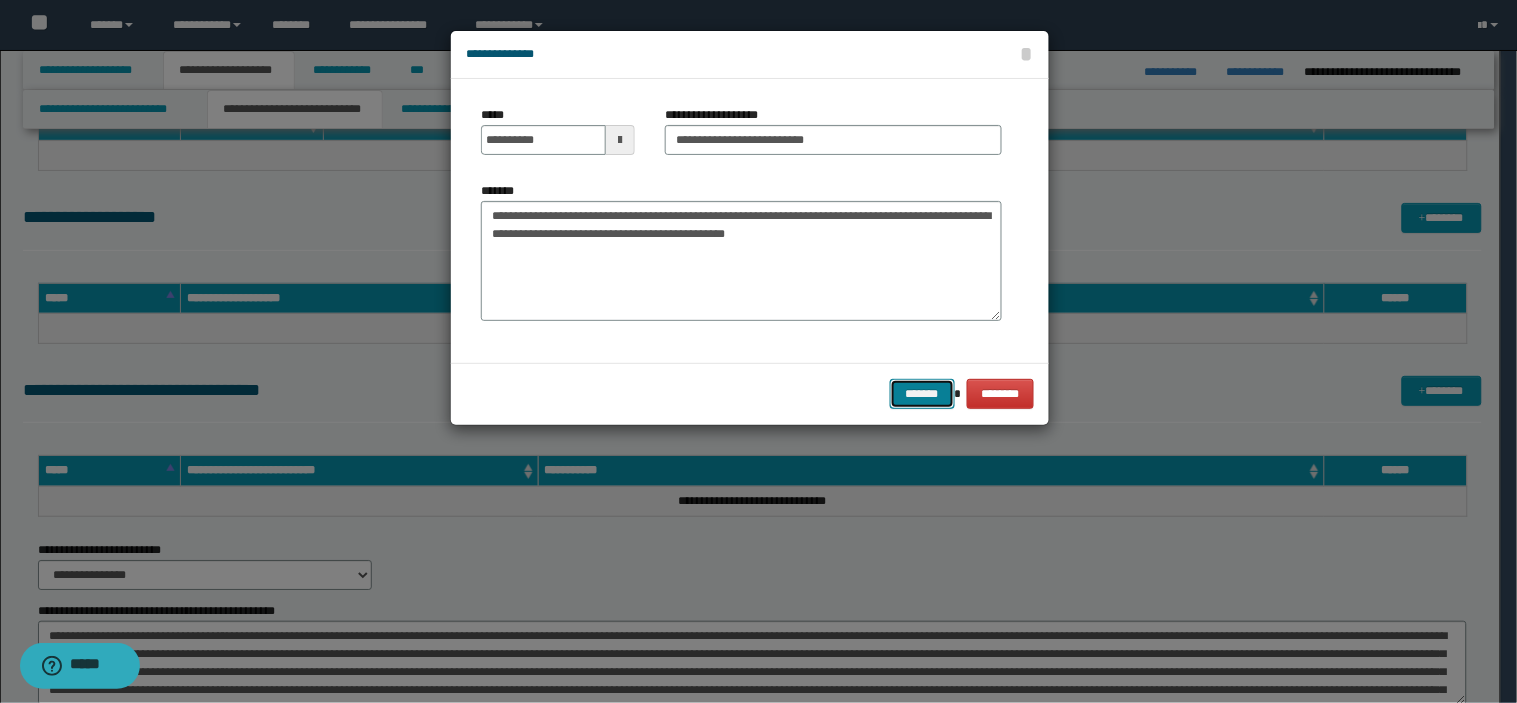 click on "*******" at bounding box center [922, 394] 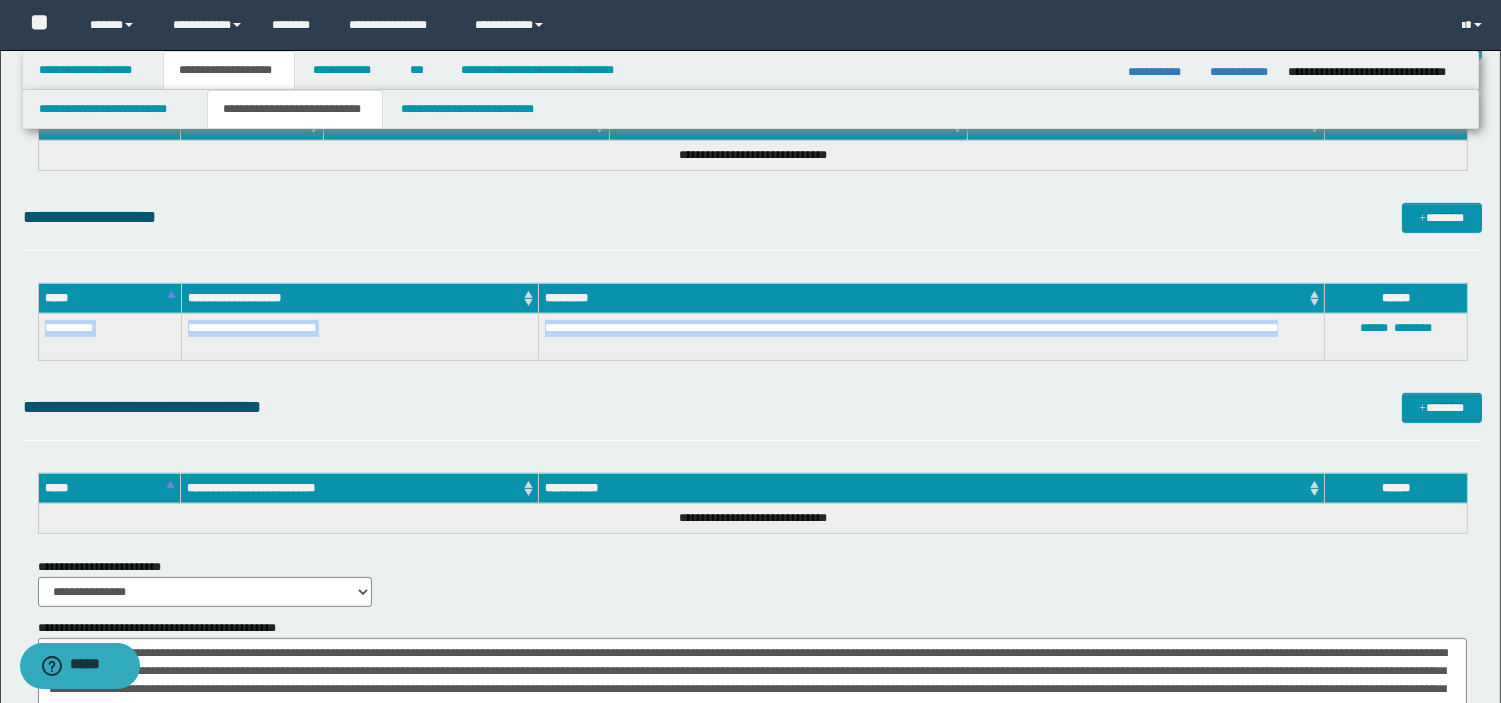 drag, startPoint x: 44, startPoint y: 324, endPoint x: 604, endPoint y: 341, distance: 560.258 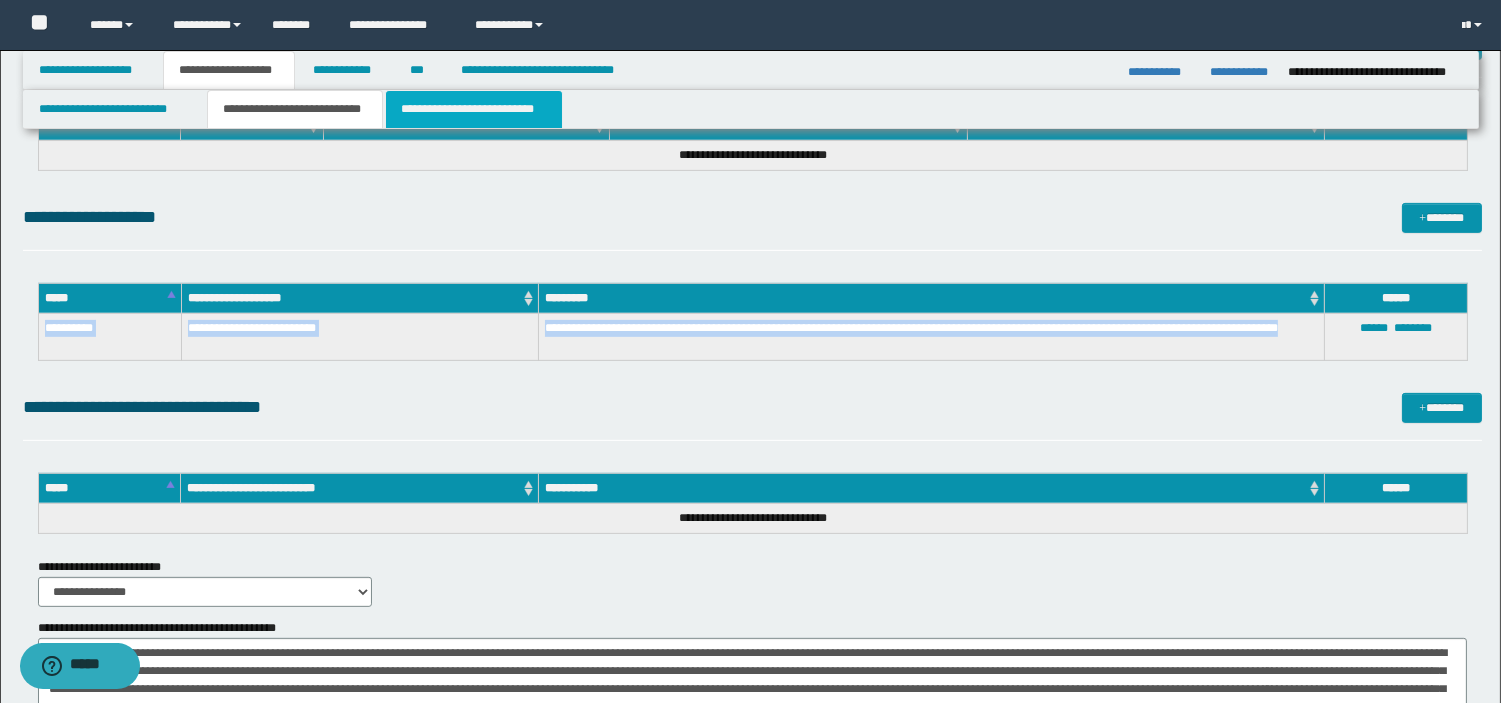 click on "**********" at bounding box center (474, 109) 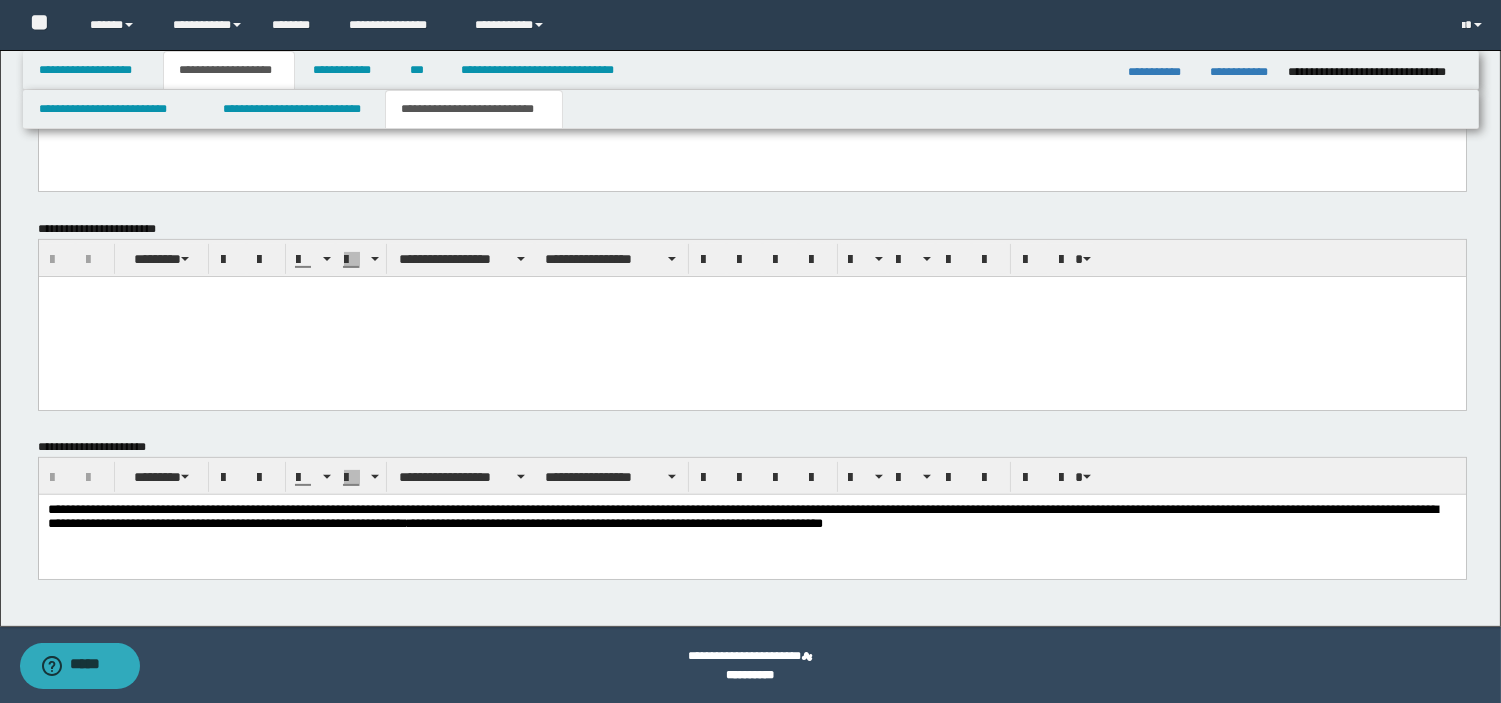 scroll, scrollTop: 624, scrollLeft: 0, axis: vertical 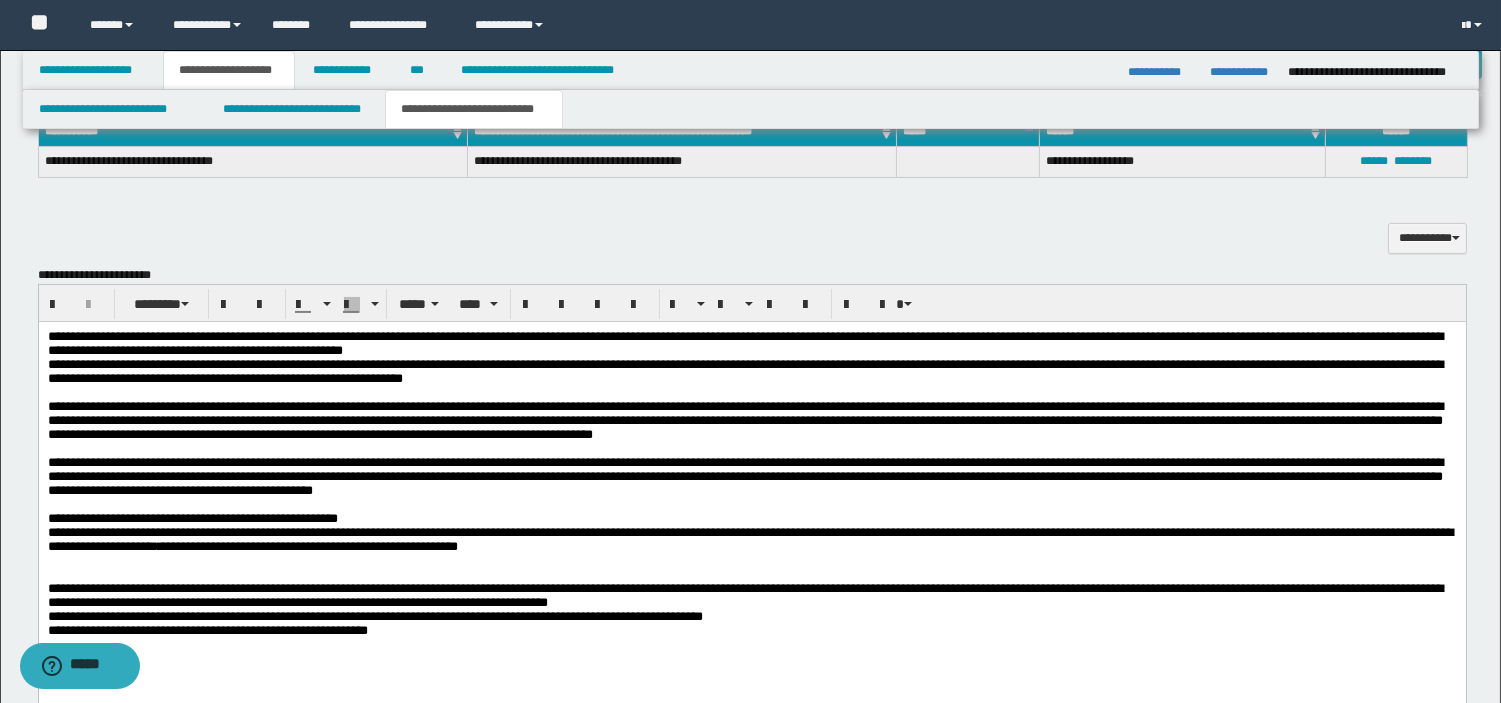 click on "**********" at bounding box center (751, 540) 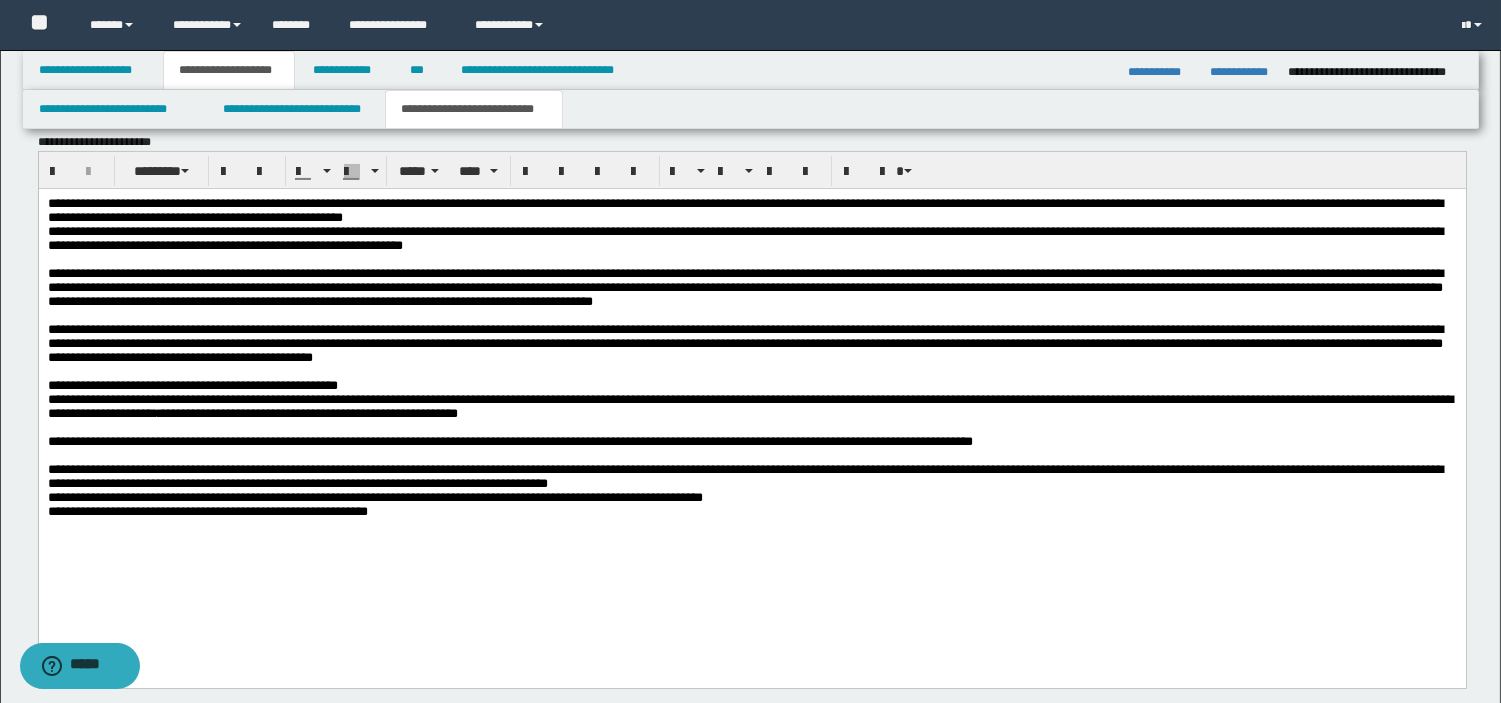 scroll, scrollTop: 802, scrollLeft: 0, axis: vertical 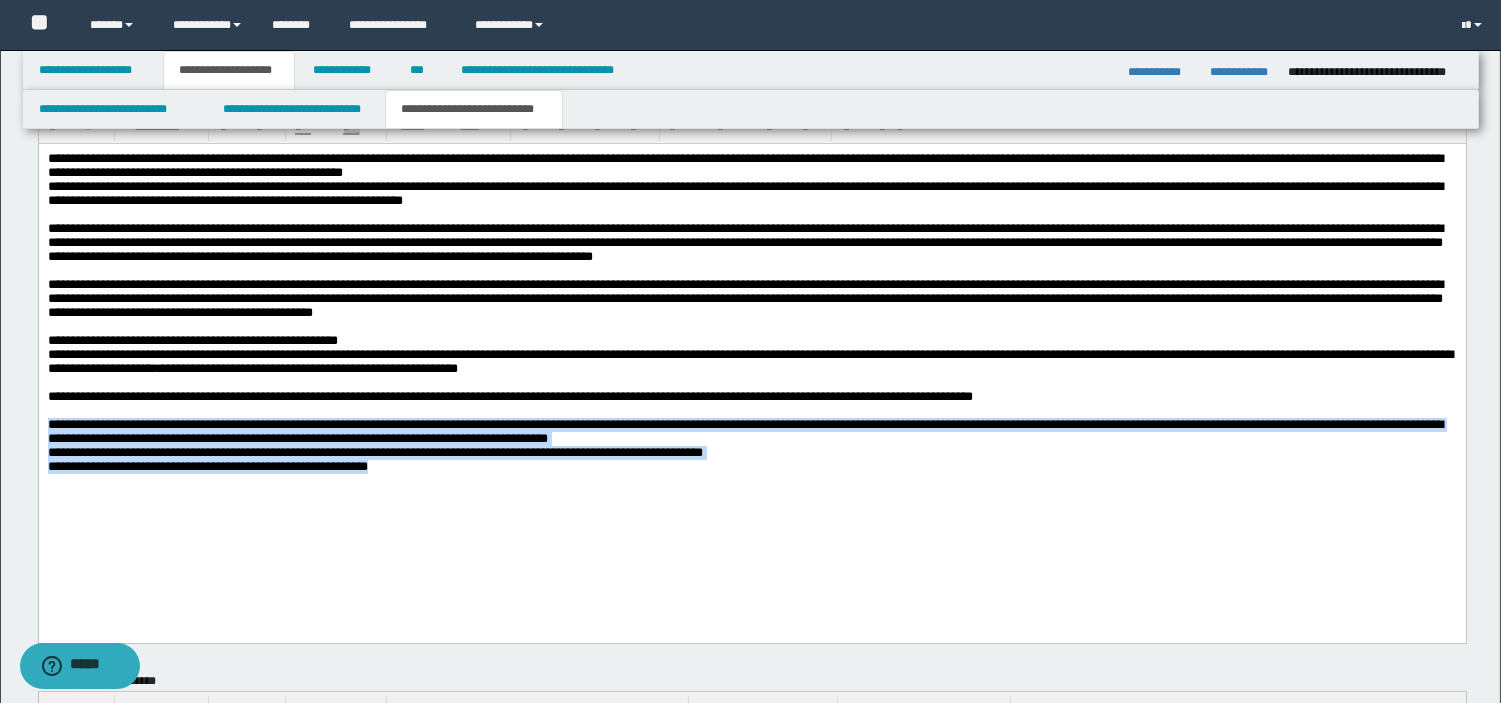 drag, startPoint x: 48, startPoint y: 475, endPoint x: 454, endPoint y: 530, distance: 409.70844 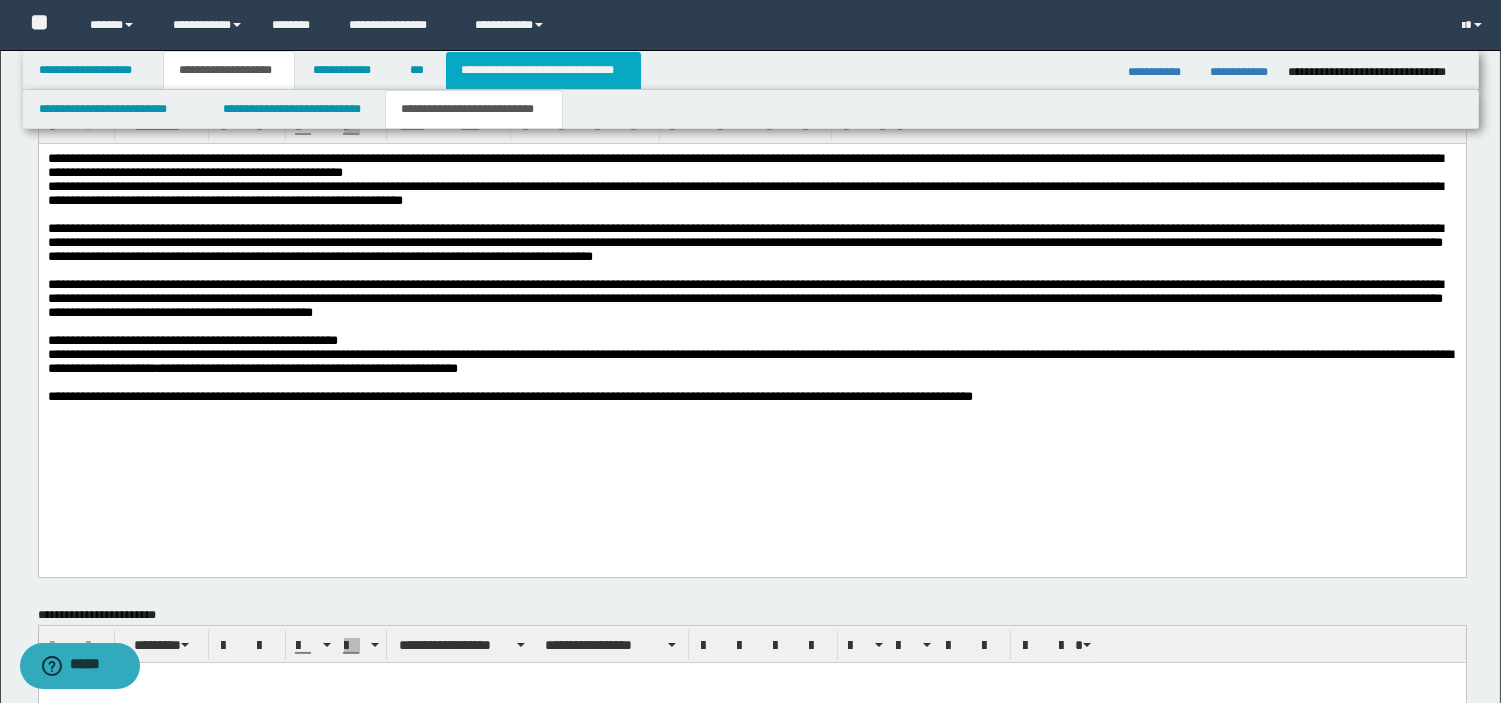 click on "**********" at bounding box center (543, 70) 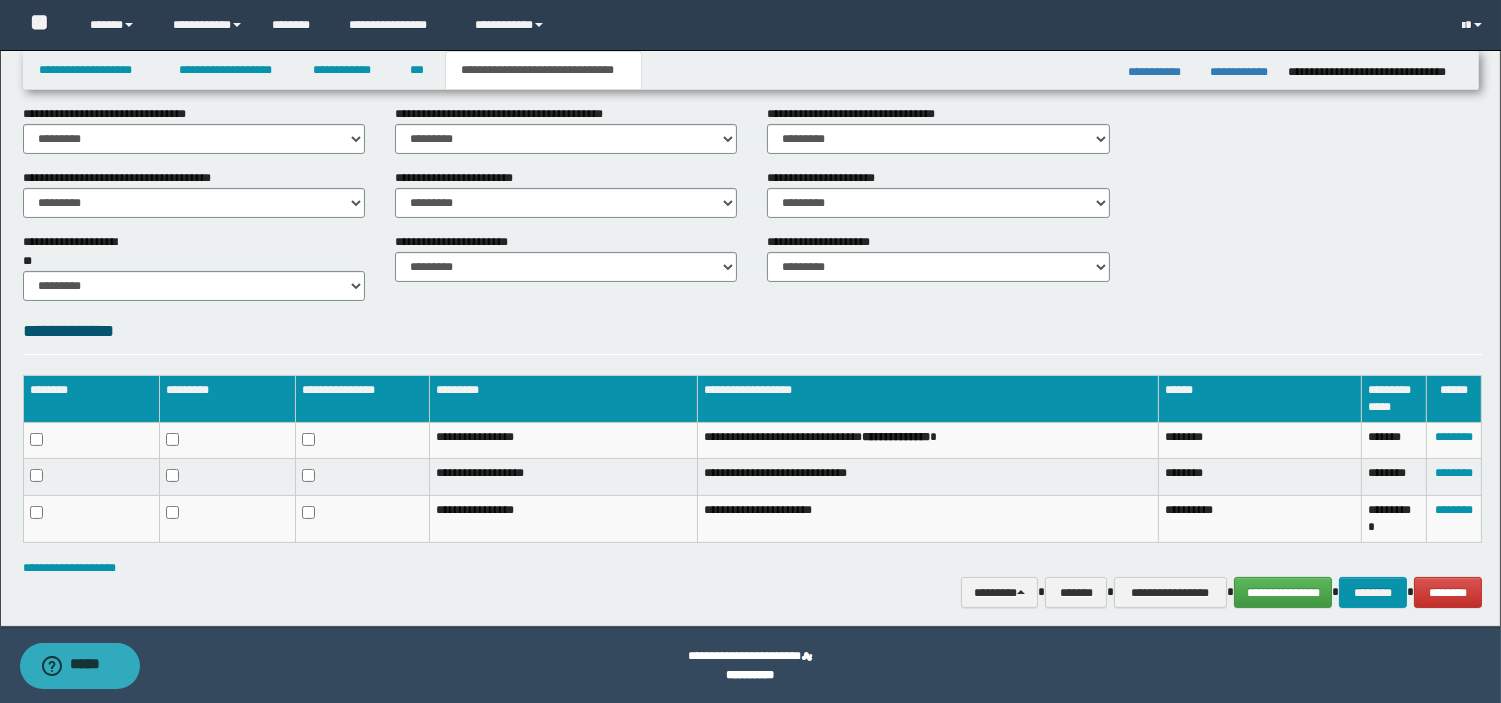 scroll, scrollTop: 63, scrollLeft: 0, axis: vertical 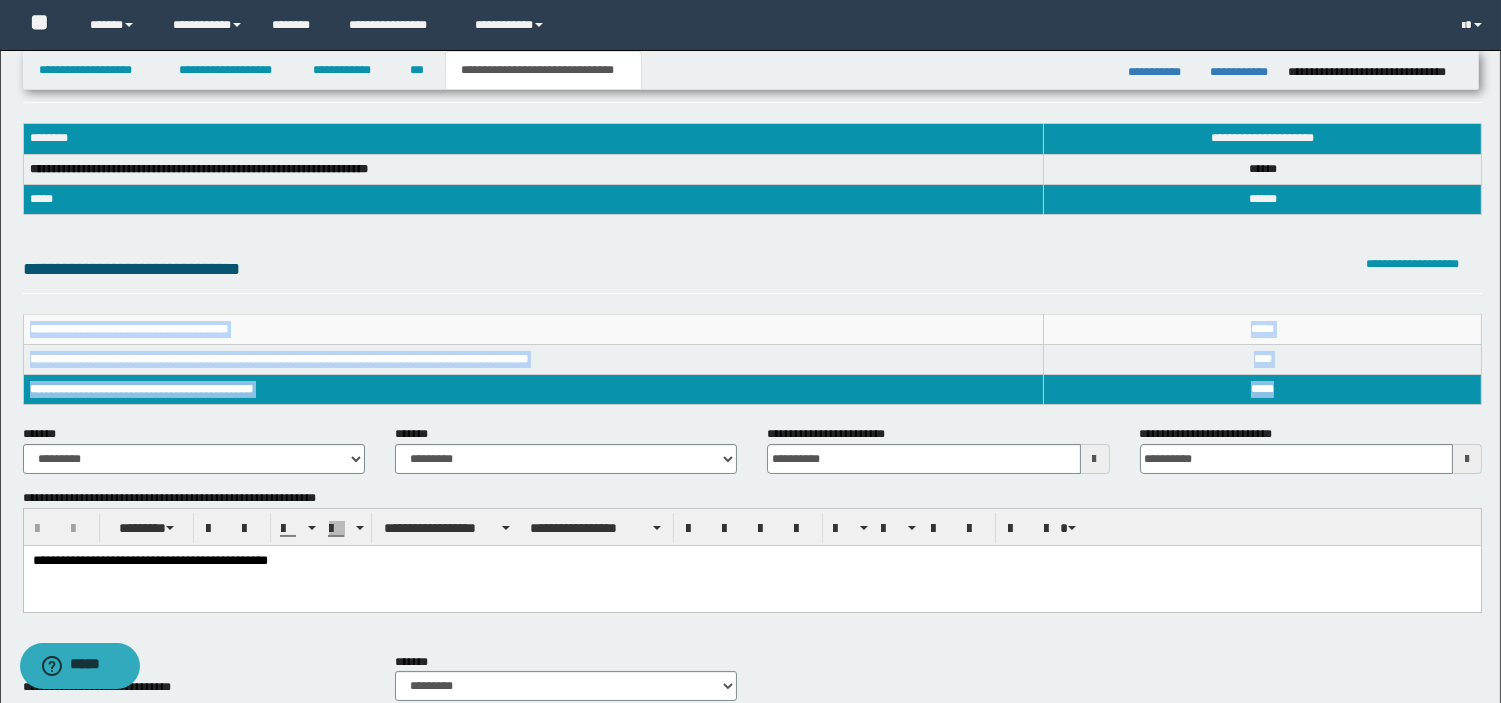 drag, startPoint x: 31, startPoint y: 327, endPoint x: 1305, endPoint y: 393, distance: 1275.7084 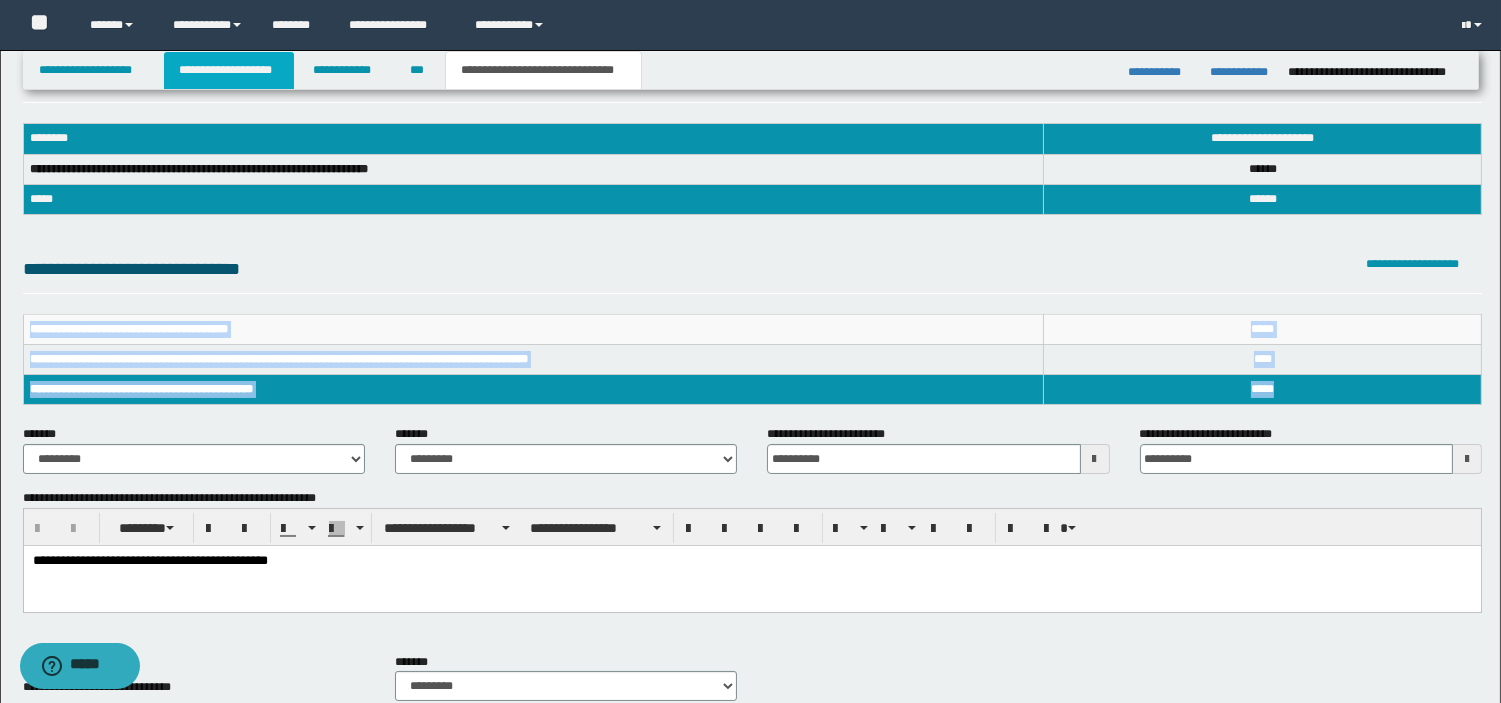 click on "**********" at bounding box center [229, 70] 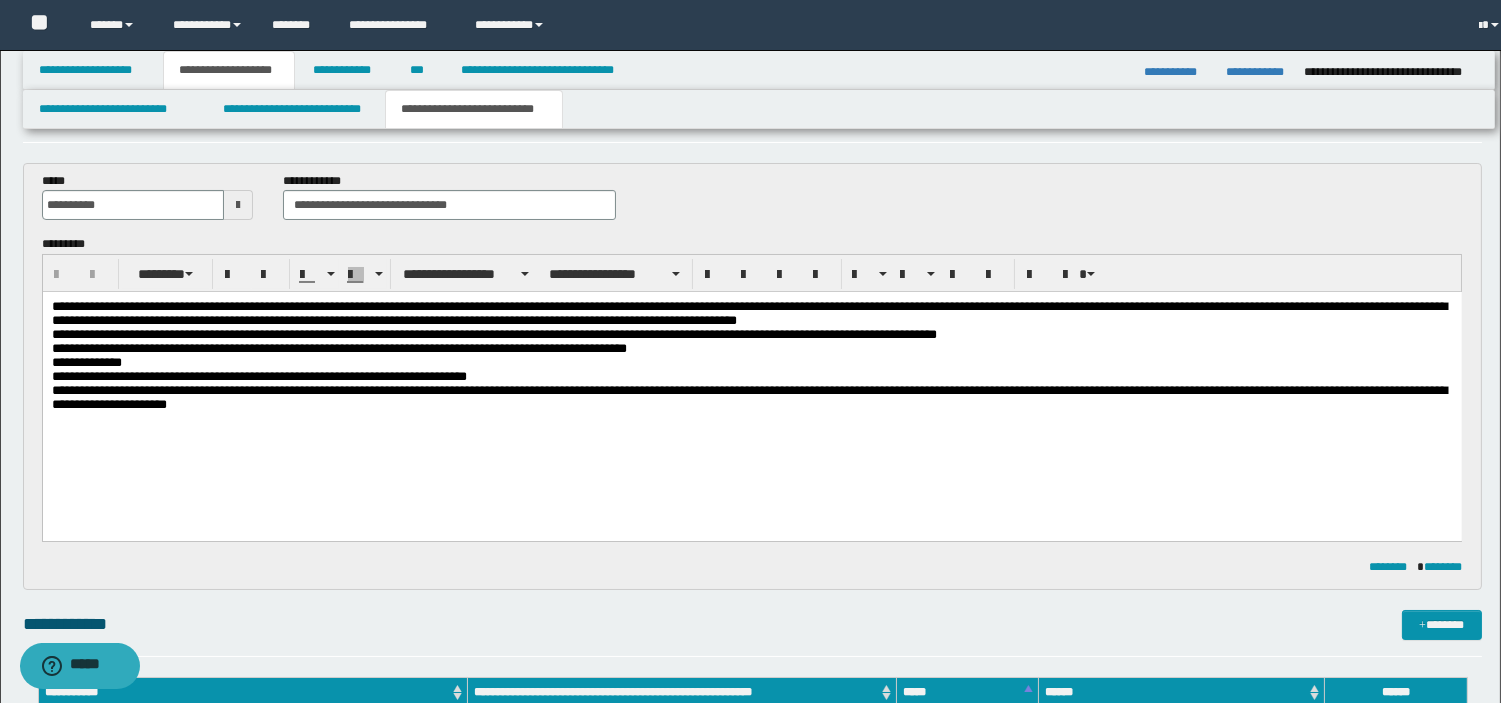 scroll, scrollTop: 94, scrollLeft: 0, axis: vertical 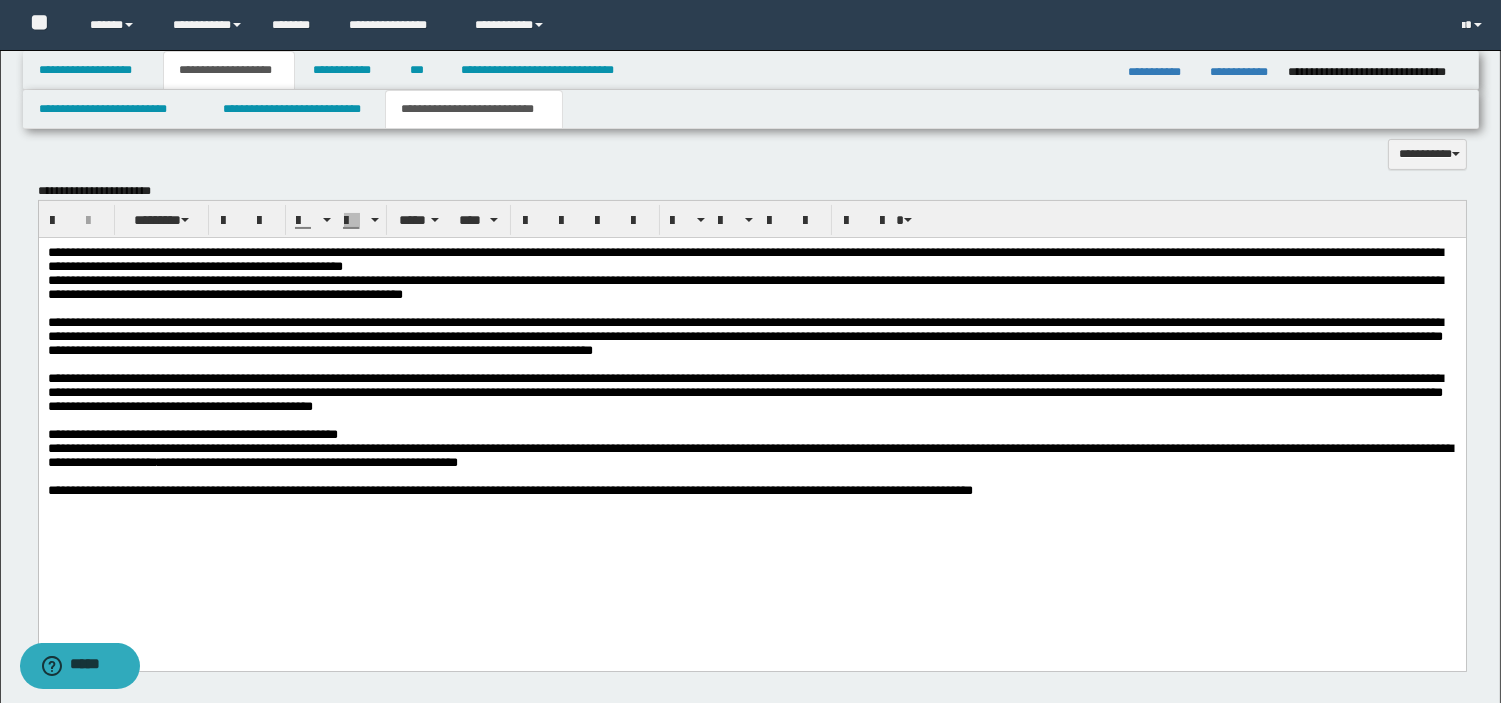 click at bounding box center (751, 505) 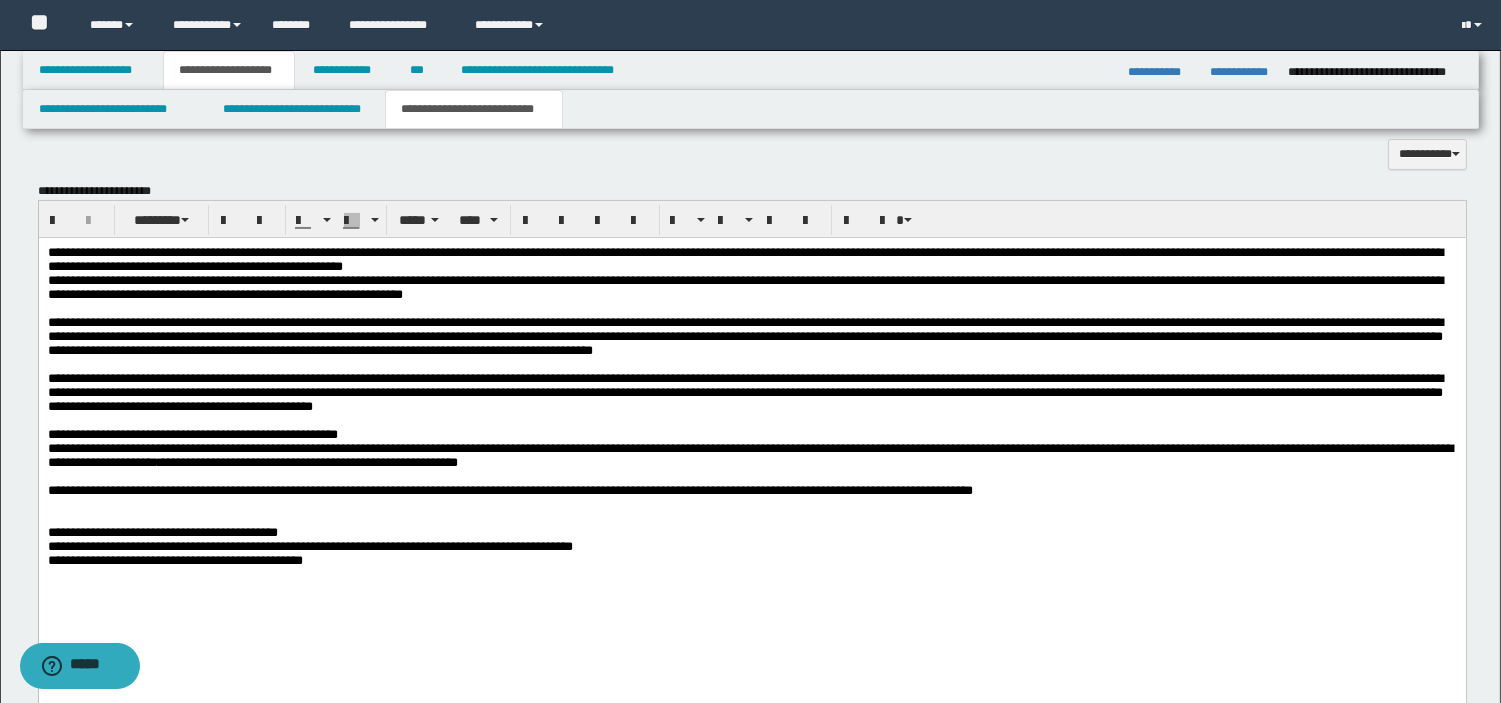 click on "**********" at bounding box center (751, 439) 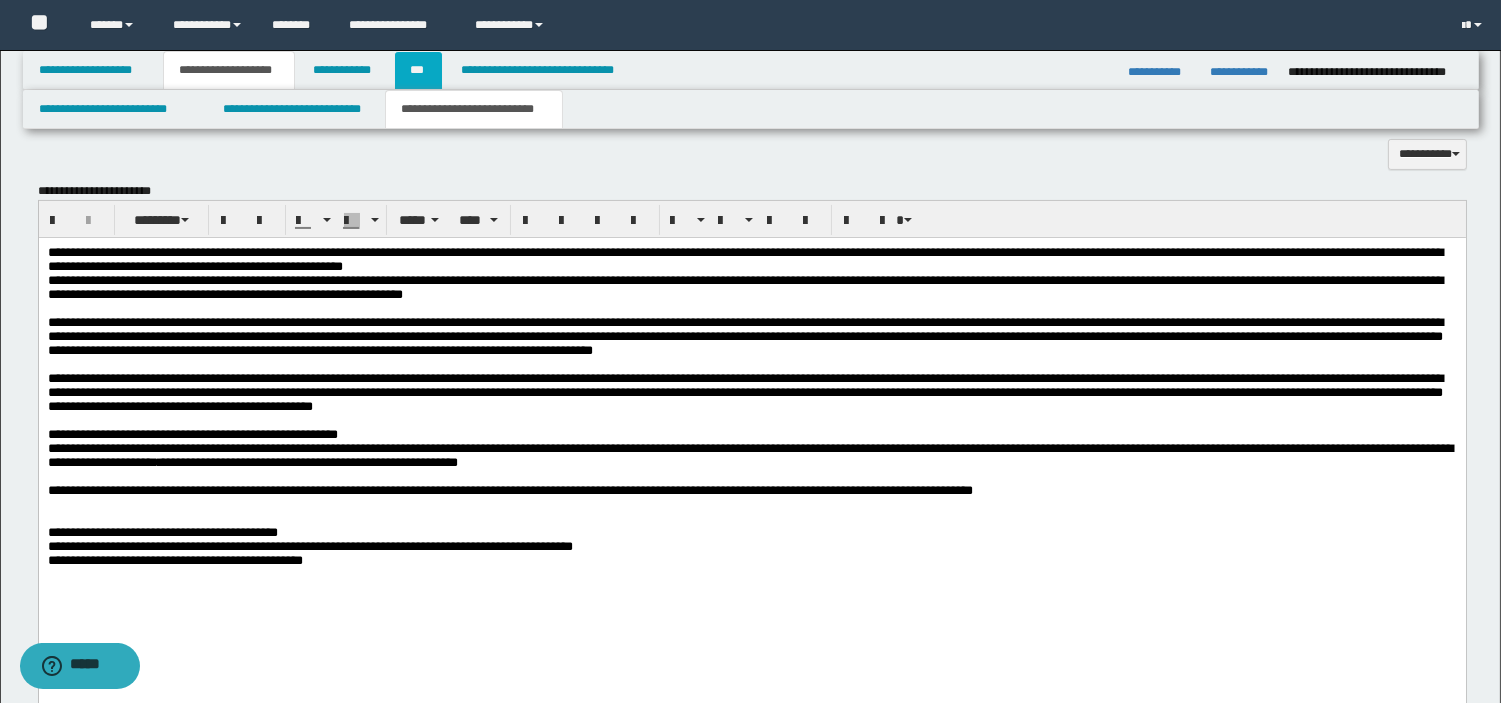click on "***" at bounding box center (418, 70) 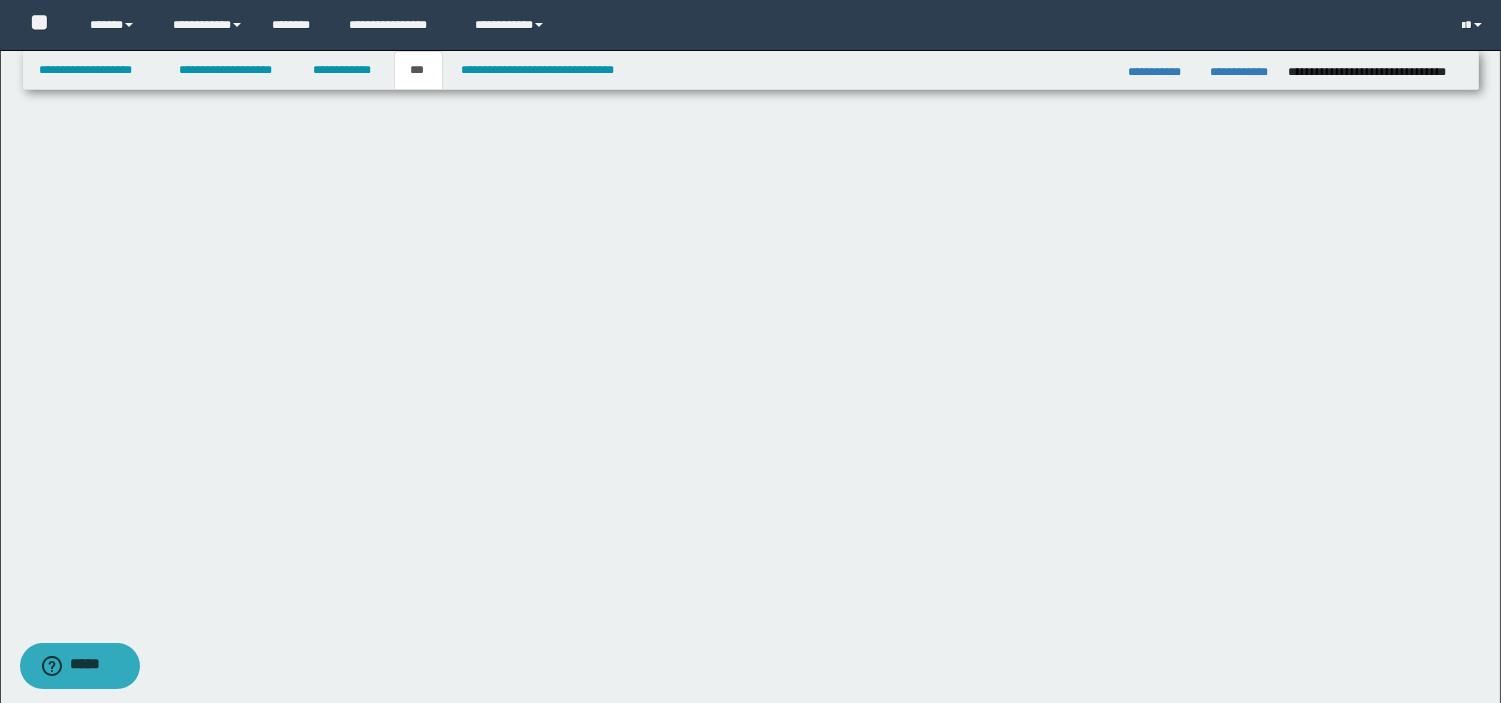 scroll, scrollTop: 0, scrollLeft: 0, axis: both 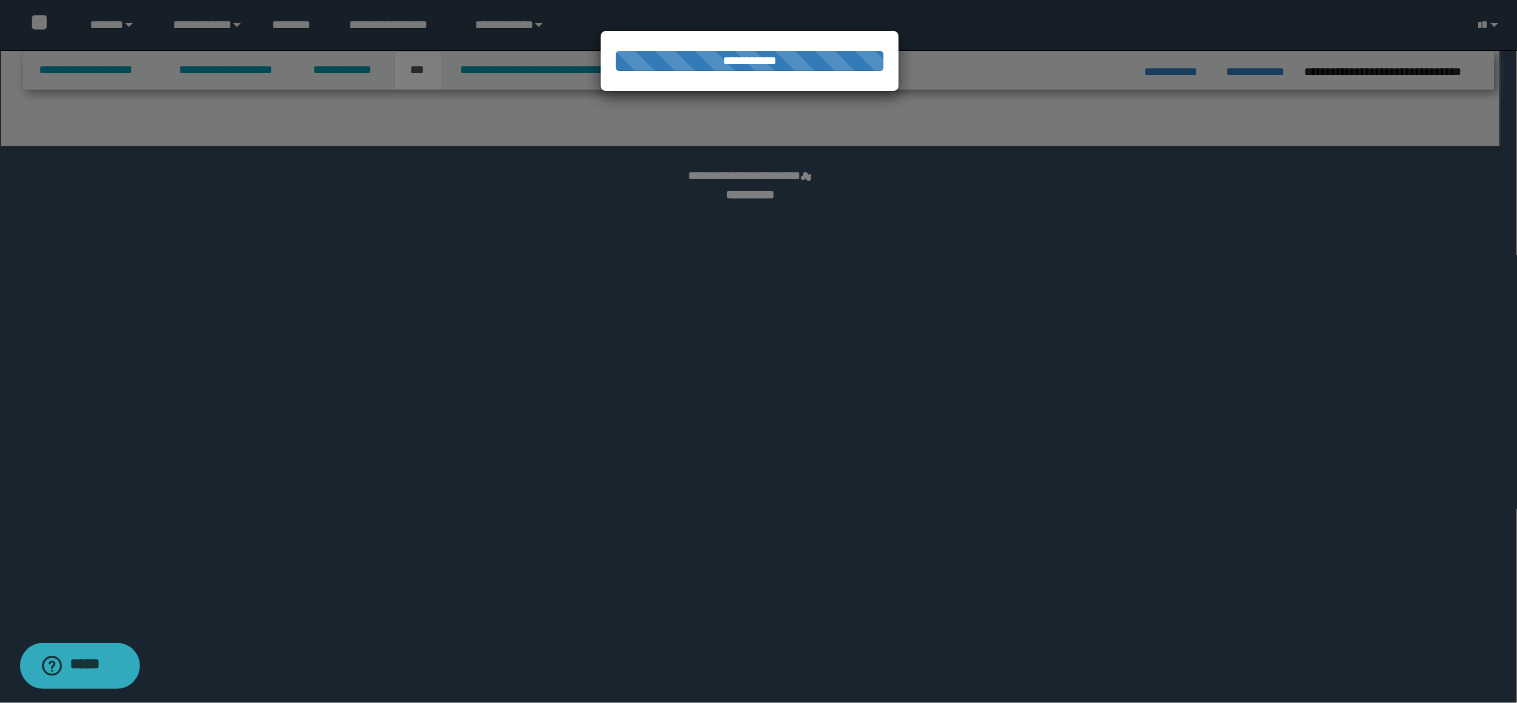 select on "*" 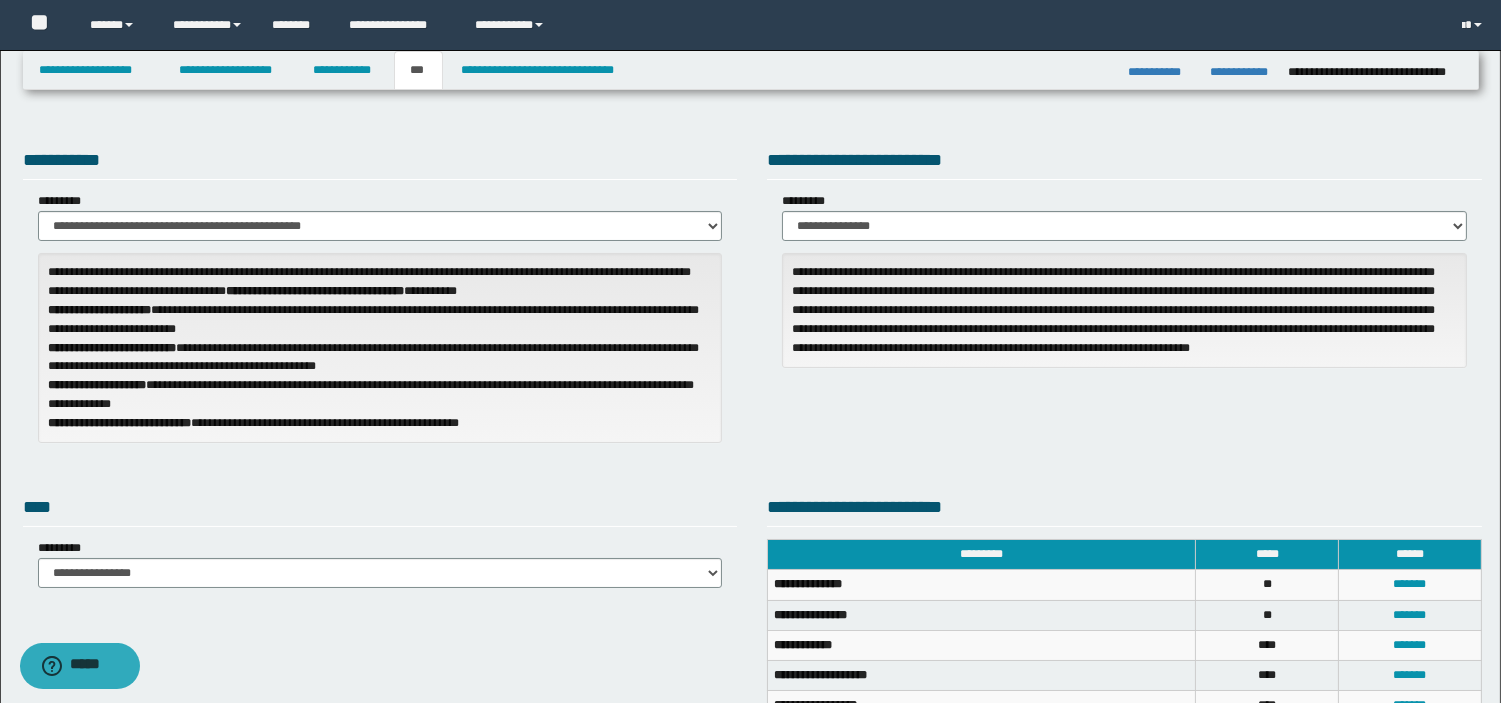 scroll, scrollTop: 548, scrollLeft: 0, axis: vertical 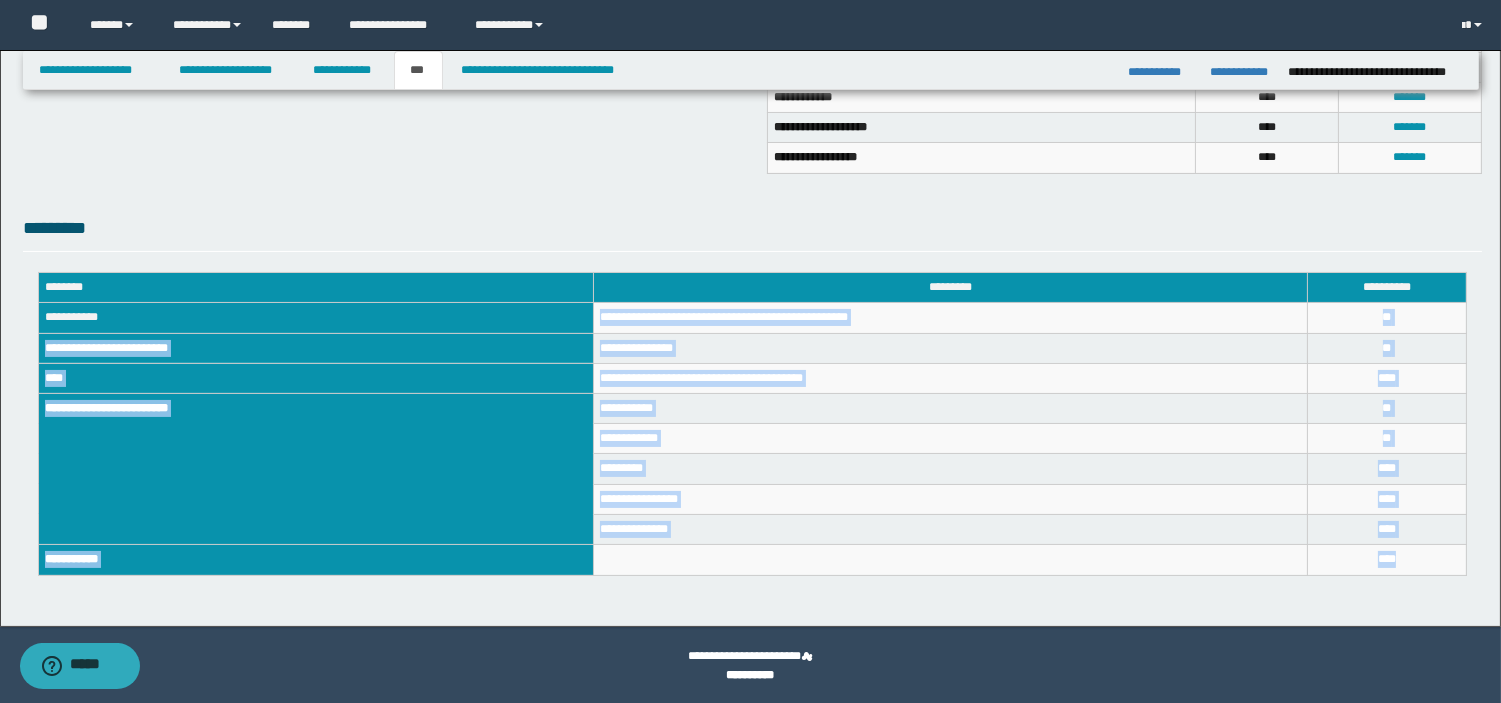 drag, startPoint x: 601, startPoint y: 320, endPoint x: 1405, endPoint y: 562, distance: 839.63086 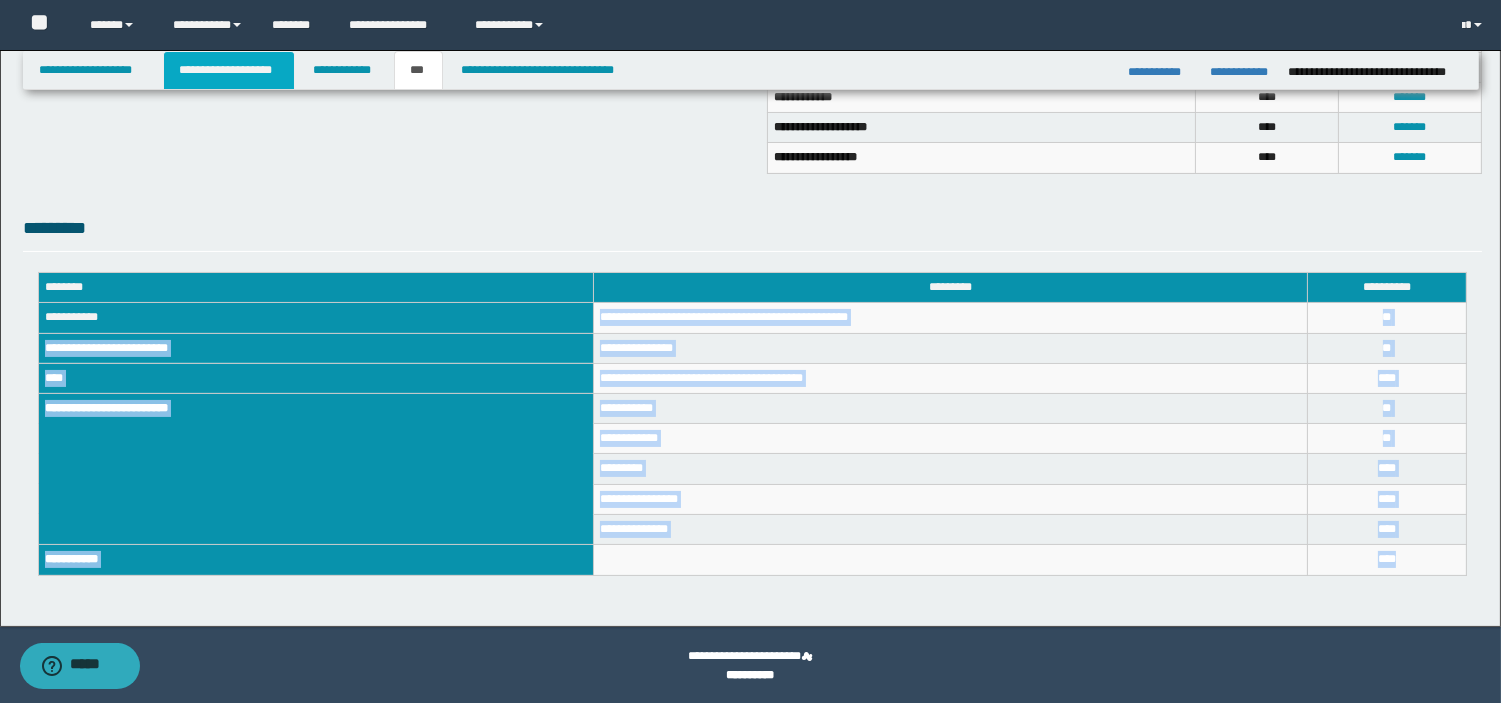 click on "**********" at bounding box center [229, 70] 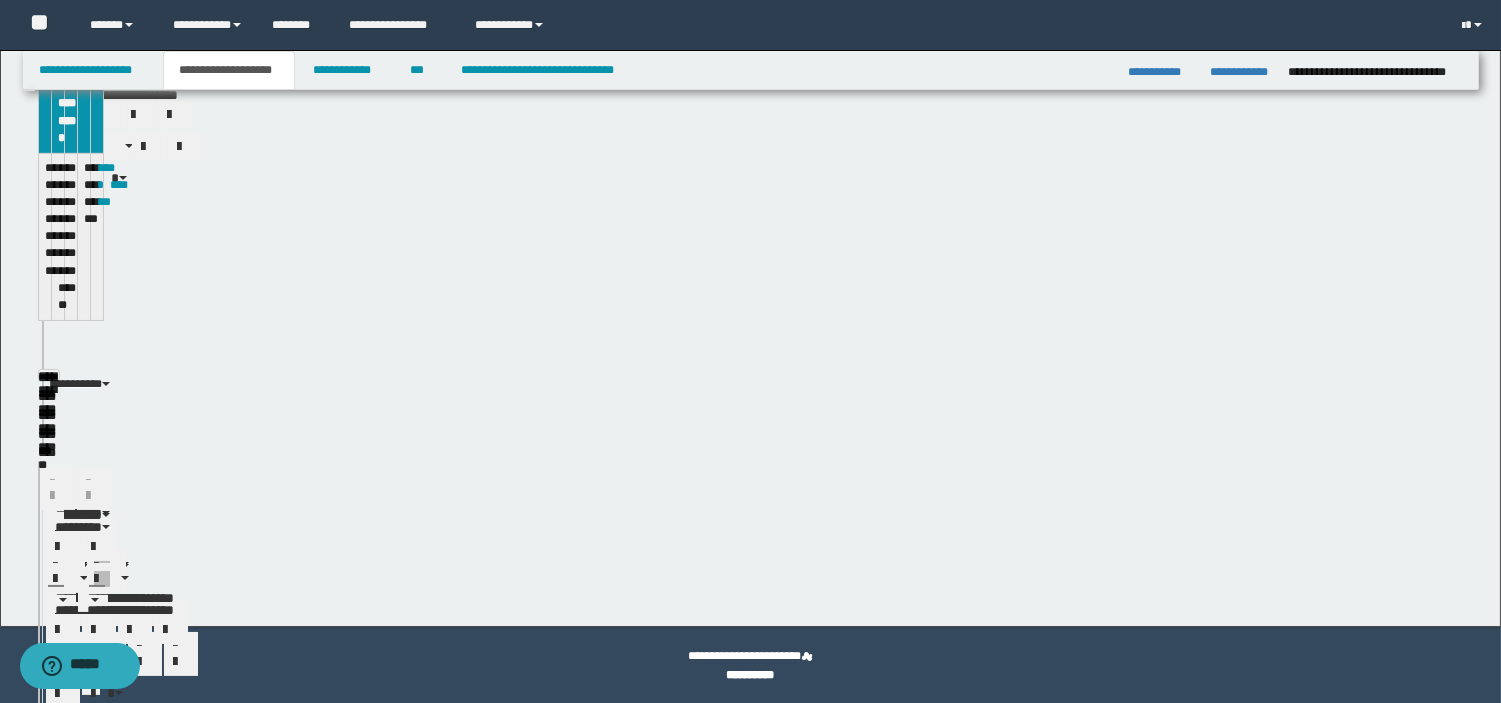 scroll, scrollTop: 580, scrollLeft: 0, axis: vertical 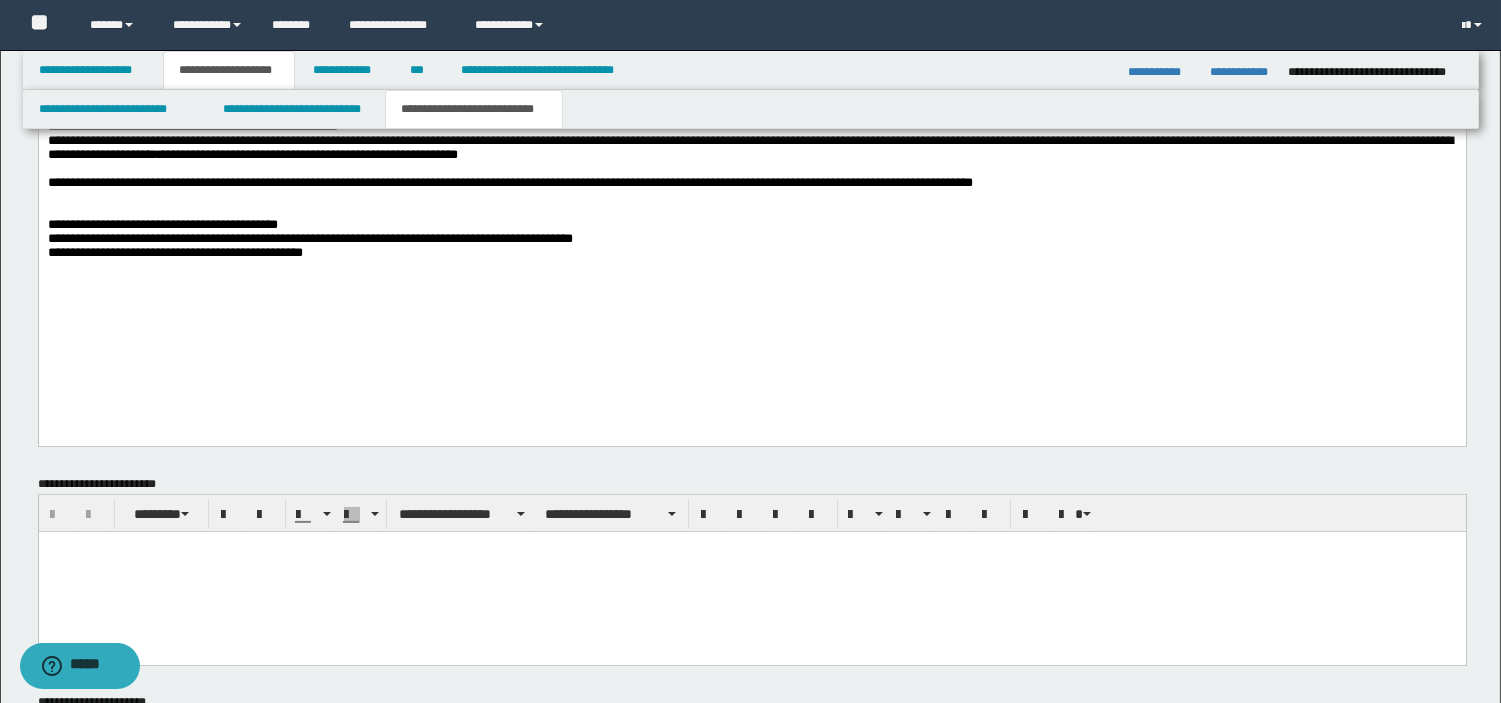 click at bounding box center [751, 212] 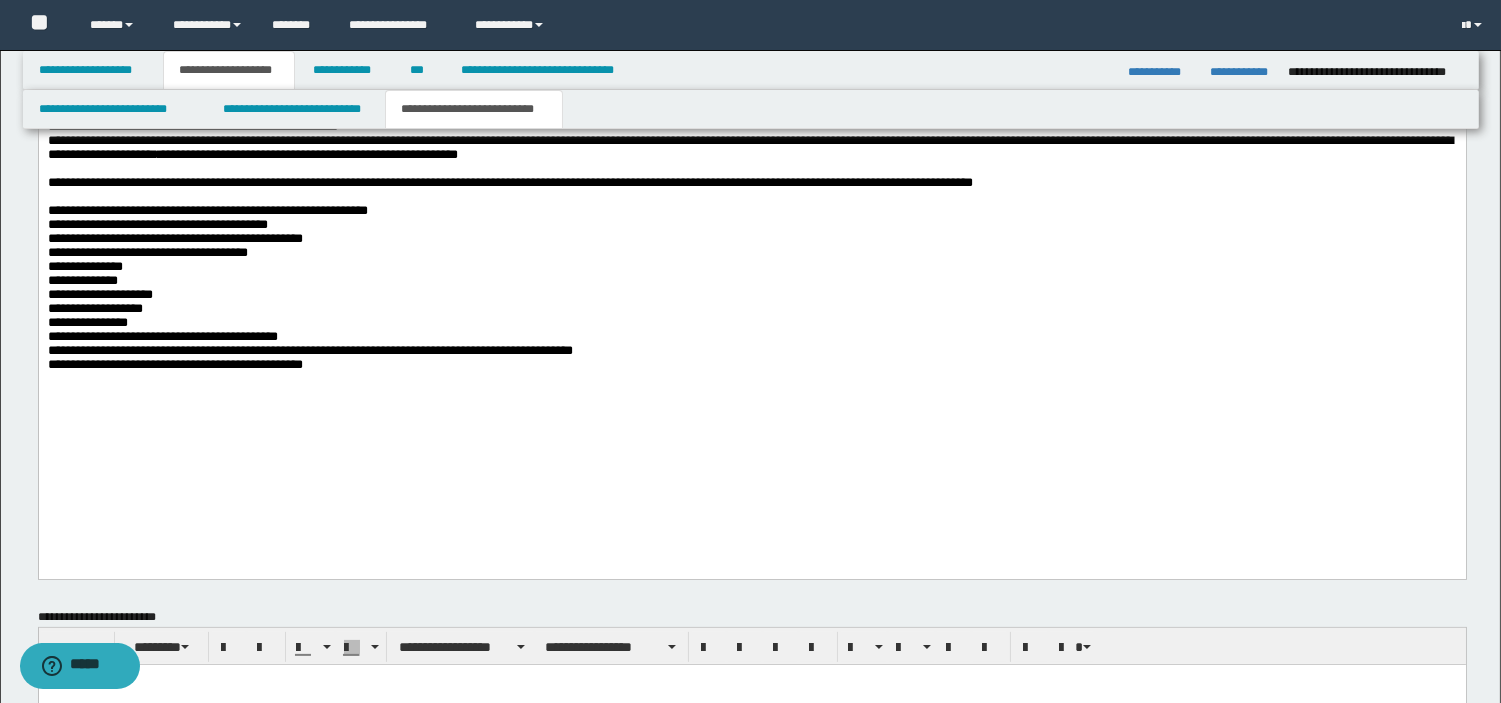click at bounding box center [751, 198] 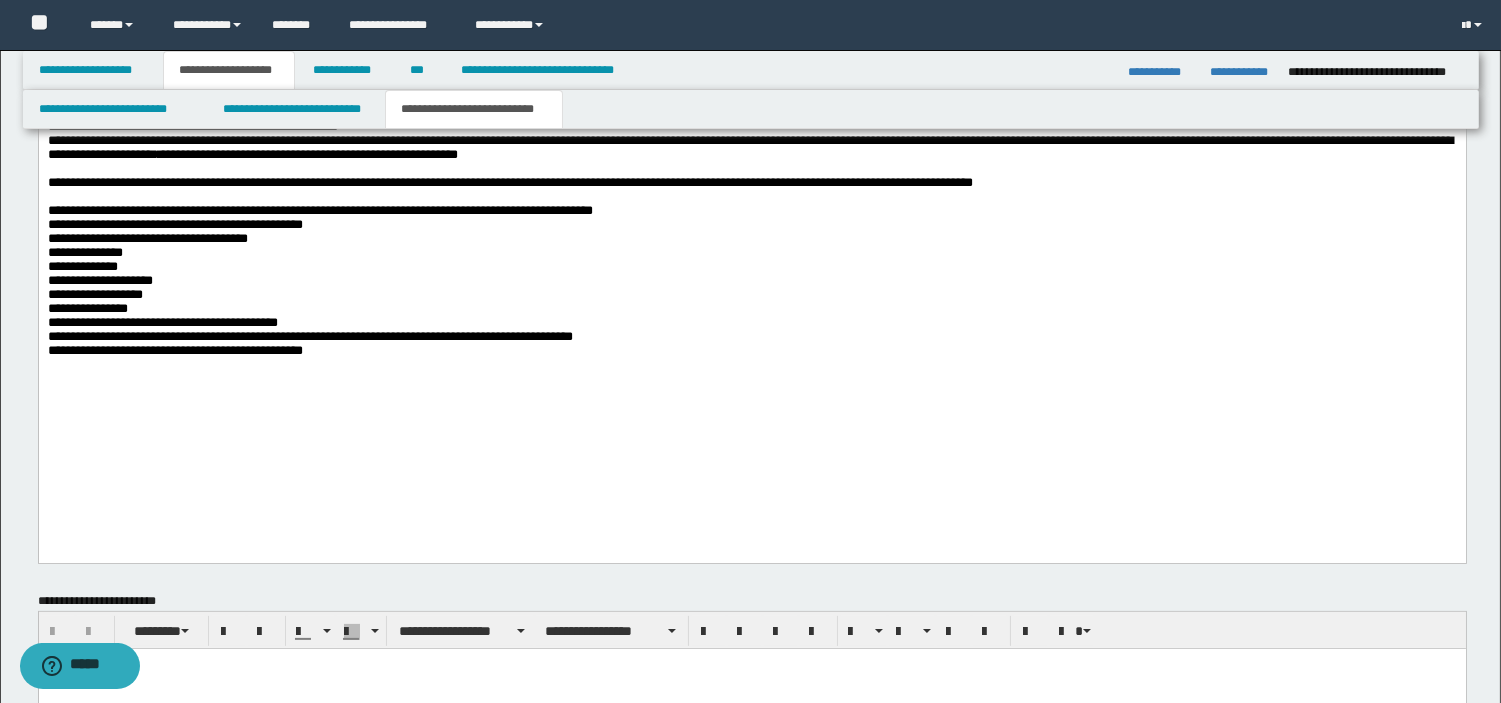 click on "**********" at bounding box center (751, 261) 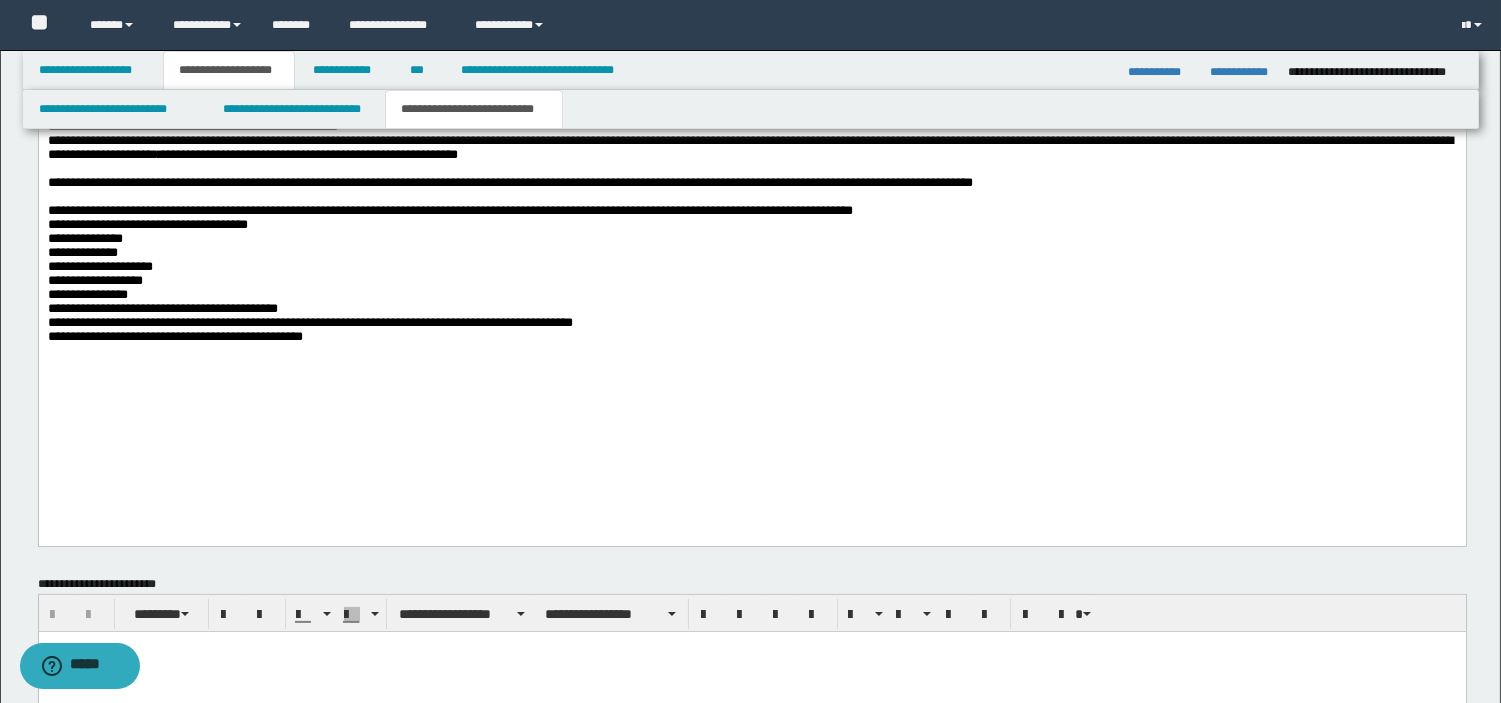 click on "**********" at bounding box center (751, 254) 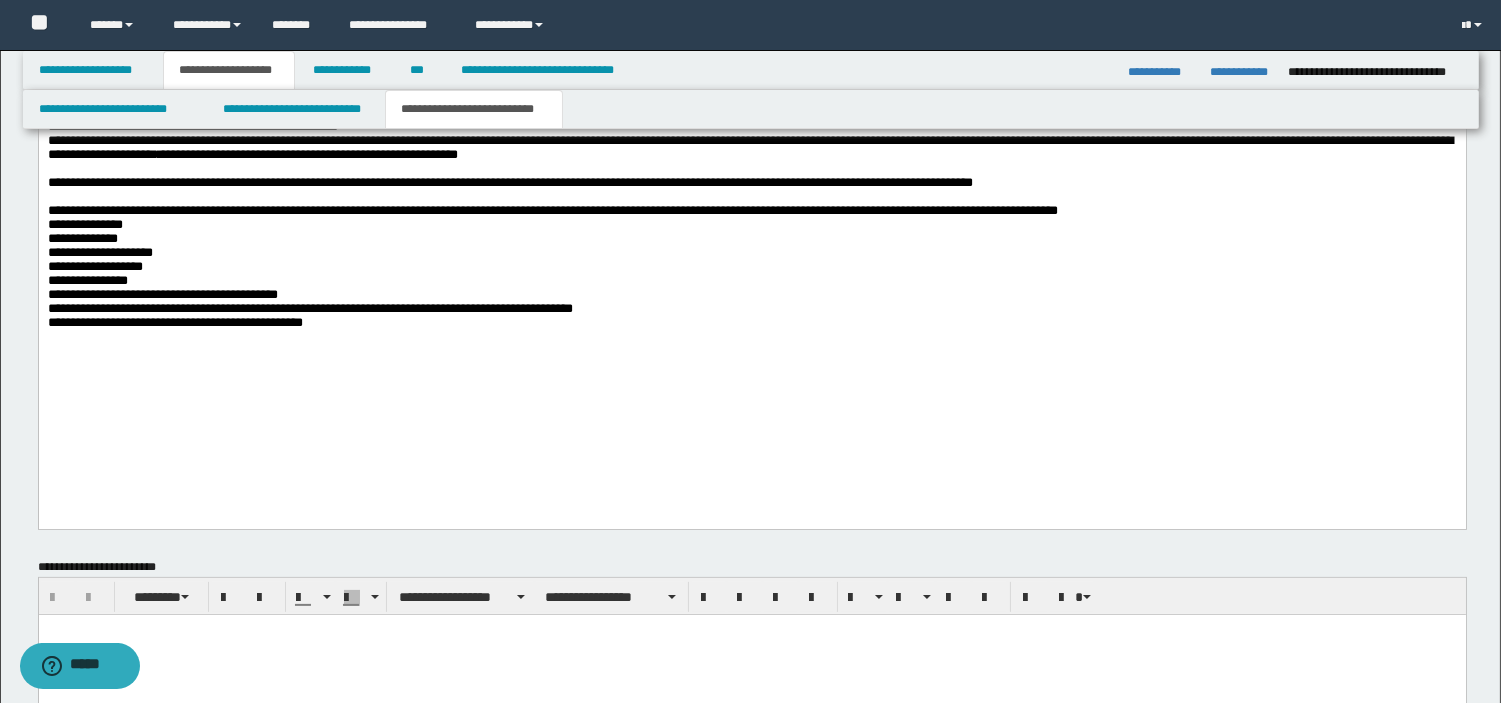 click on "**********" at bounding box center (751, 247) 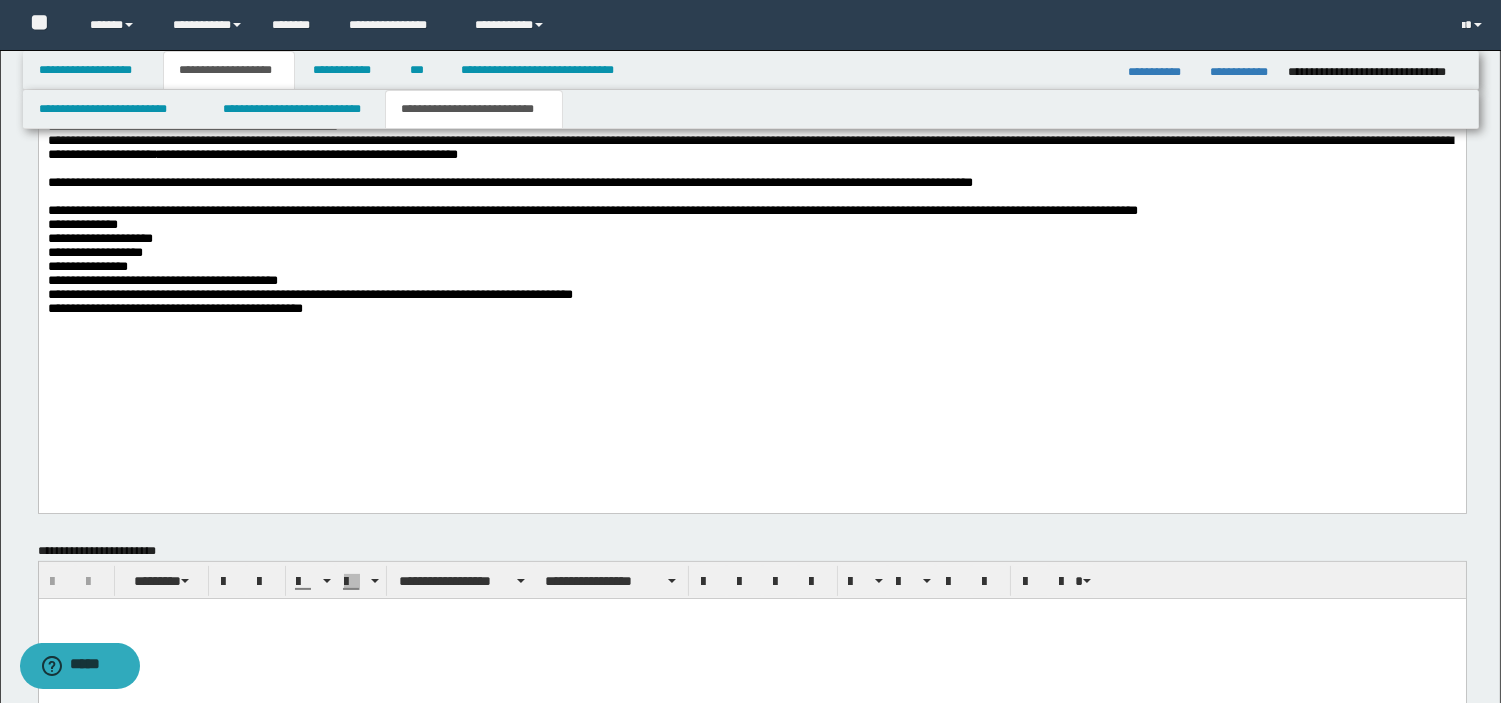 click on "**********" at bounding box center (751, 240) 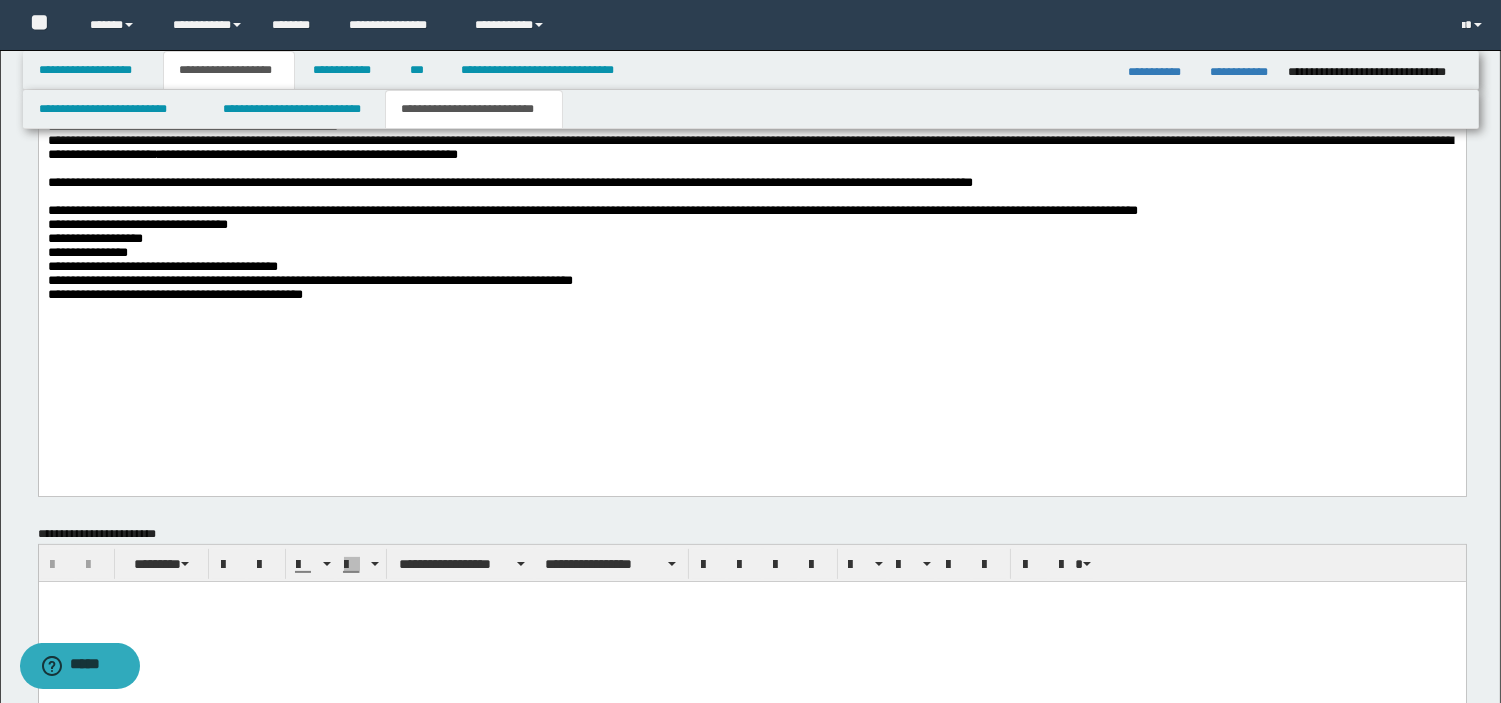click on "**********" at bounding box center [751, 233] 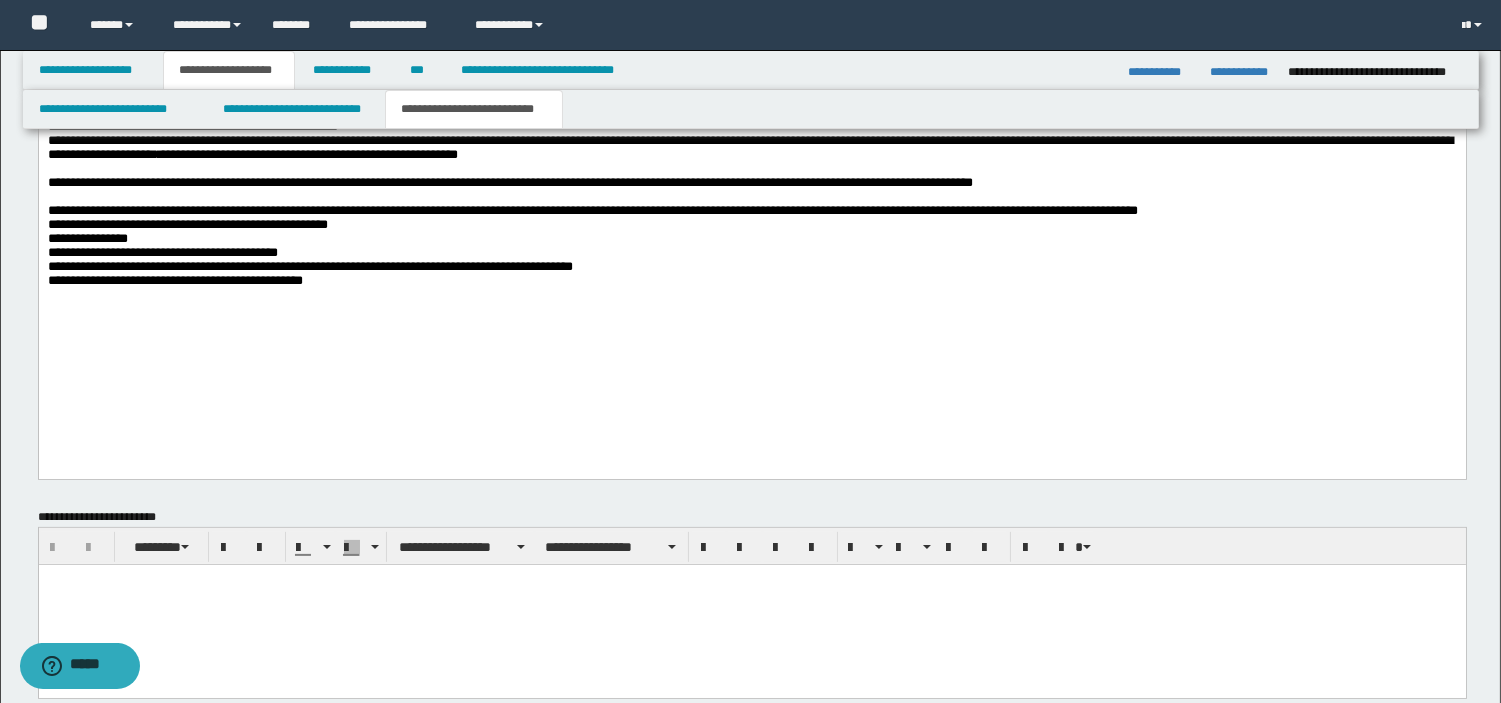 click on "**********" at bounding box center (751, 226) 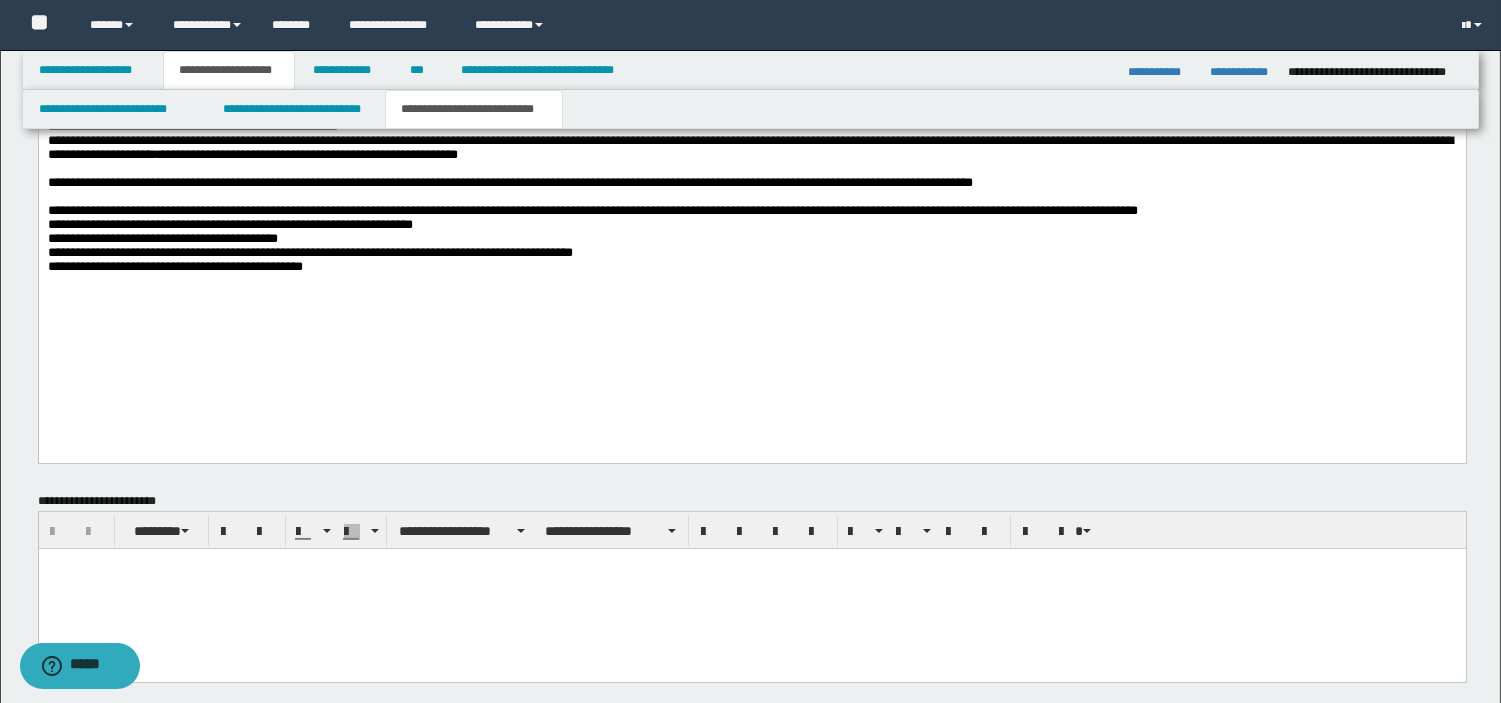 click on "**********" at bounding box center (751, 219) 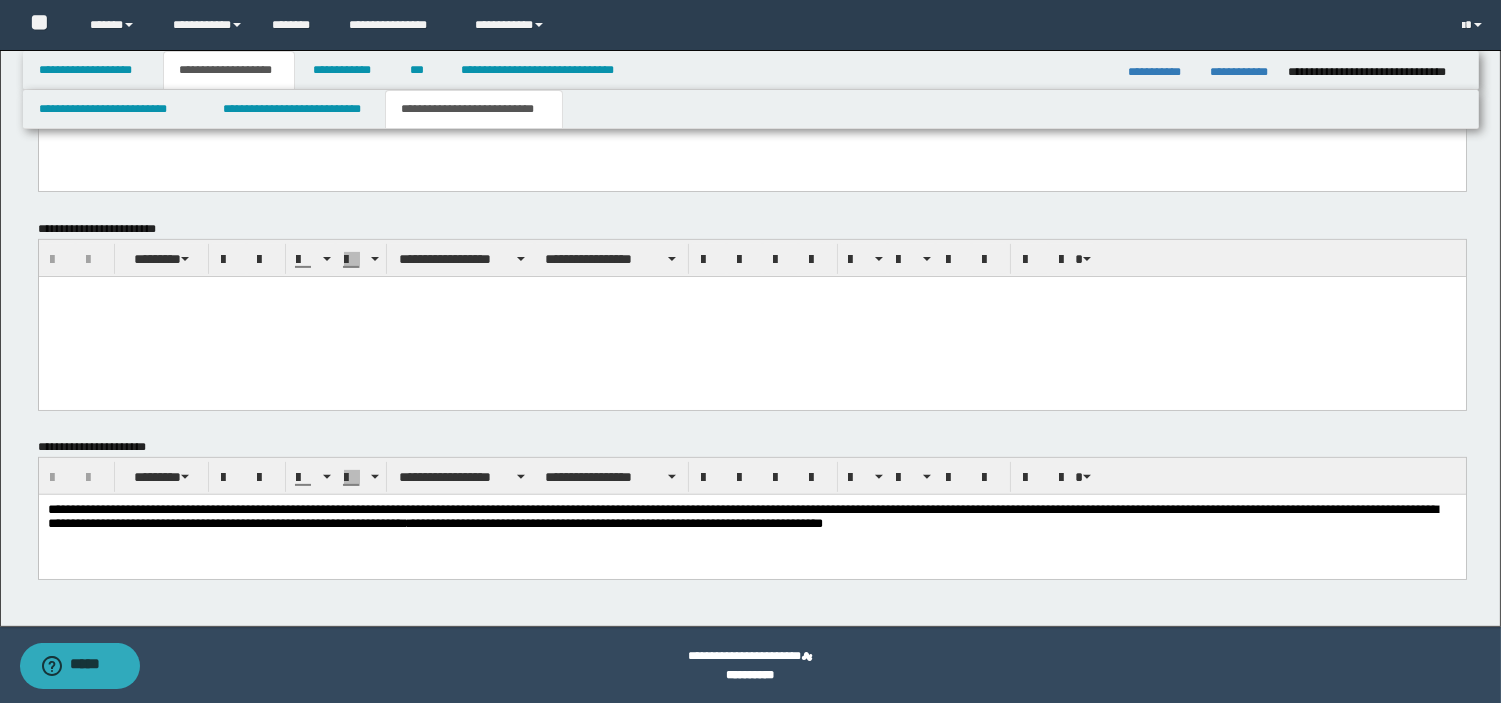 scroll, scrollTop: 1305, scrollLeft: 0, axis: vertical 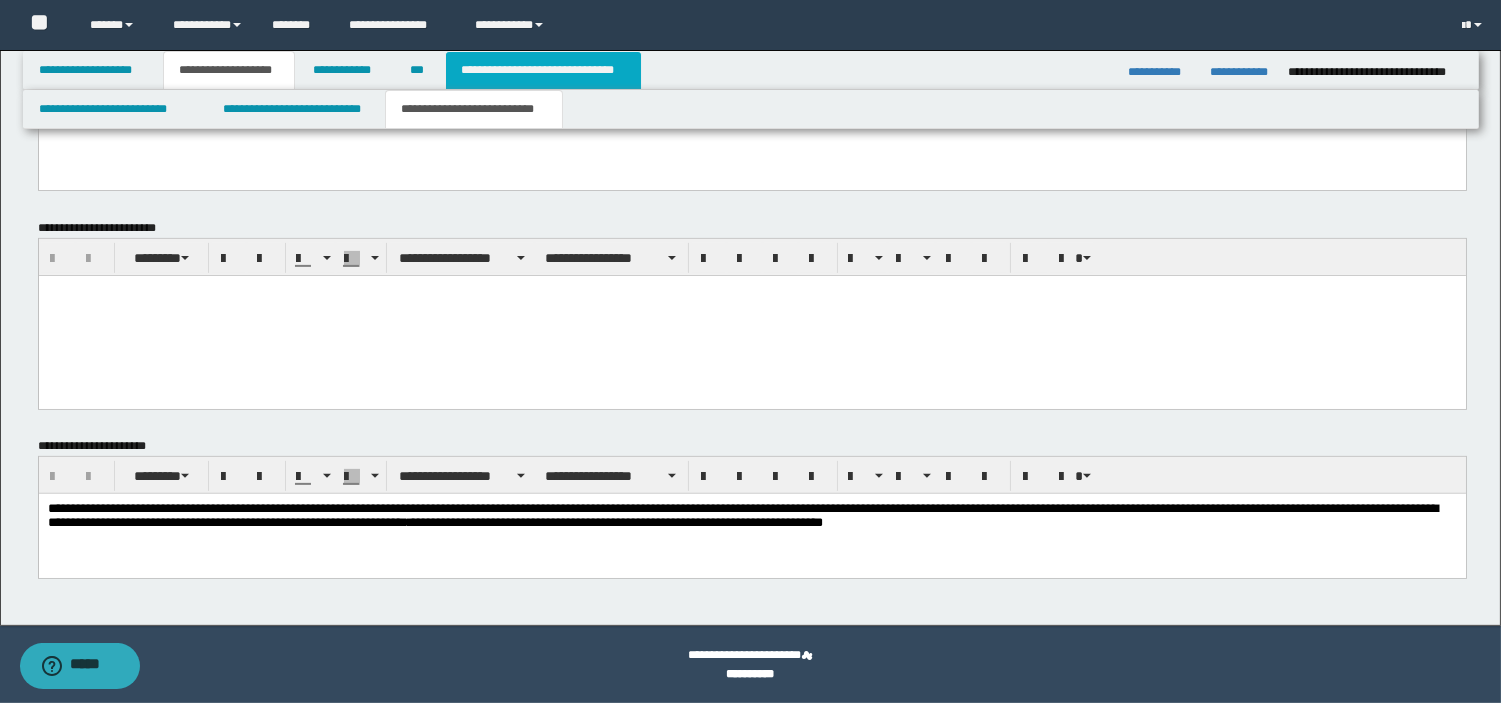 click on "**********" at bounding box center (543, 70) 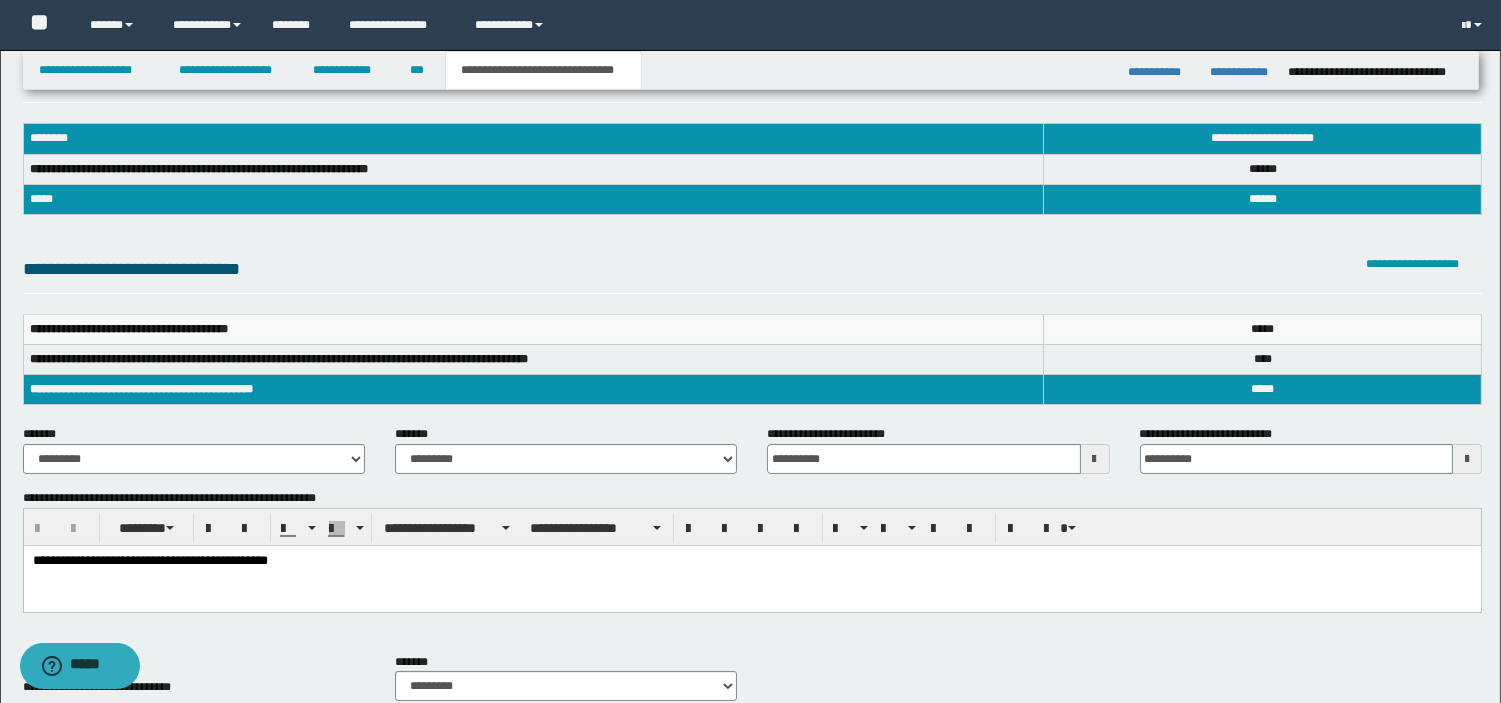scroll, scrollTop: 677, scrollLeft: 0, axis: vertical 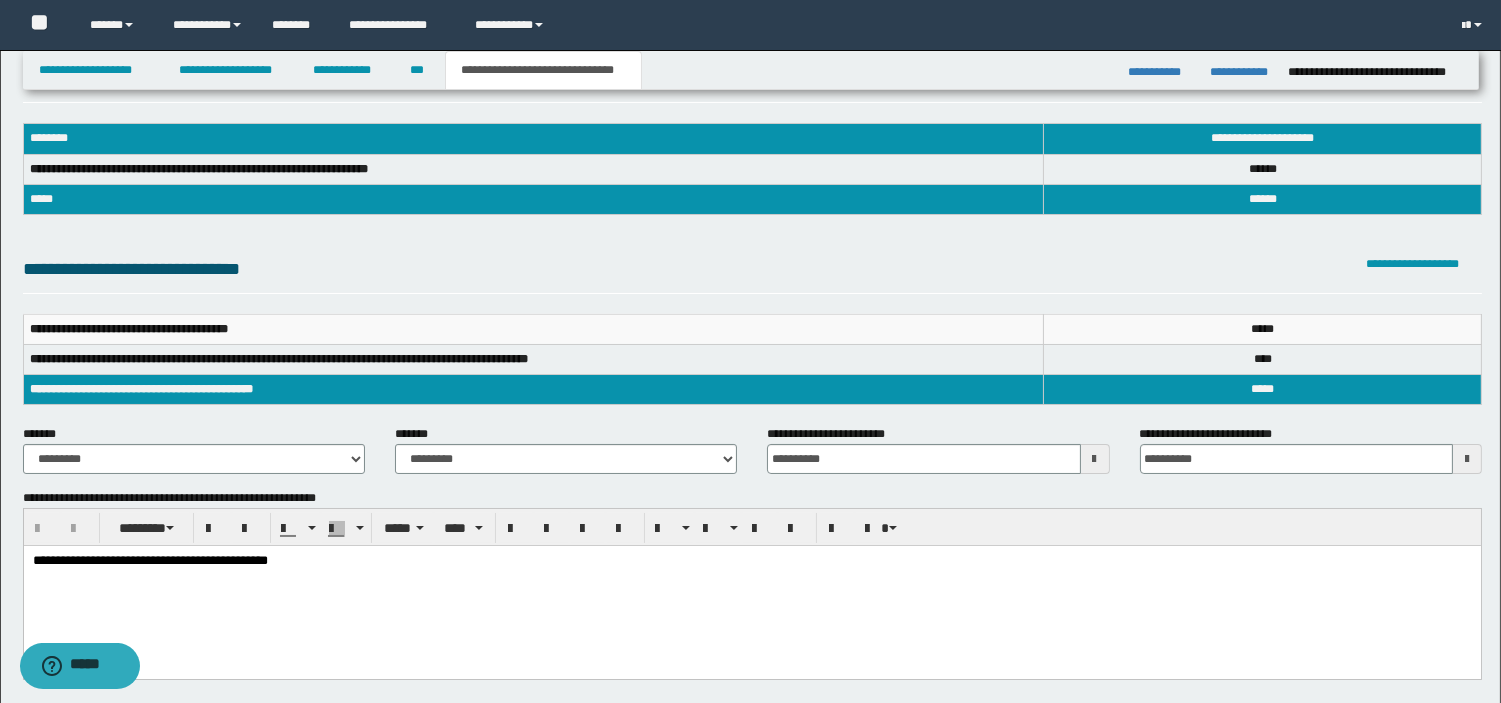 click on "**********" at bounding box center [751, 585] 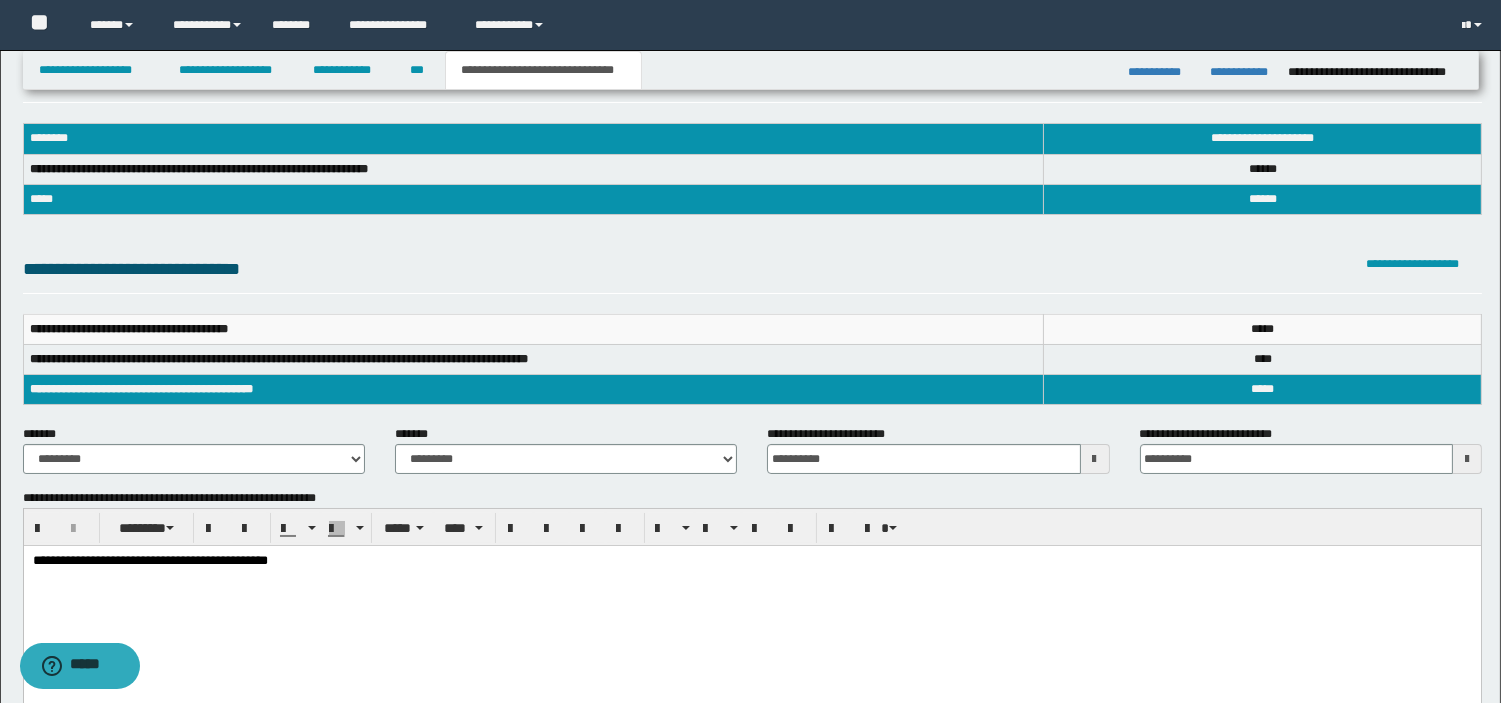 type 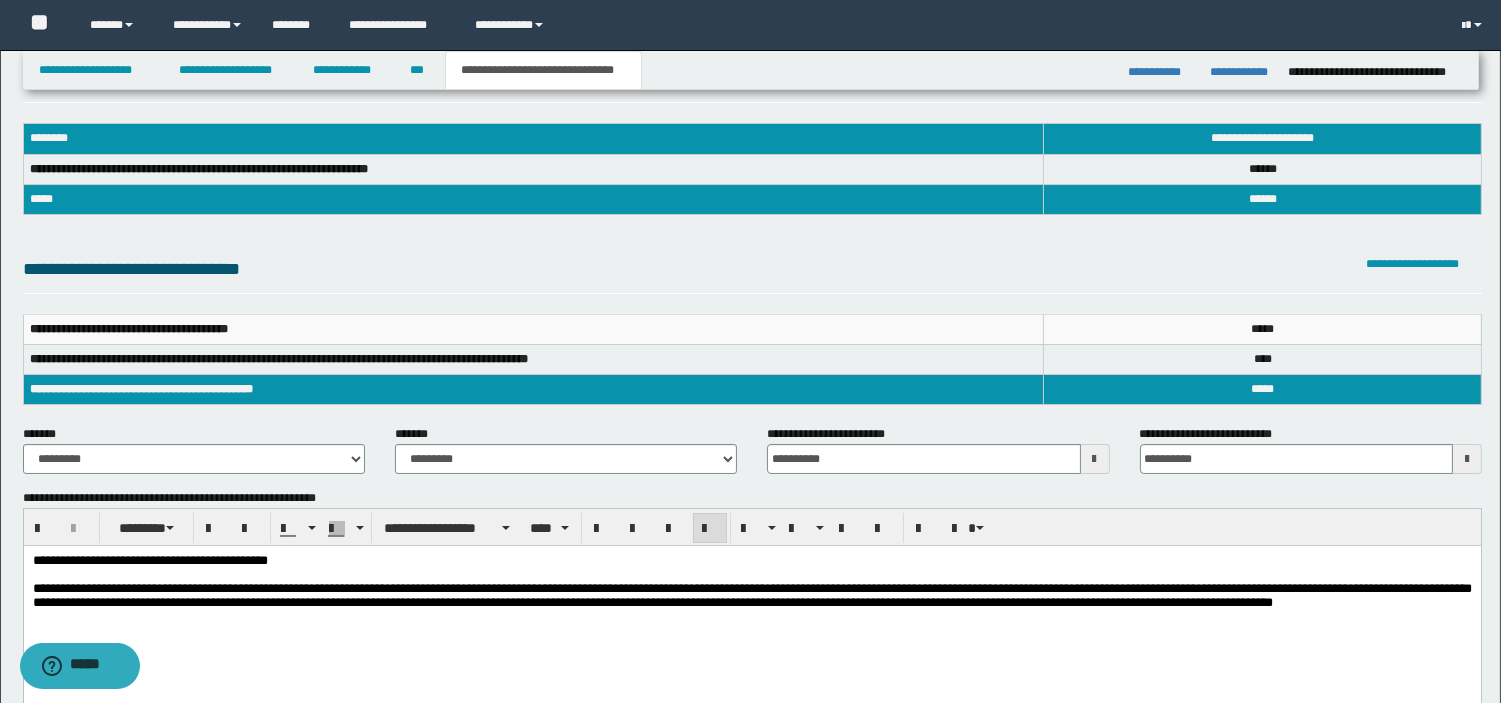 click on "**********" at bounding box center [751, 594] 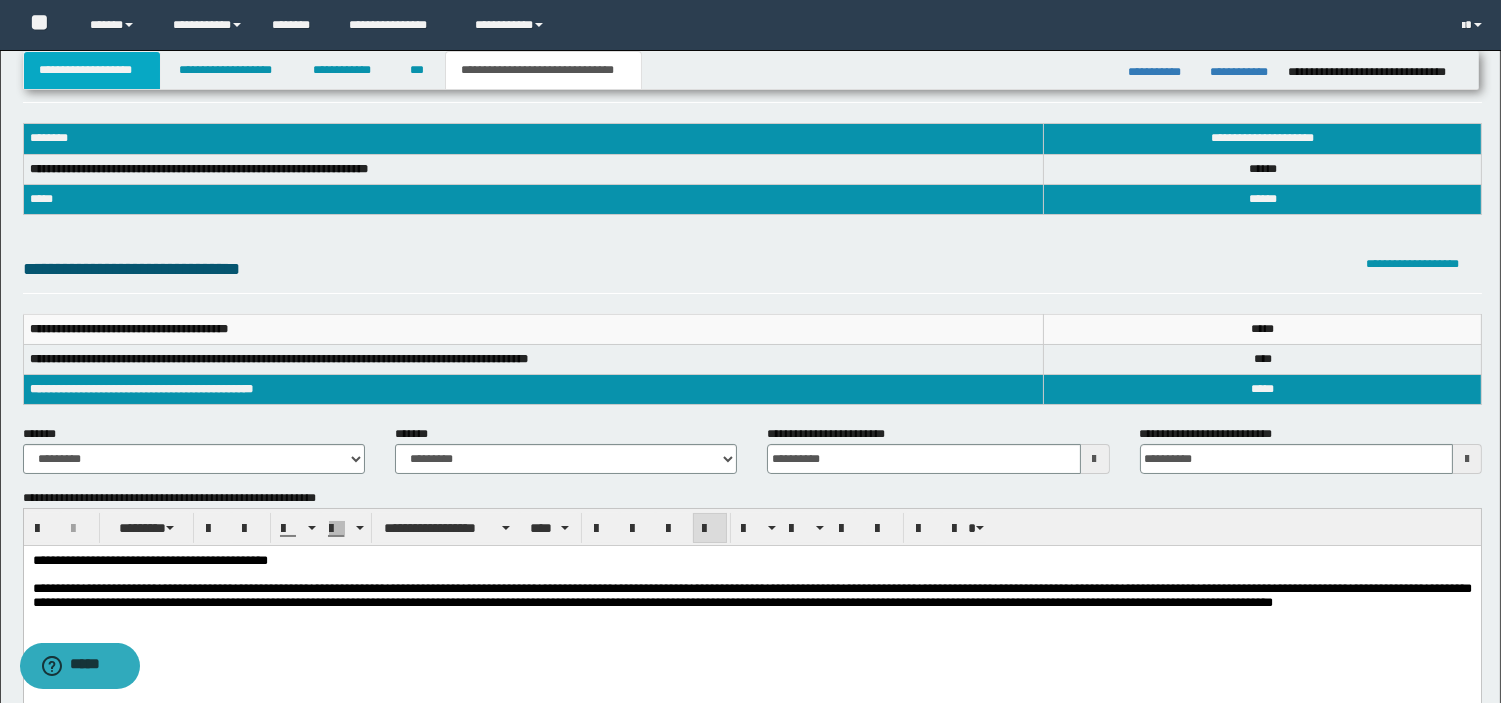 click on "**********" at bounding box center [92, 70] 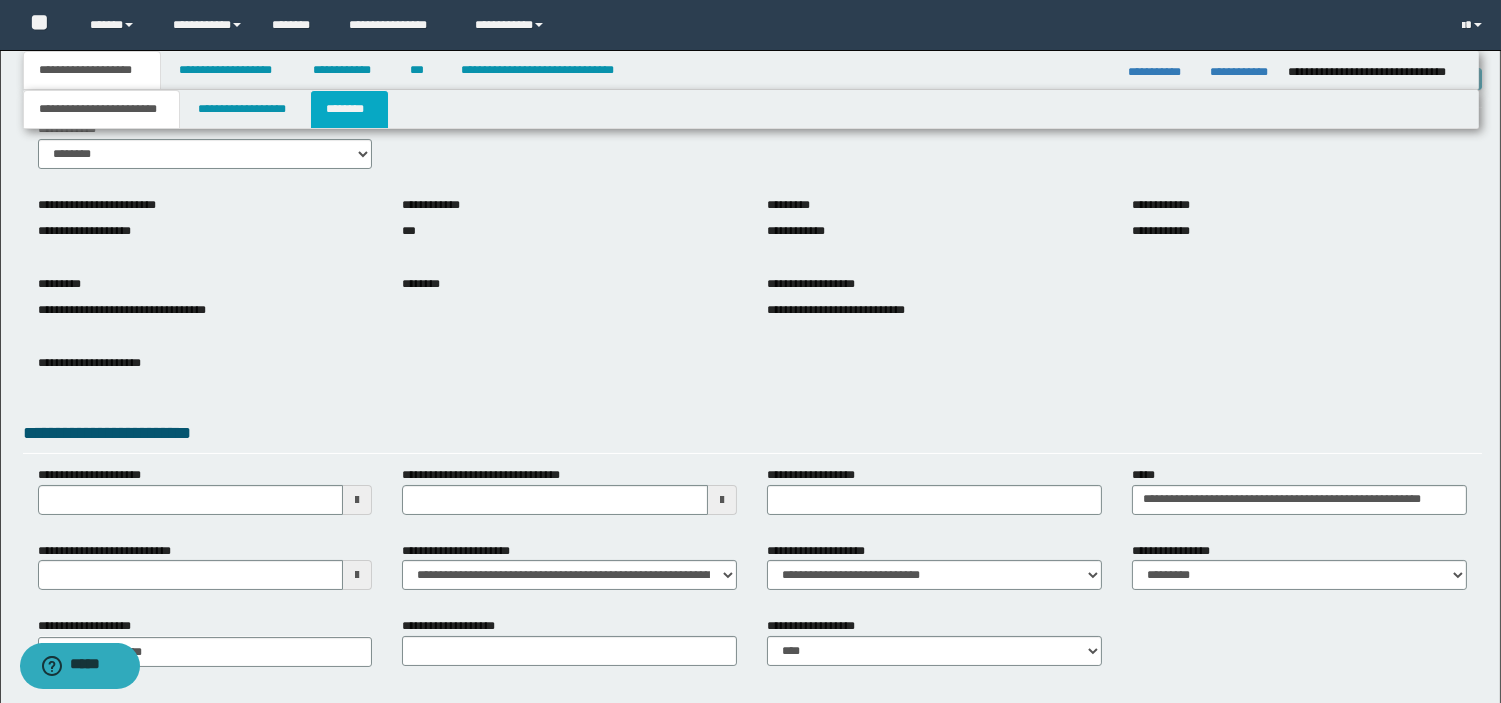 click on "********" at bounding box center [349, 109] 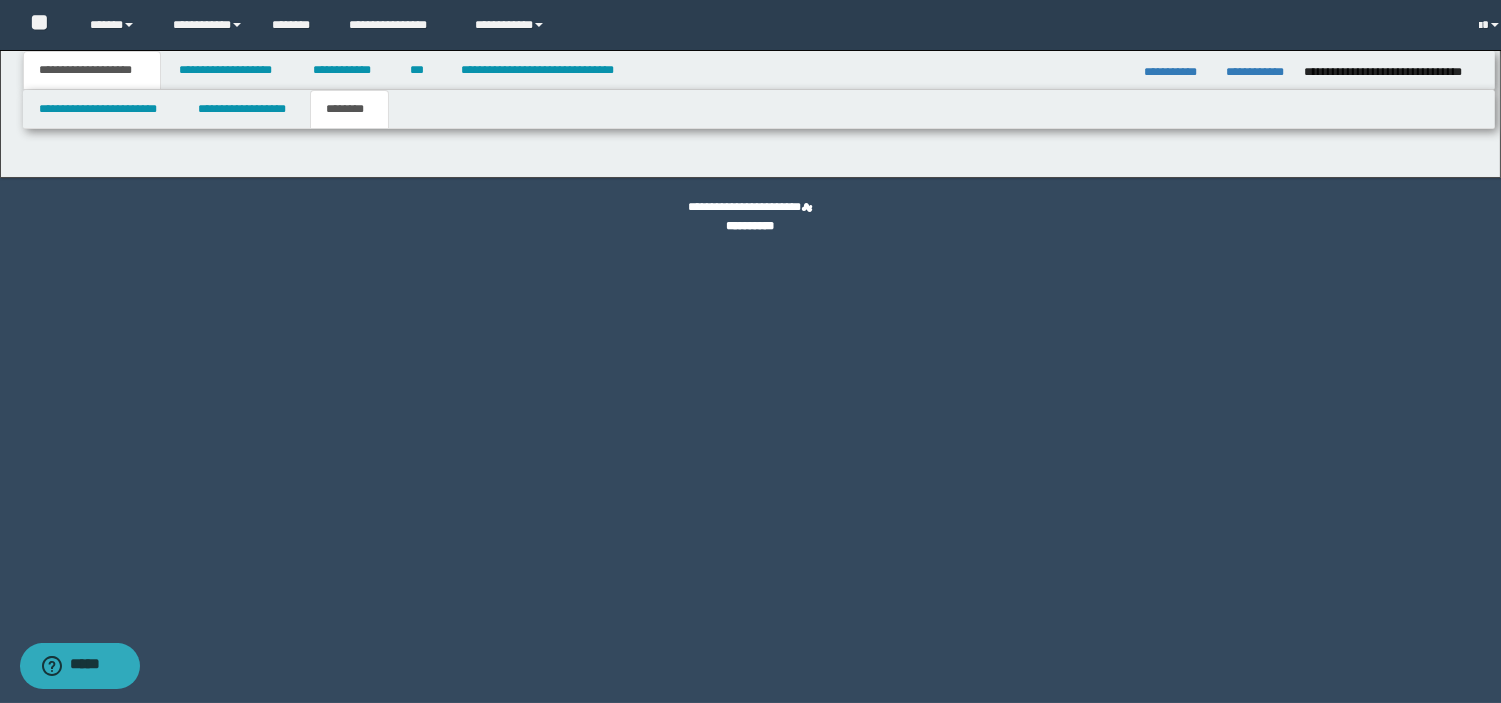 scroll, scrollTop: 0, scrollLeft: 0, axis: both 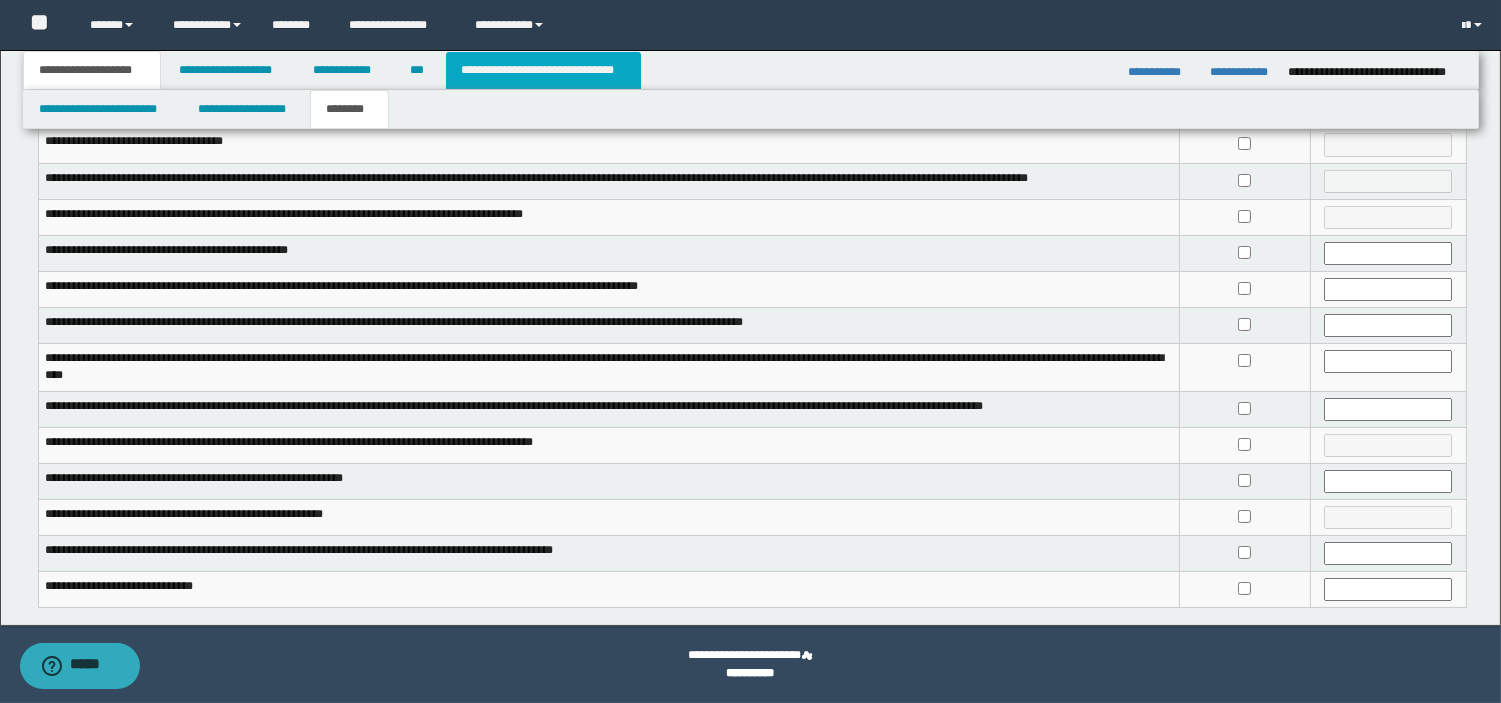 click on "**********" at bounding box center (543, 70) 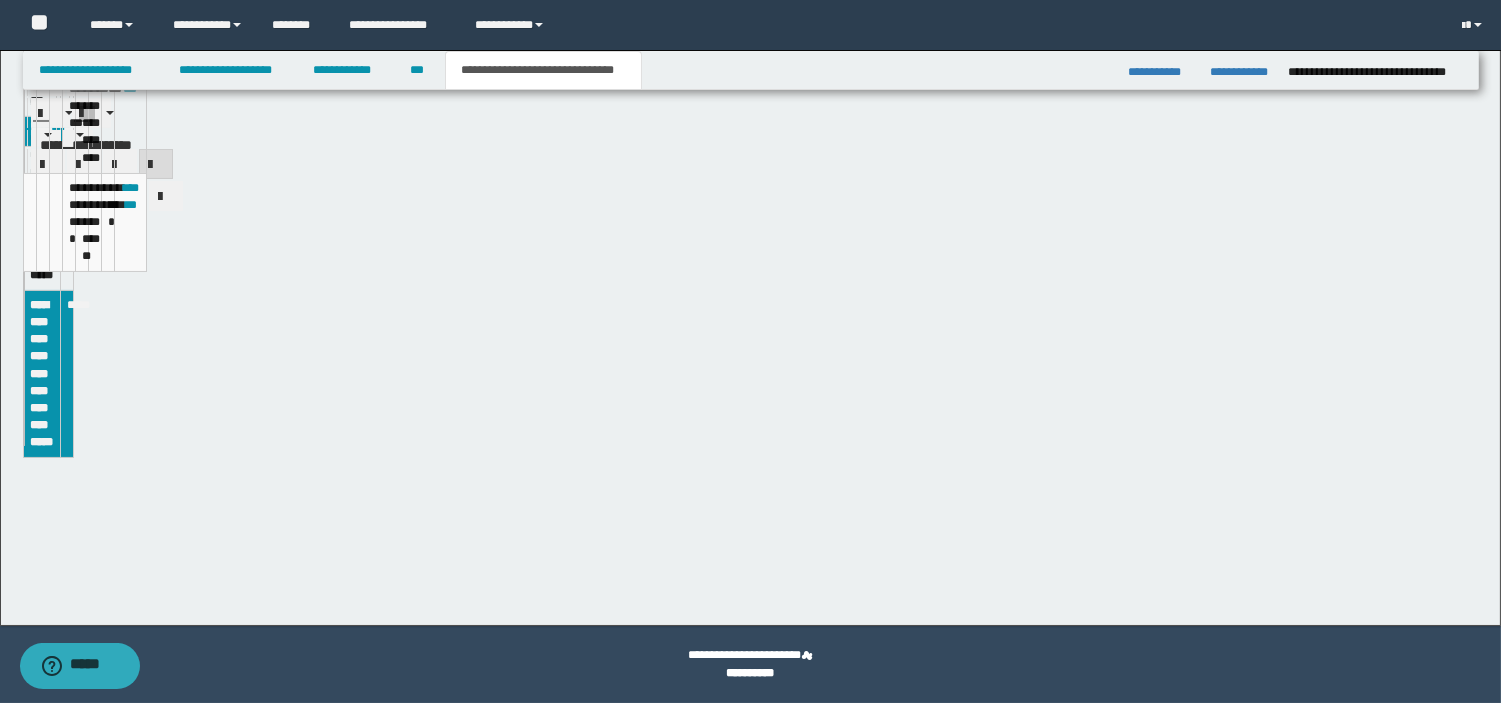 scroll, scrollTop: 363, scrollLeft: 0, axis: vertical 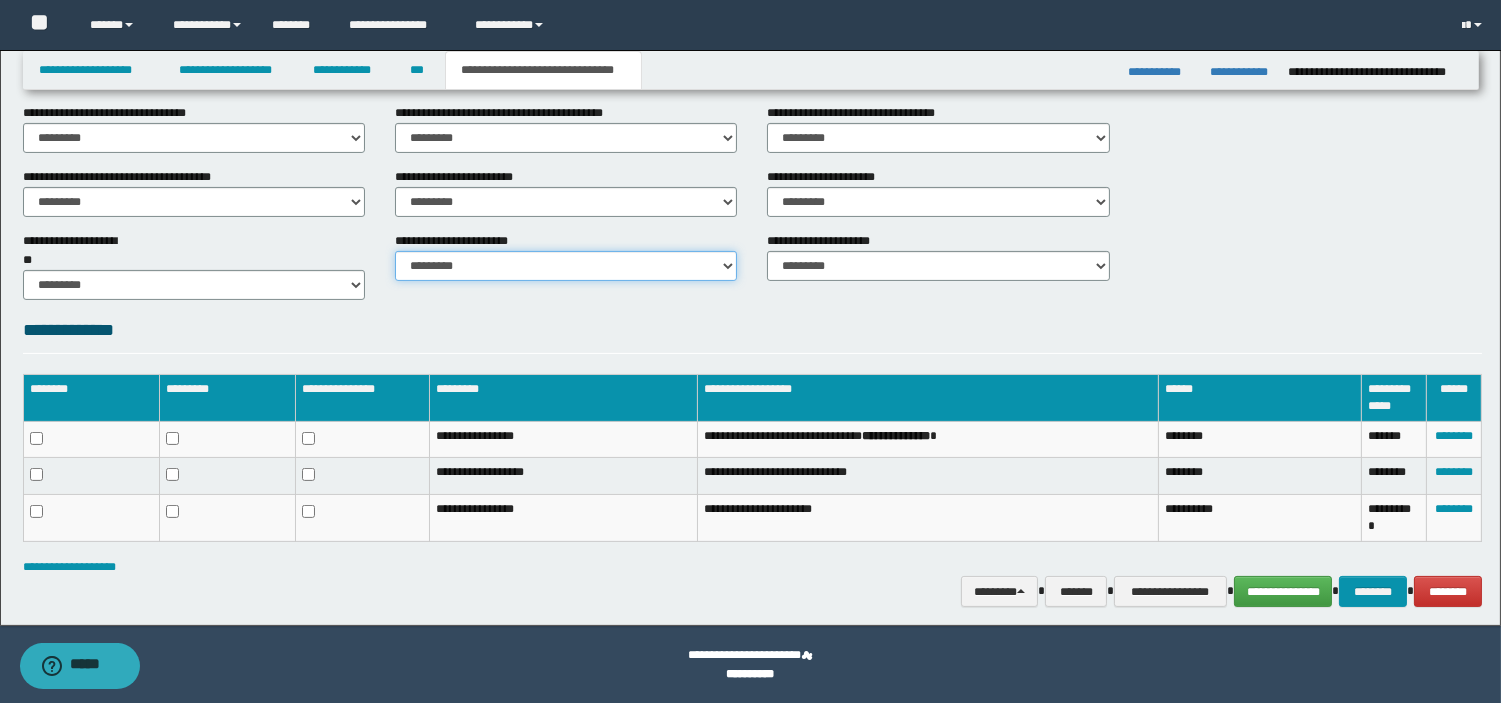 click on "*********
*********
*********" at bounding box center [566, 266] 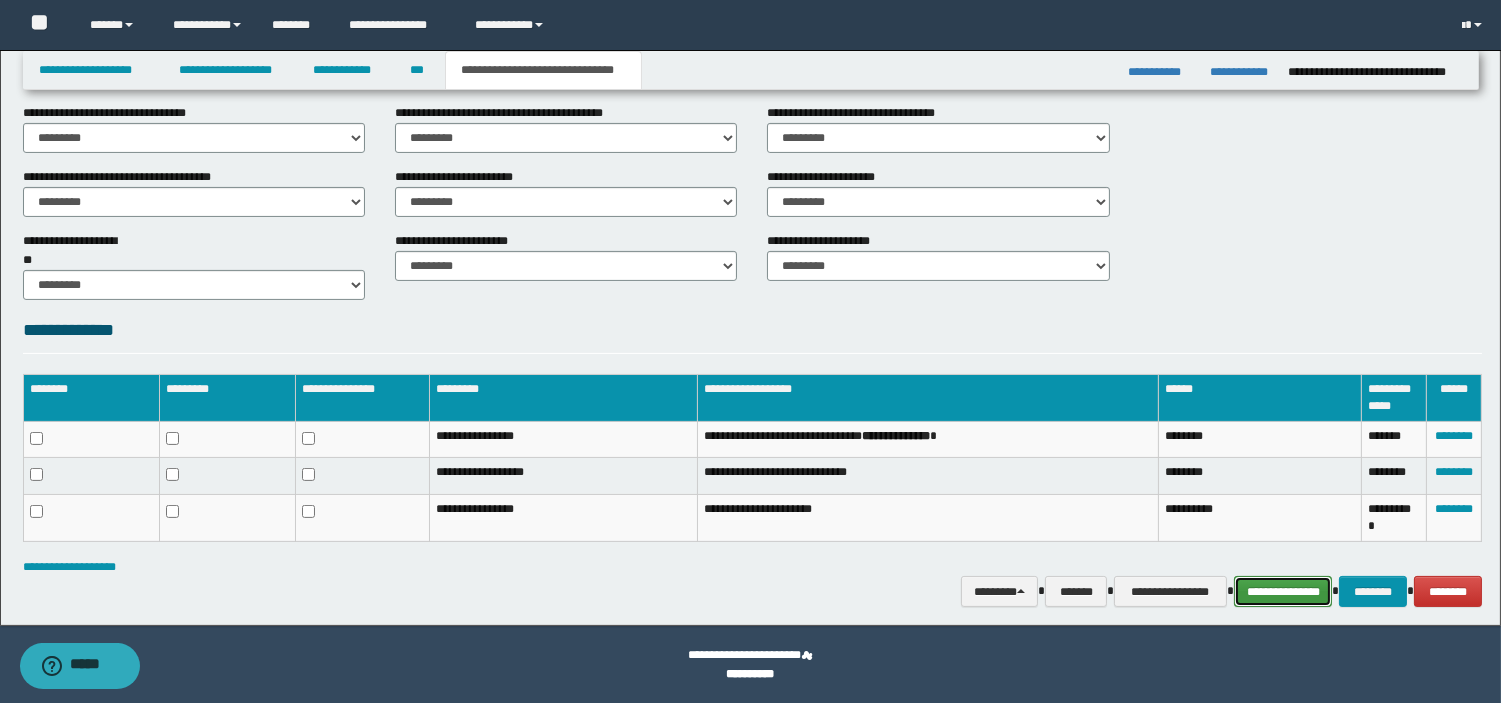 click on "**********" at bounding box center [1283, 591] 